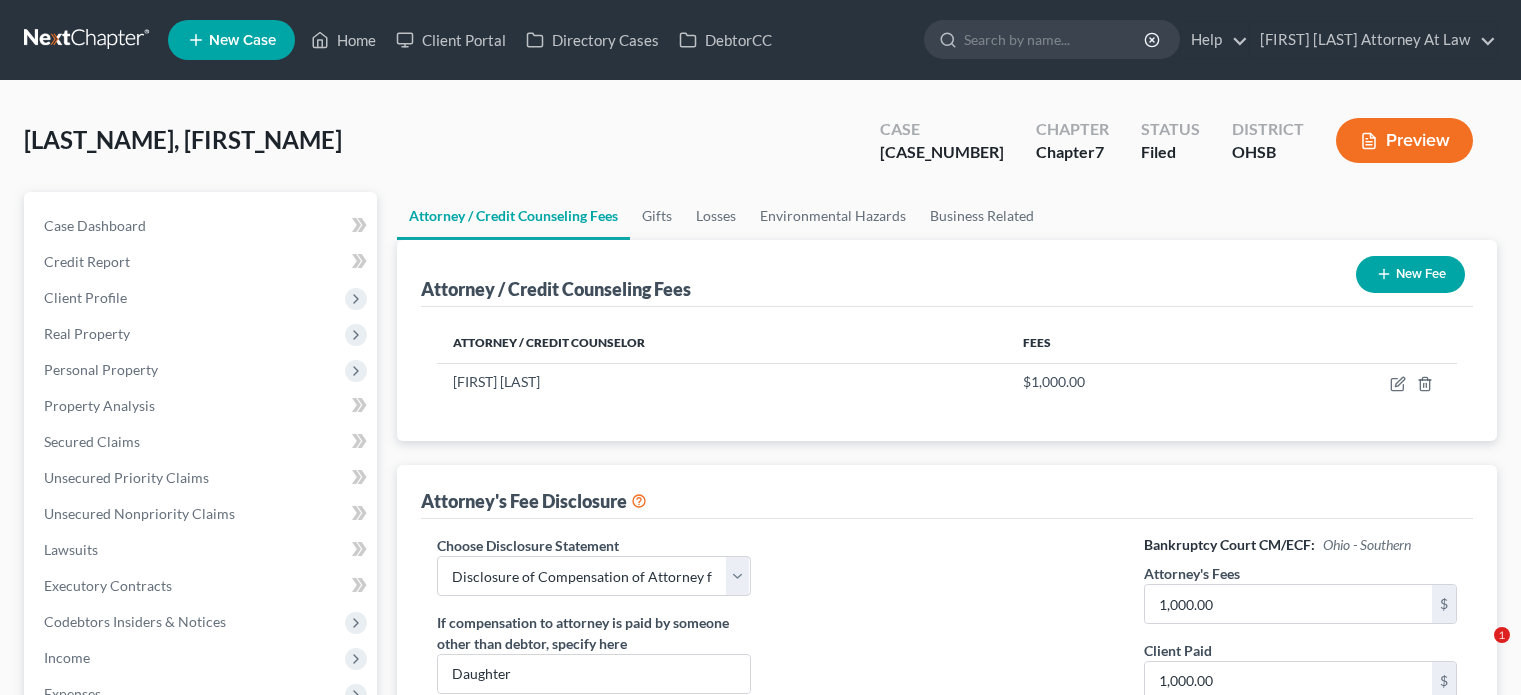 select on "1" 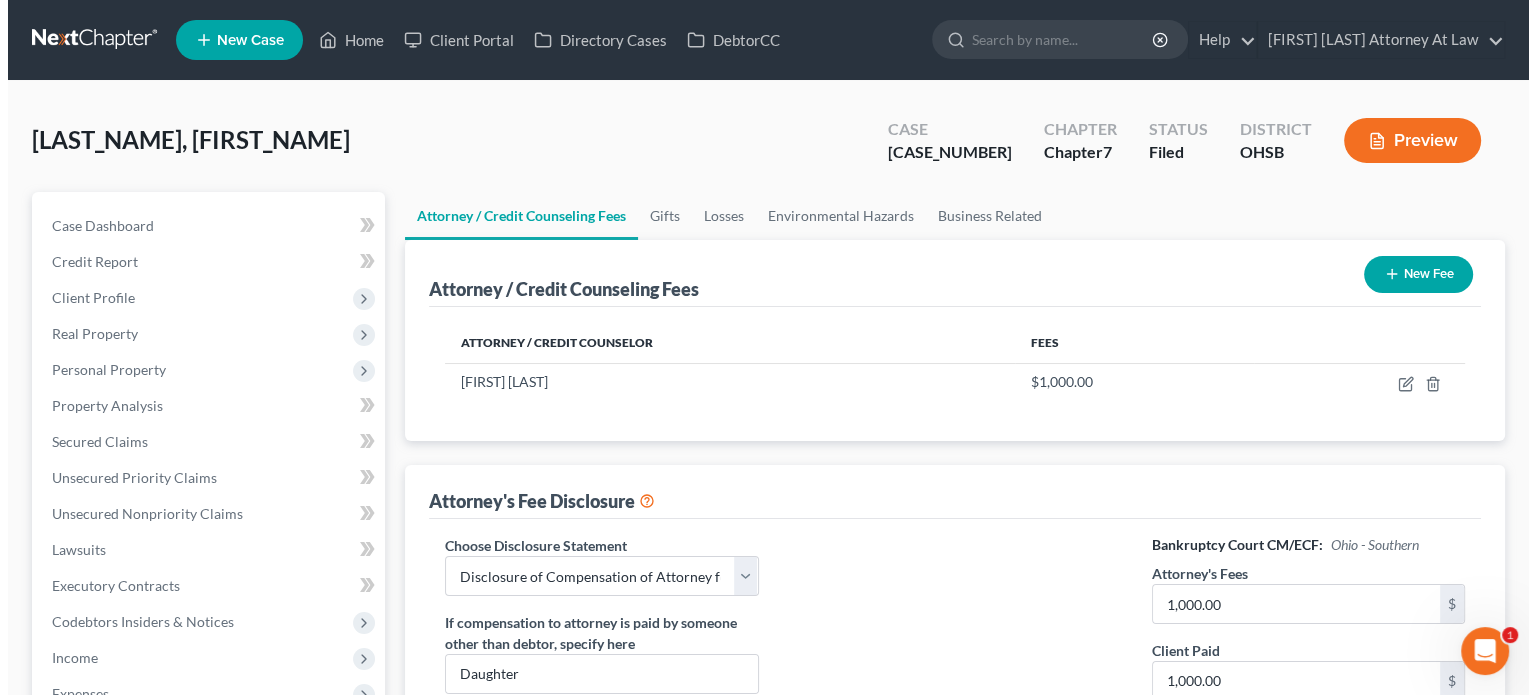 scroll, scrollTop: 0, scrollLeft: 0, axis: both 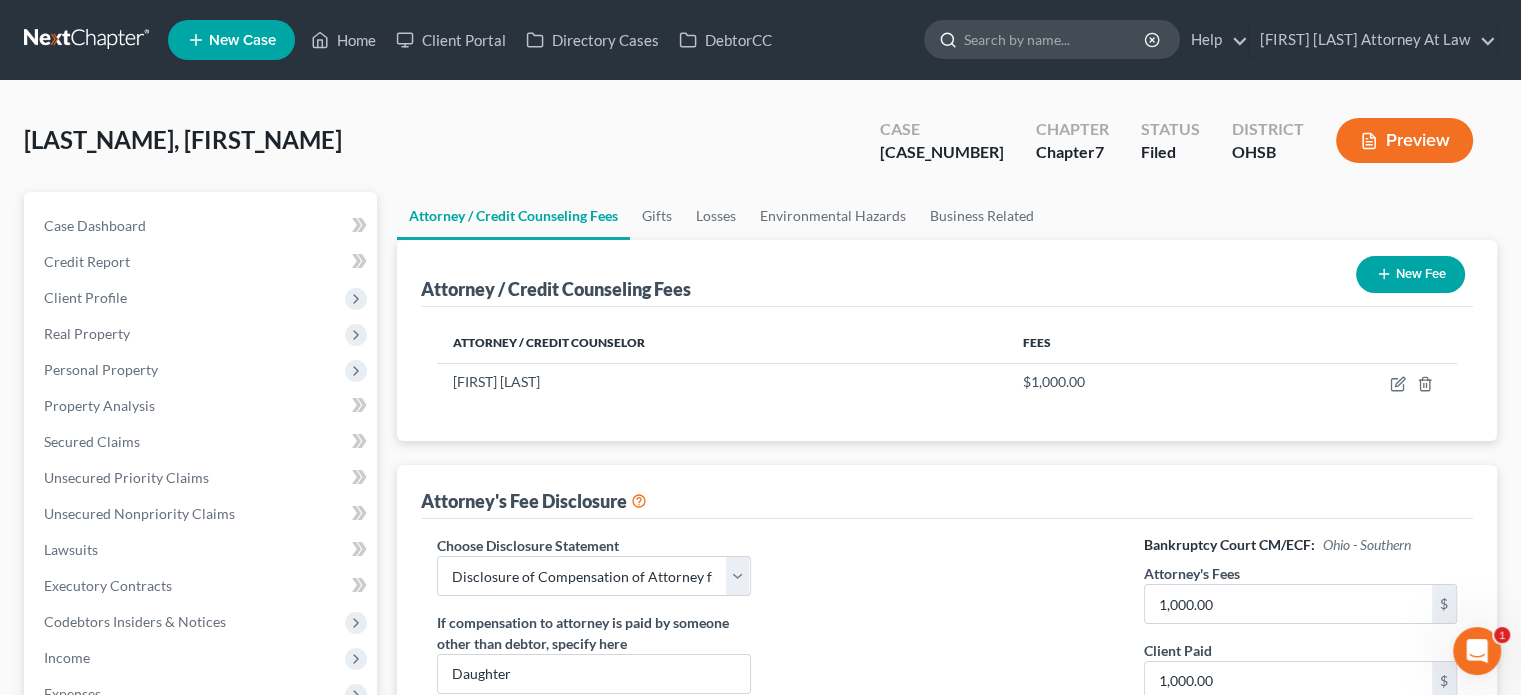 click at bounding box center (1055, 39) 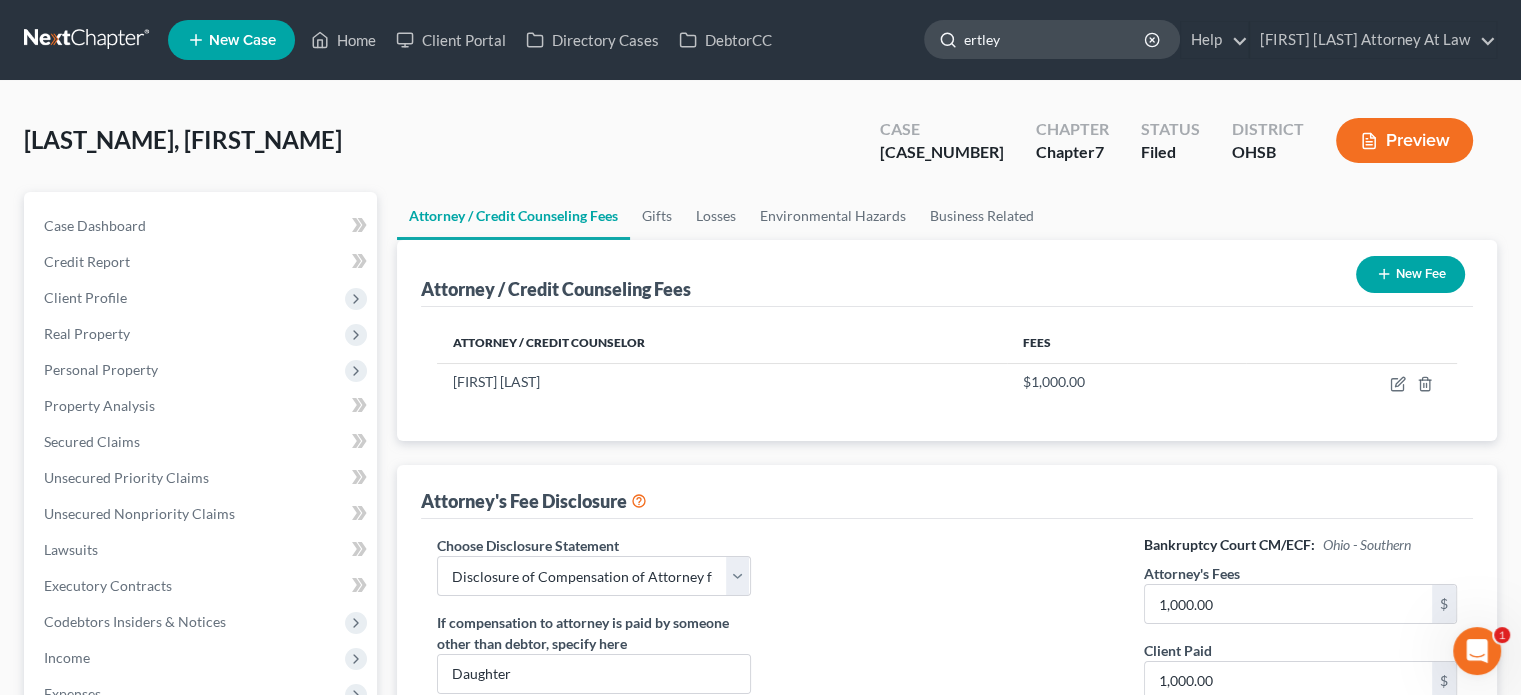 type on "ertley" 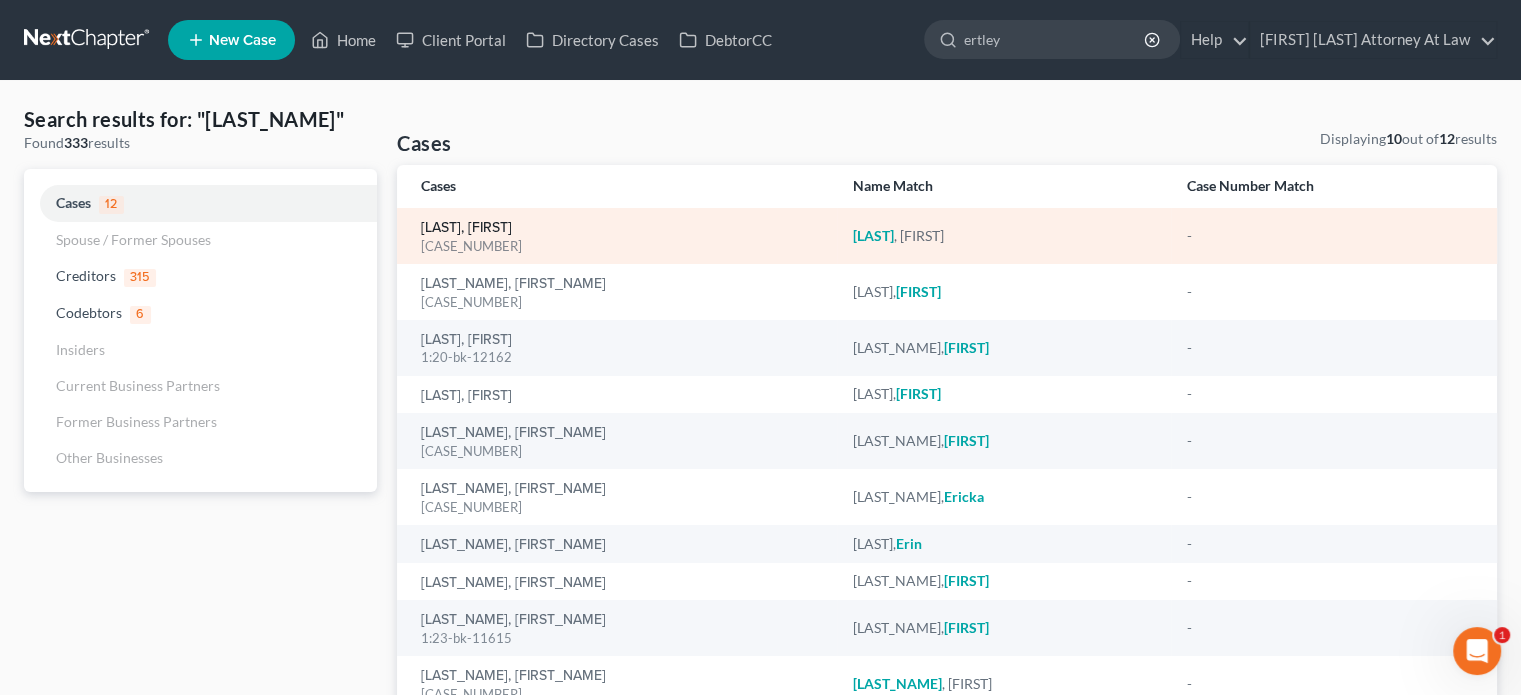 click on "[LAST], [FIRST]" at bounding box center [466, 228] 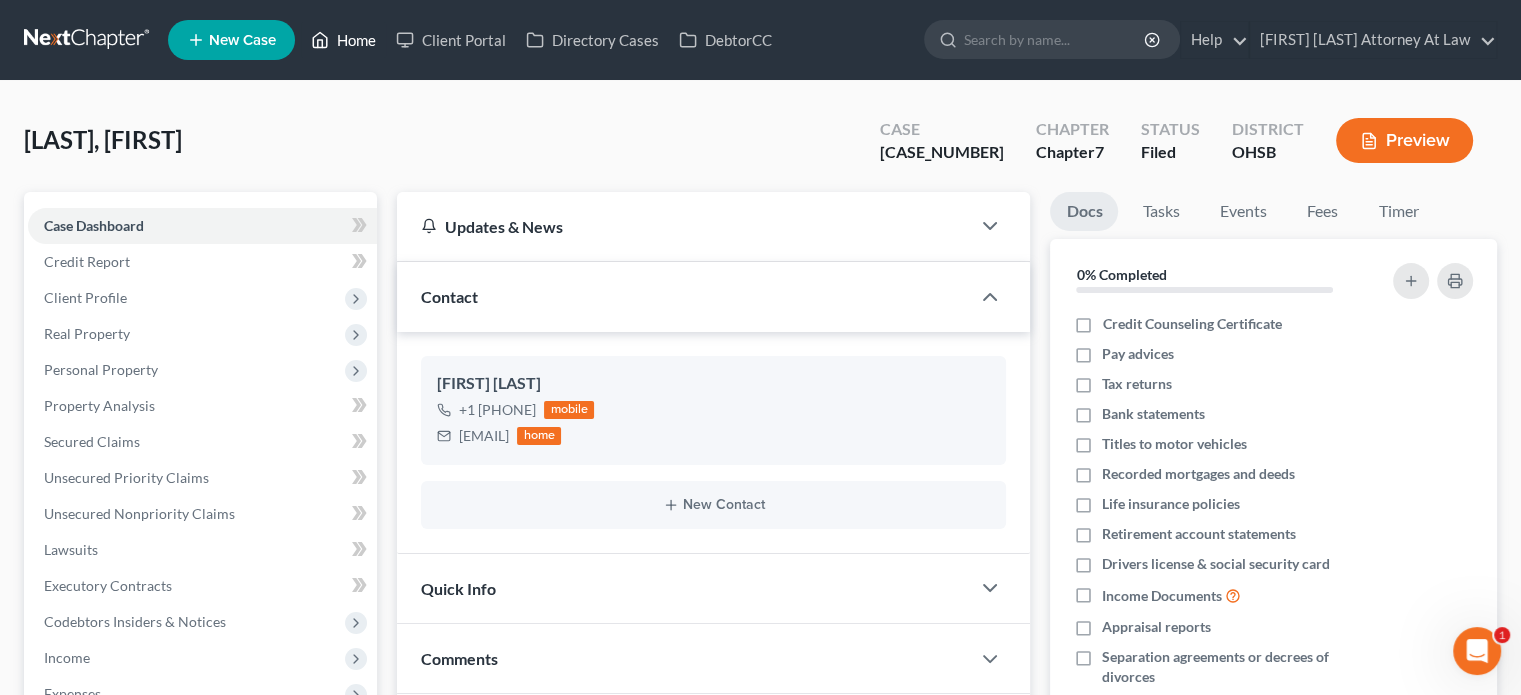 click on "Home" at bounding box center [343, 40] 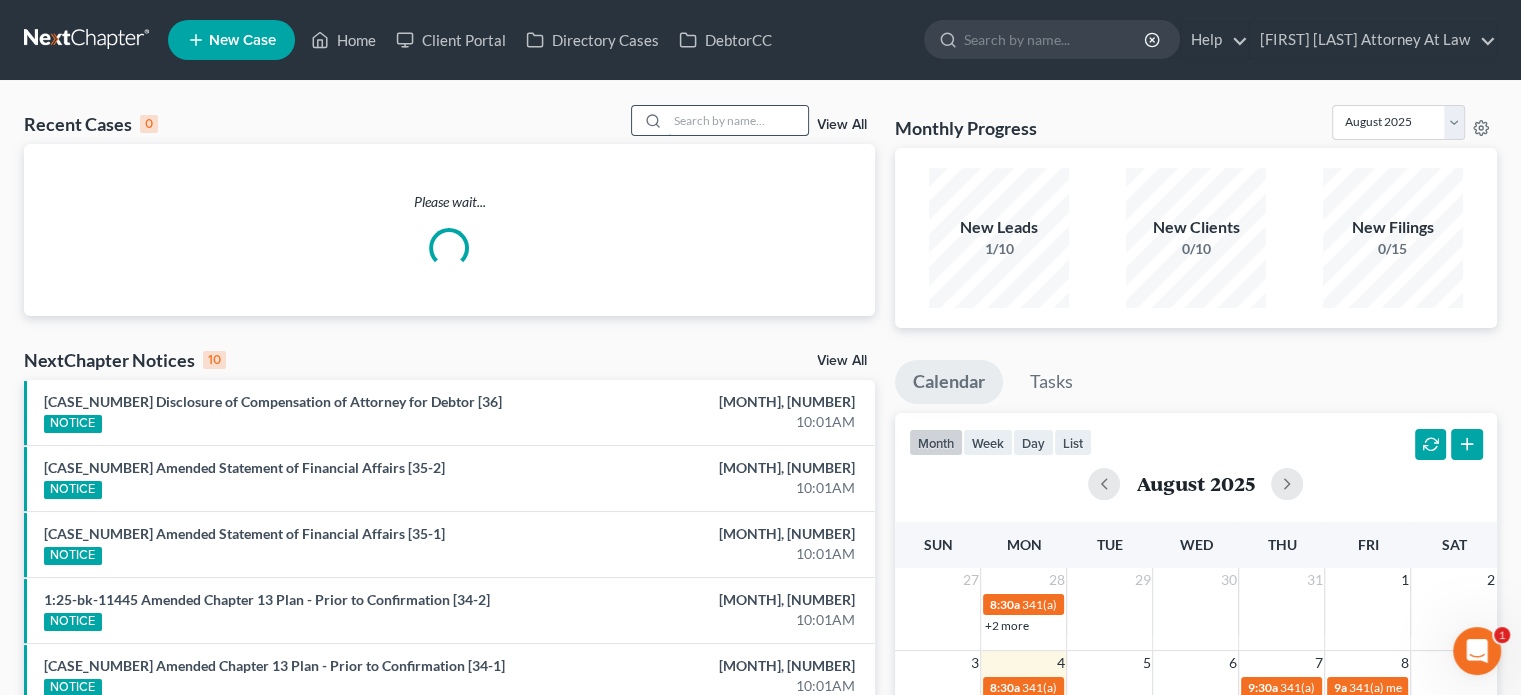 click at bounding box center (738, 120) 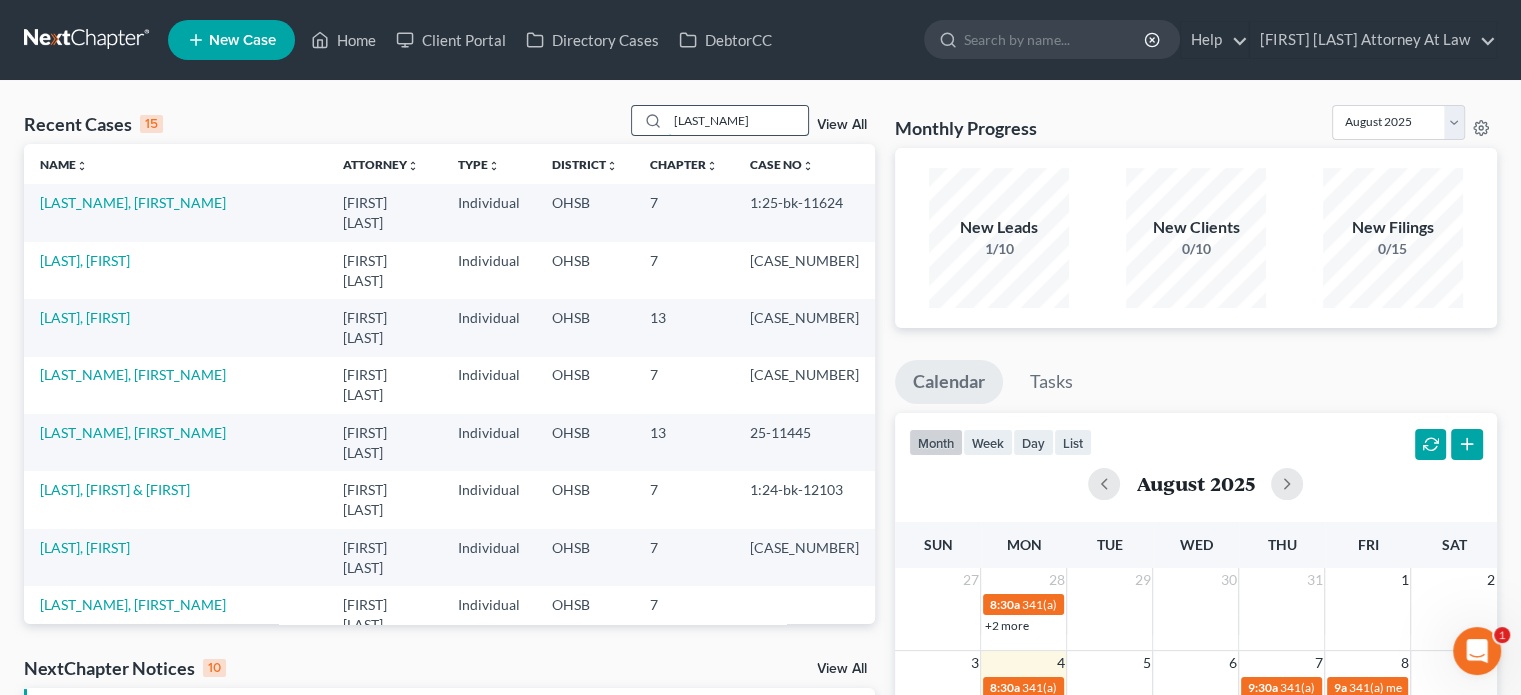 type on "jones" 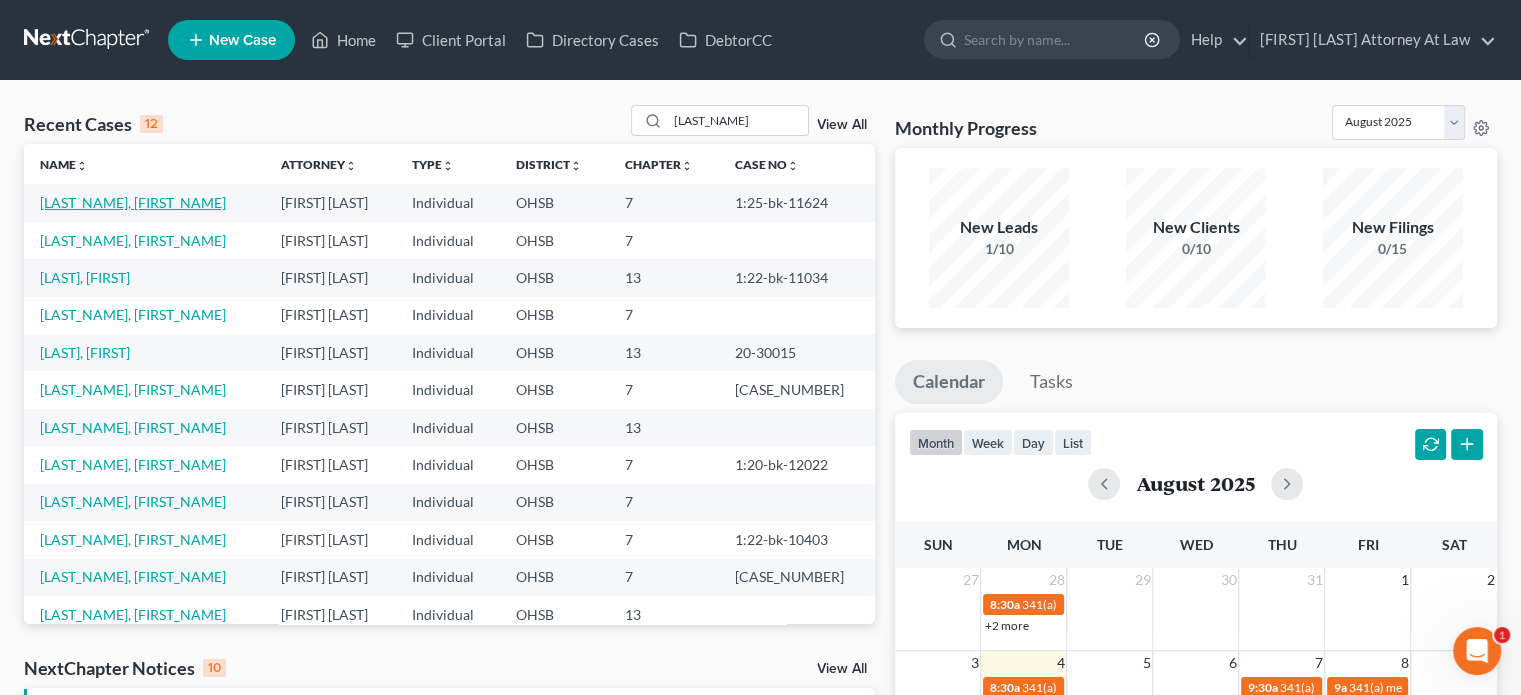 click on "[LAST], [FIRST]" at bounding box center (133, 202) 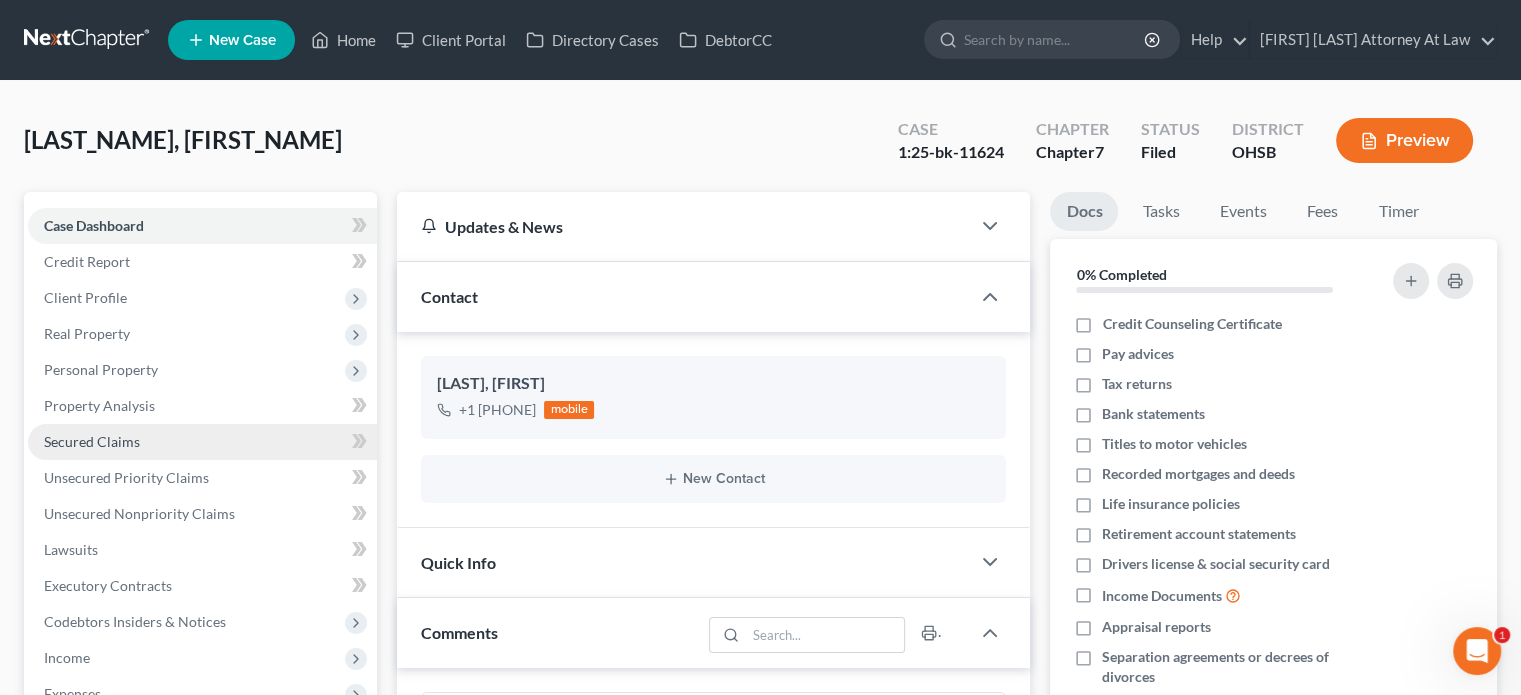click on "Secured Claims" at bounding box center (92, 441) 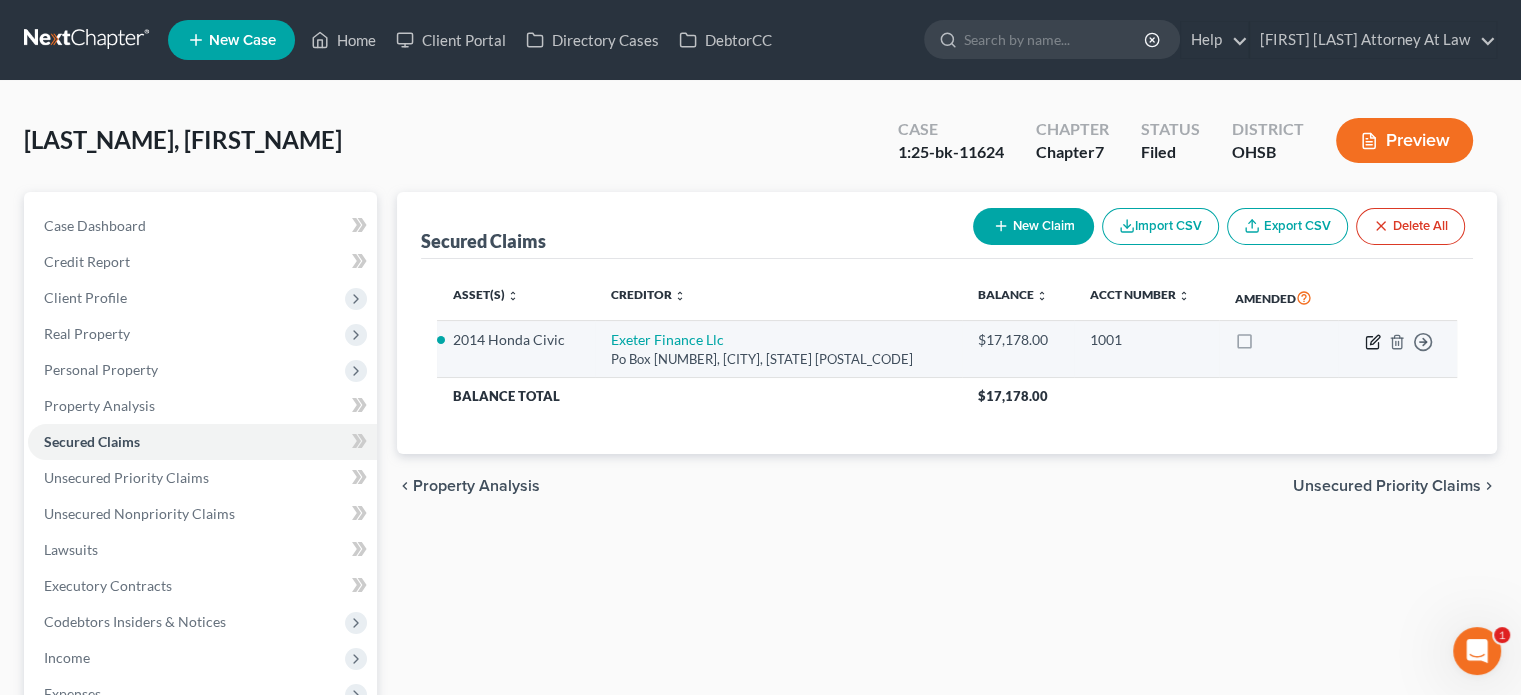 click 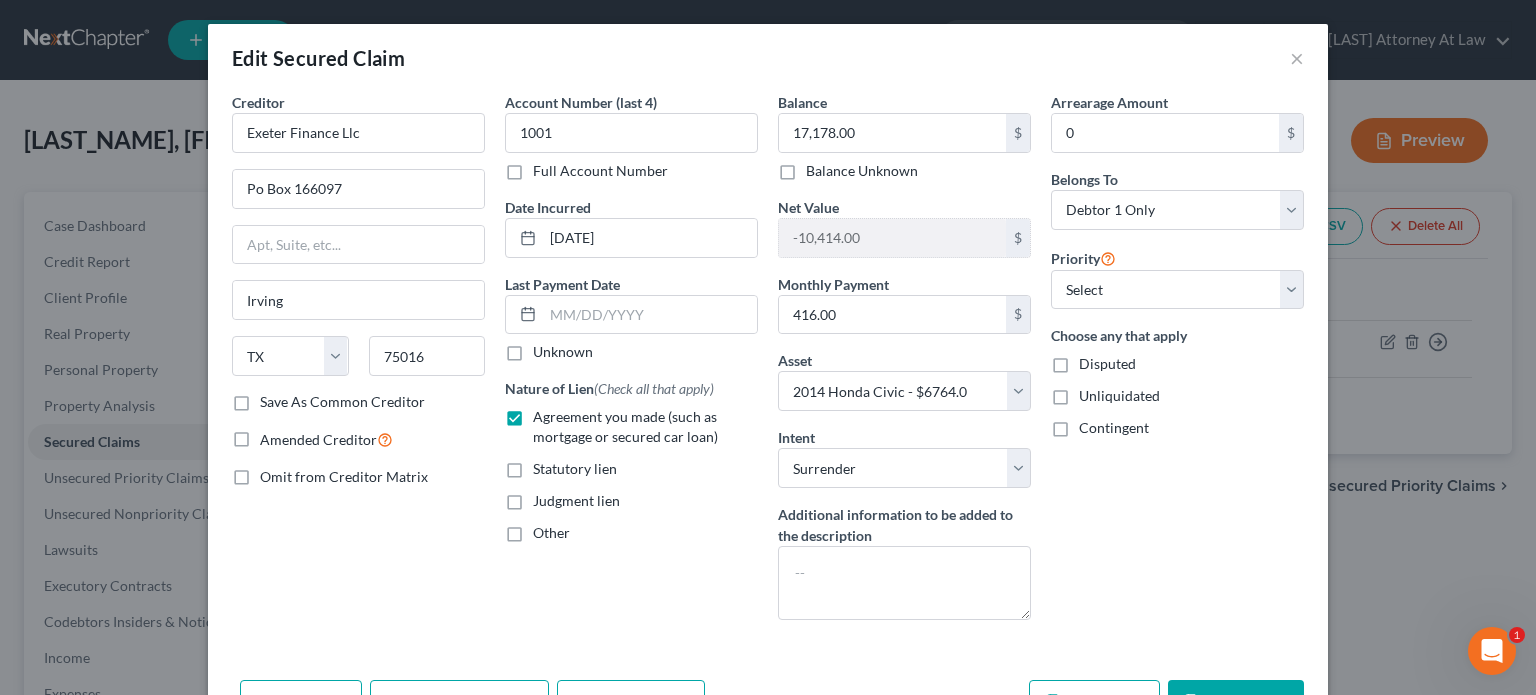 click on "Arrearage Amount 0 $
Belongs To
*
Select Debtor 1 Only Debtor 2 Only Debtor 1 And Debtor 2 Only At Least One Of The Debtors And Another Community Property Priority  Select 1st 2nd 3rd 4th 5th 6th 7th 8th 9th 10th 11th 12th 13th 14th 15th 16th 17th 18th 19th 20th 21th 22th 23th 24th 25th 26th 27th 28th 29th 30th Choose any that apply Disputed Unliquidated Contingent" at bounding box center [1177, 364] 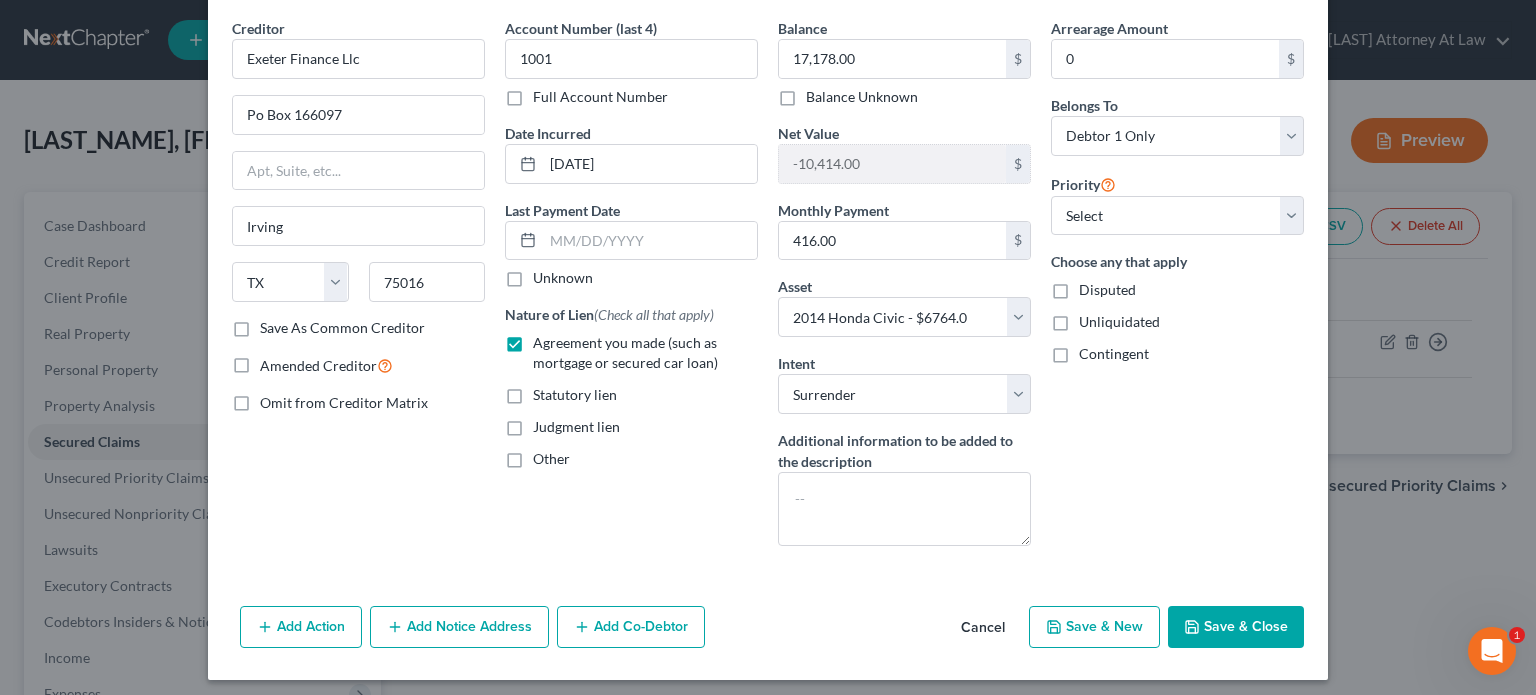 scroll, scrollTop: 80, scrollLeft: 0, axis: vertical 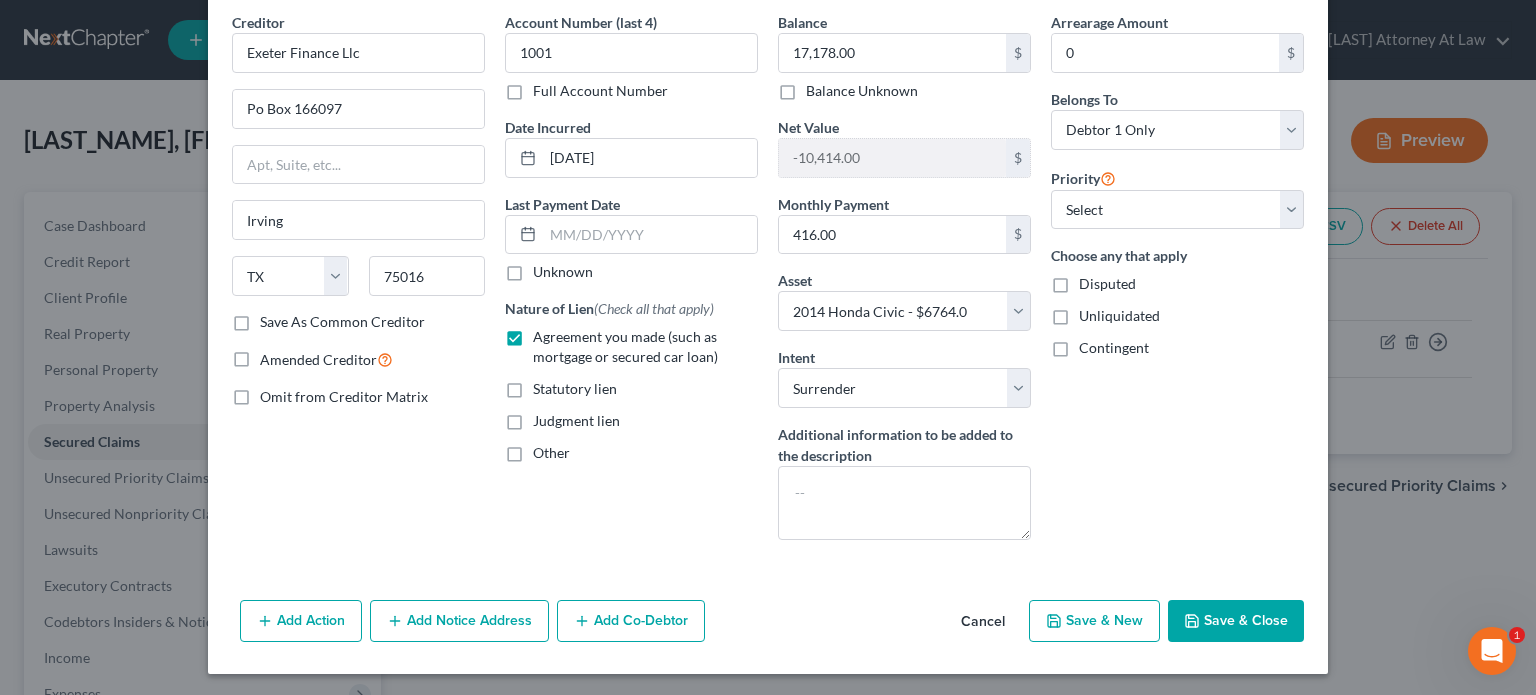 click on "Save & Close" at bounding box center (1236, 621) 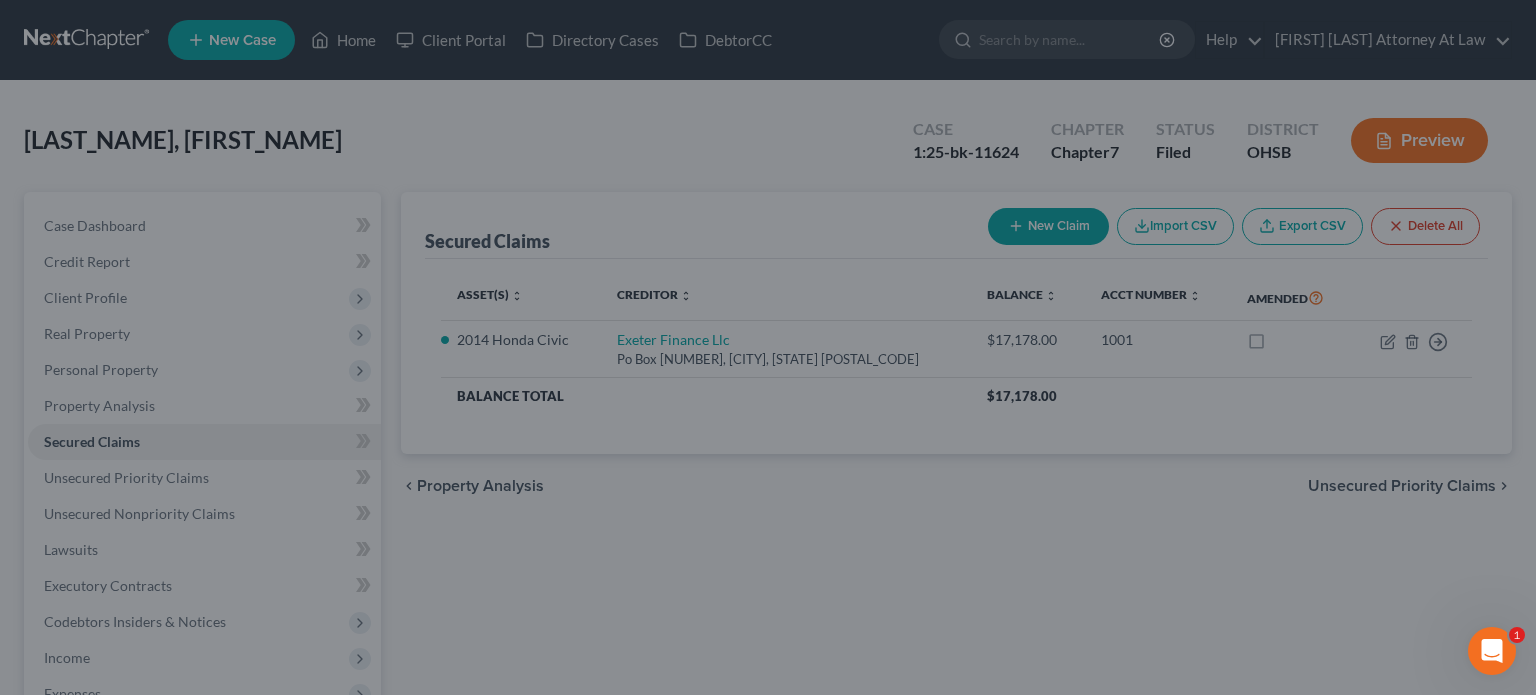 select on "12" 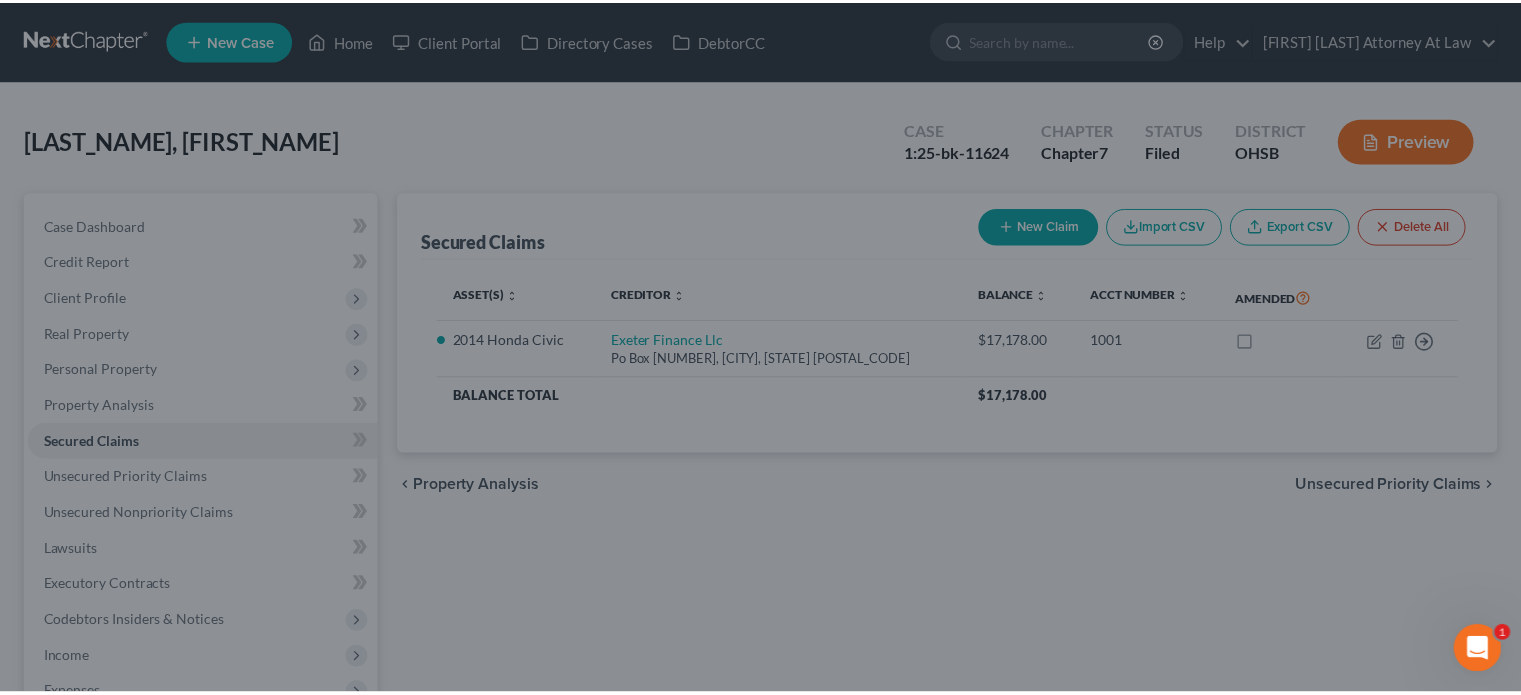 scroll, scrollTop: 90, scrollLeft: 0, axis: vertical 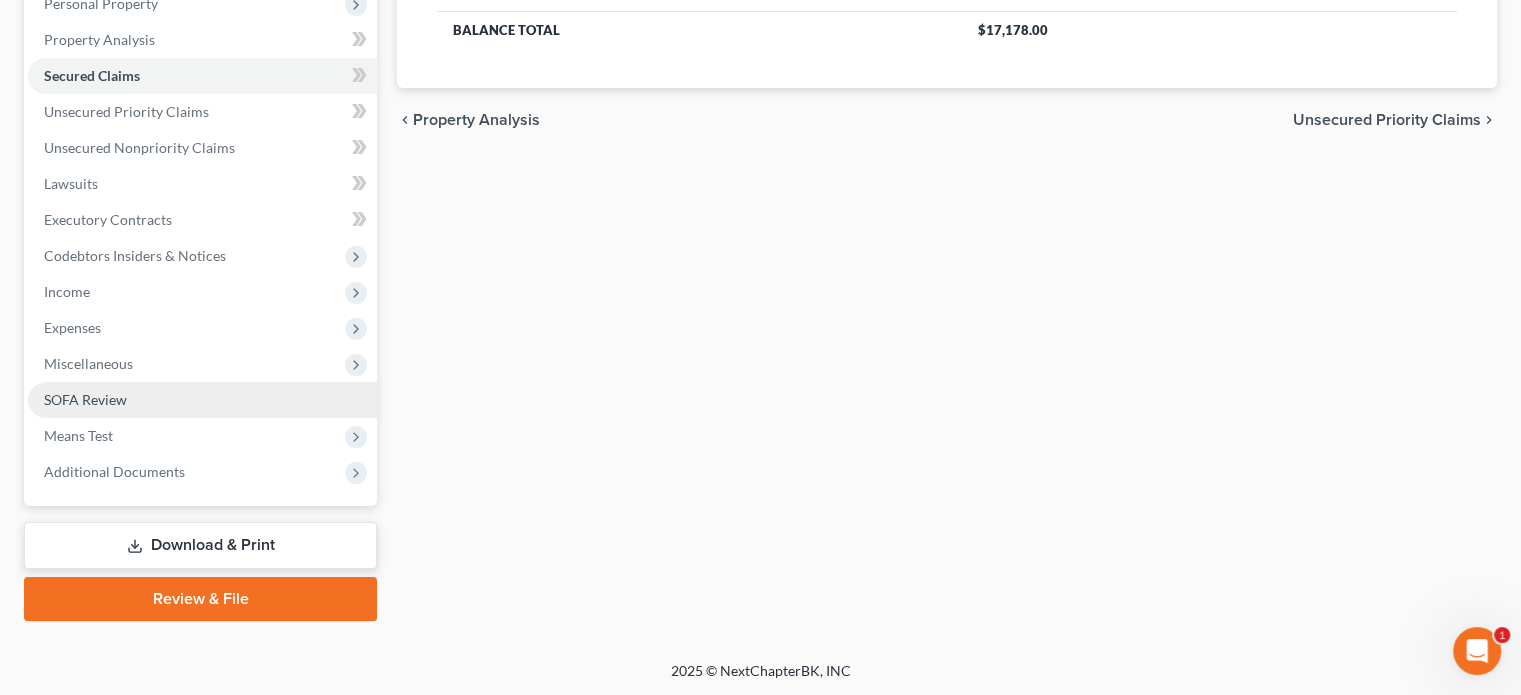 click on "SOFA Review" at bounding box center [85, 399] 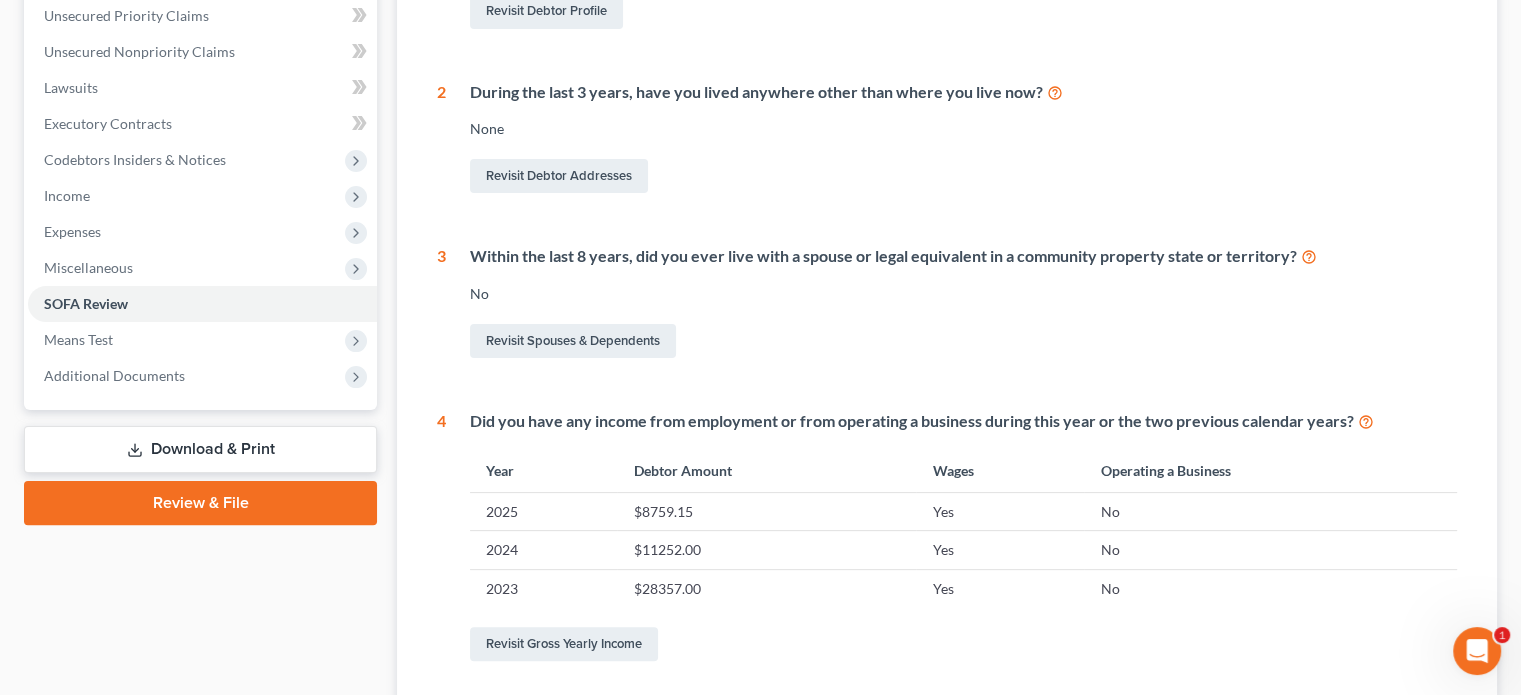 scroll, scrollTop: 600, scrollLeft: 0, axis: vertical 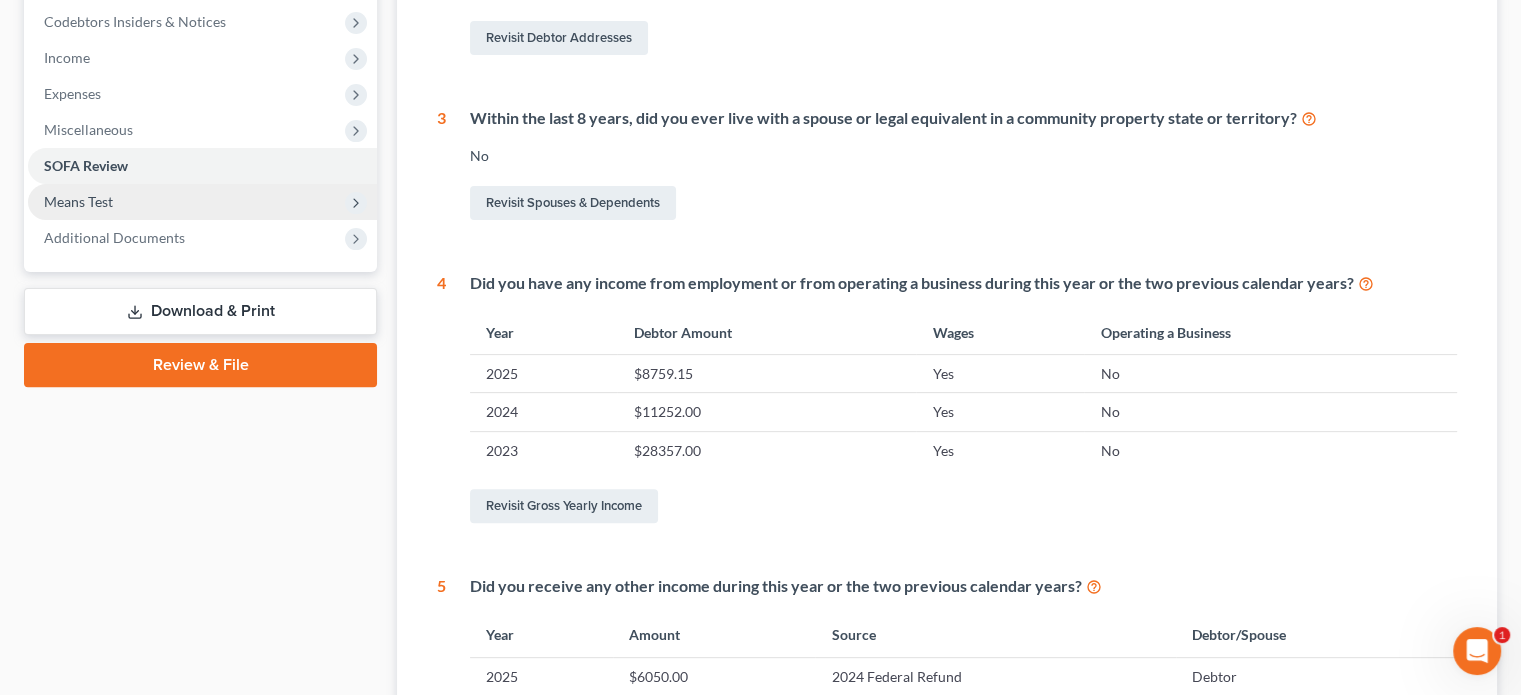 click on "Means Test" at bounding box center (78, 201) 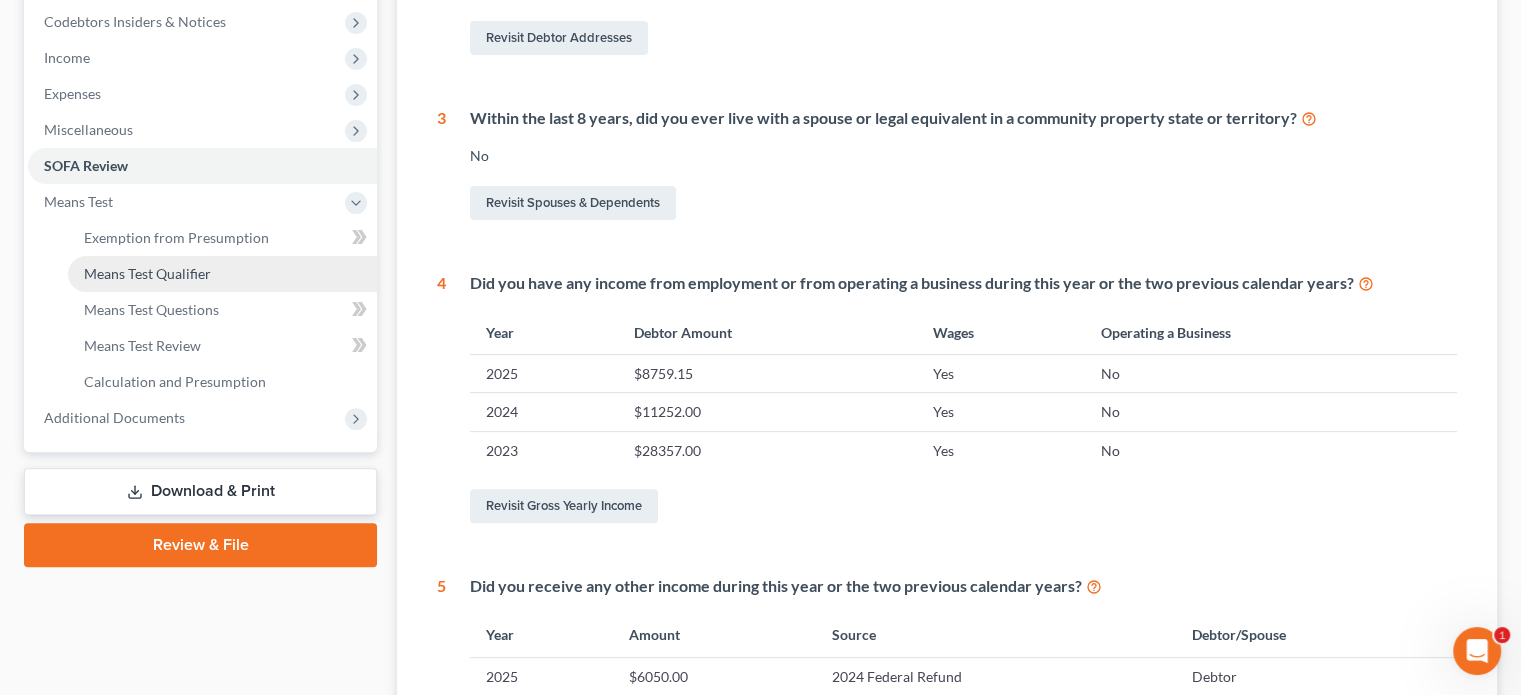 click on "Means Test Qualifier" at bounding box center [147, 273] 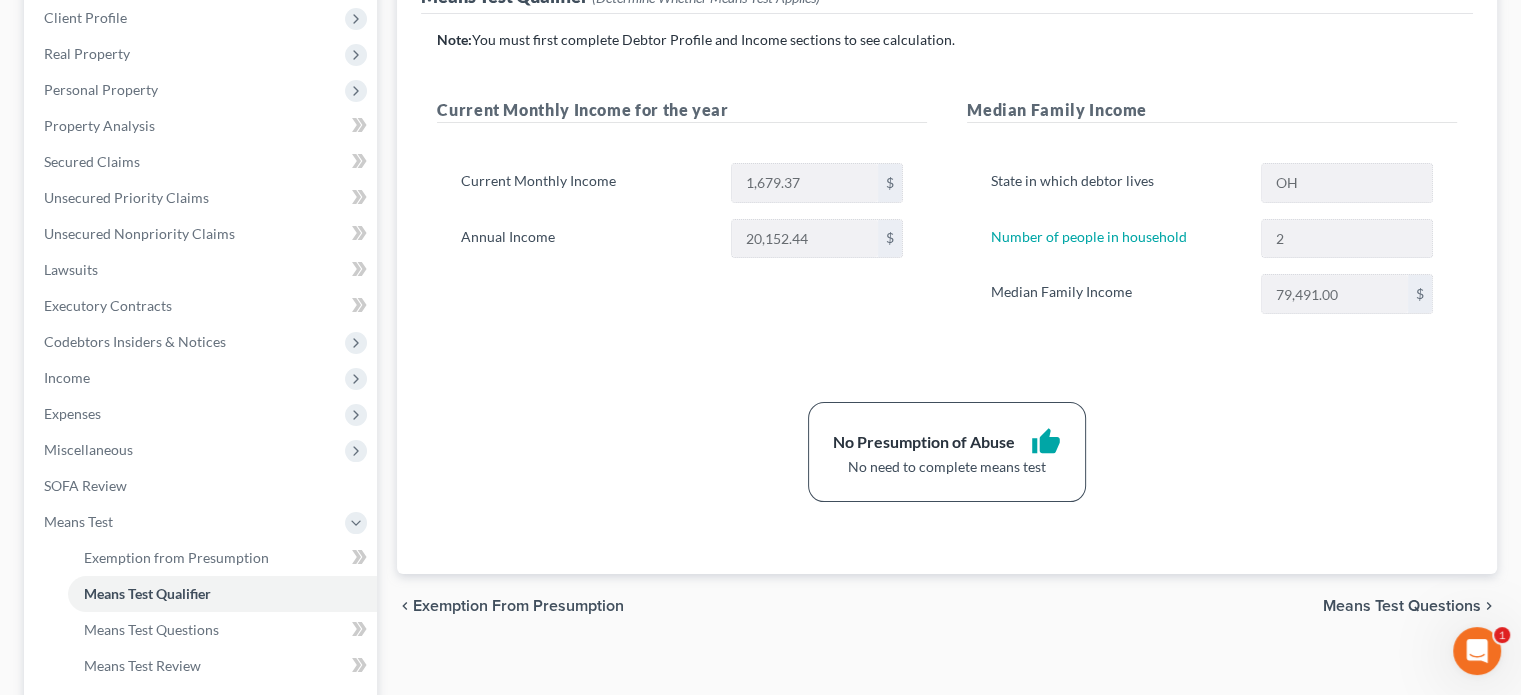 scroll, scrollTop: 400, scrollLeft: 0, axis: vertical 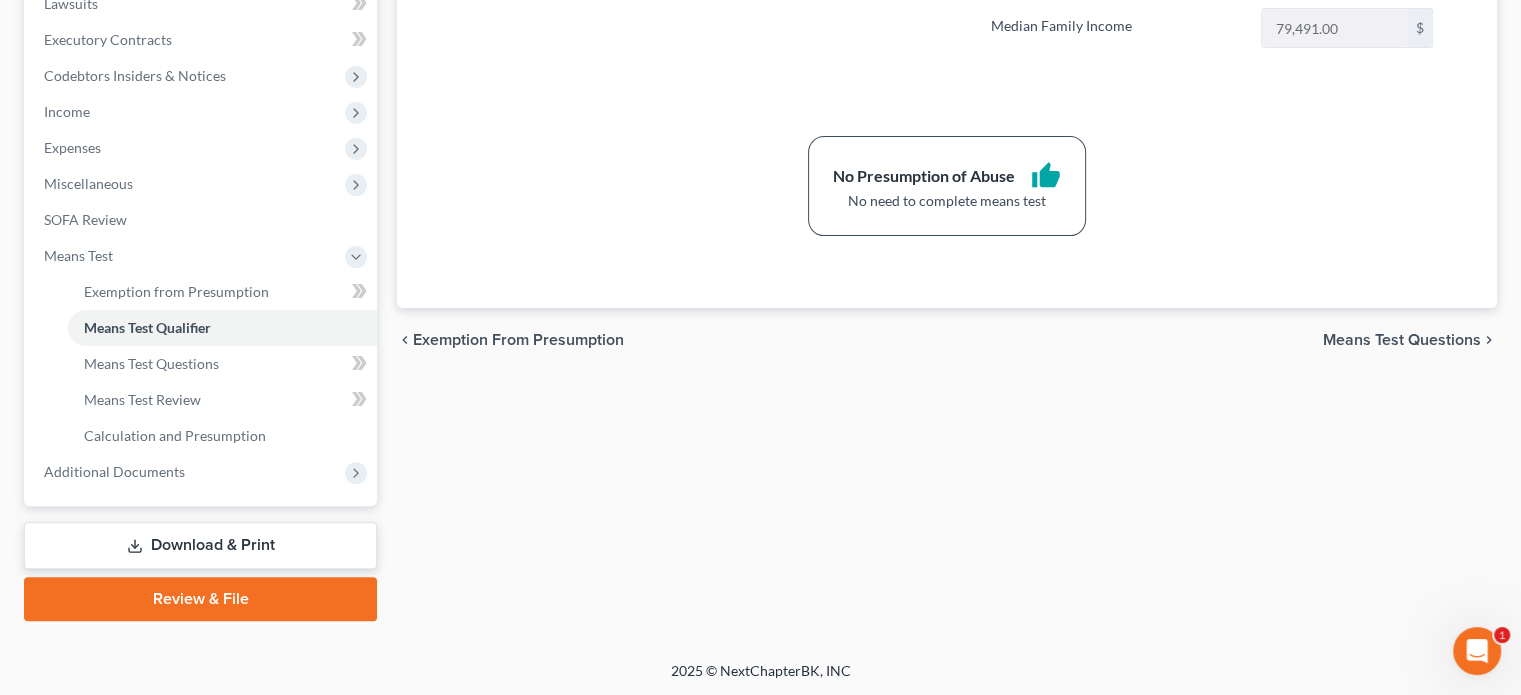 click on "Download & Print" at bounding box center [200, 545] 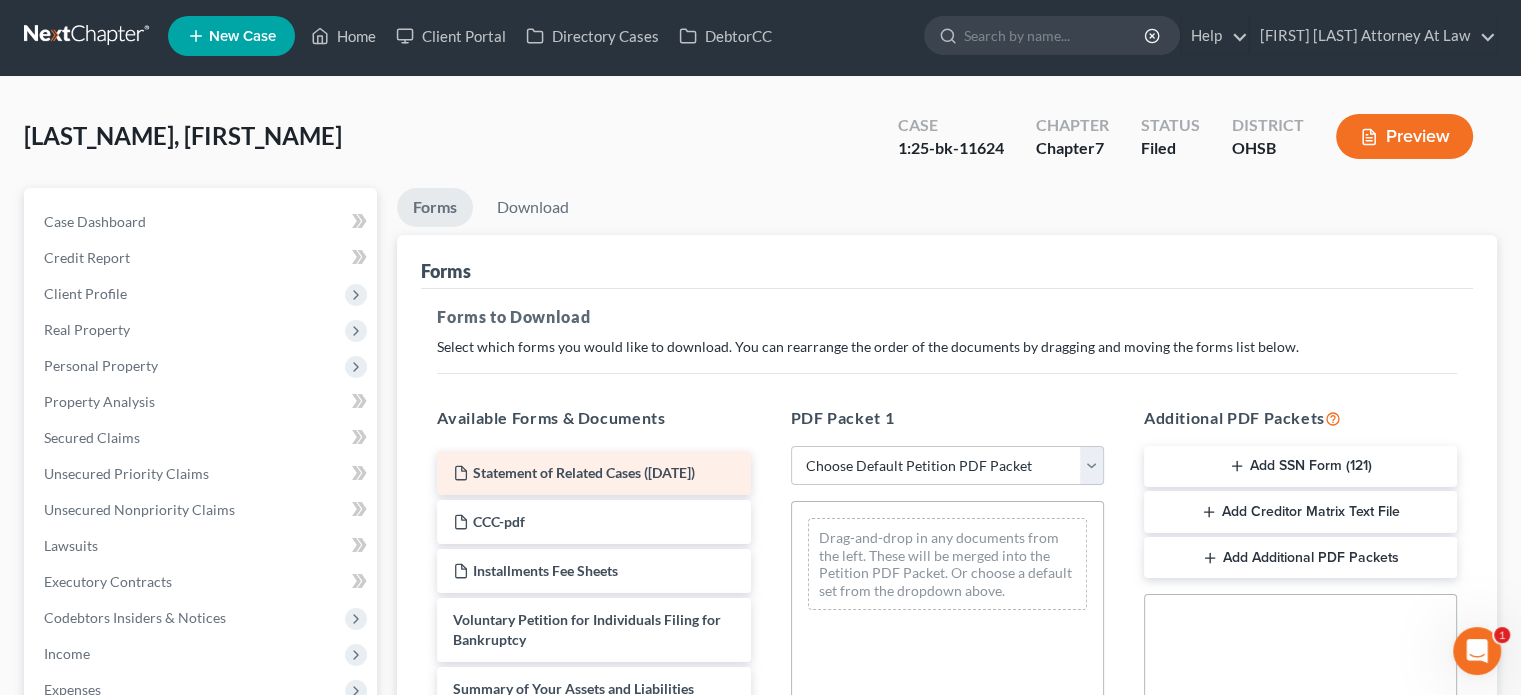 scroll, scrollTop: 0, scrollLeft: 0, axis: both 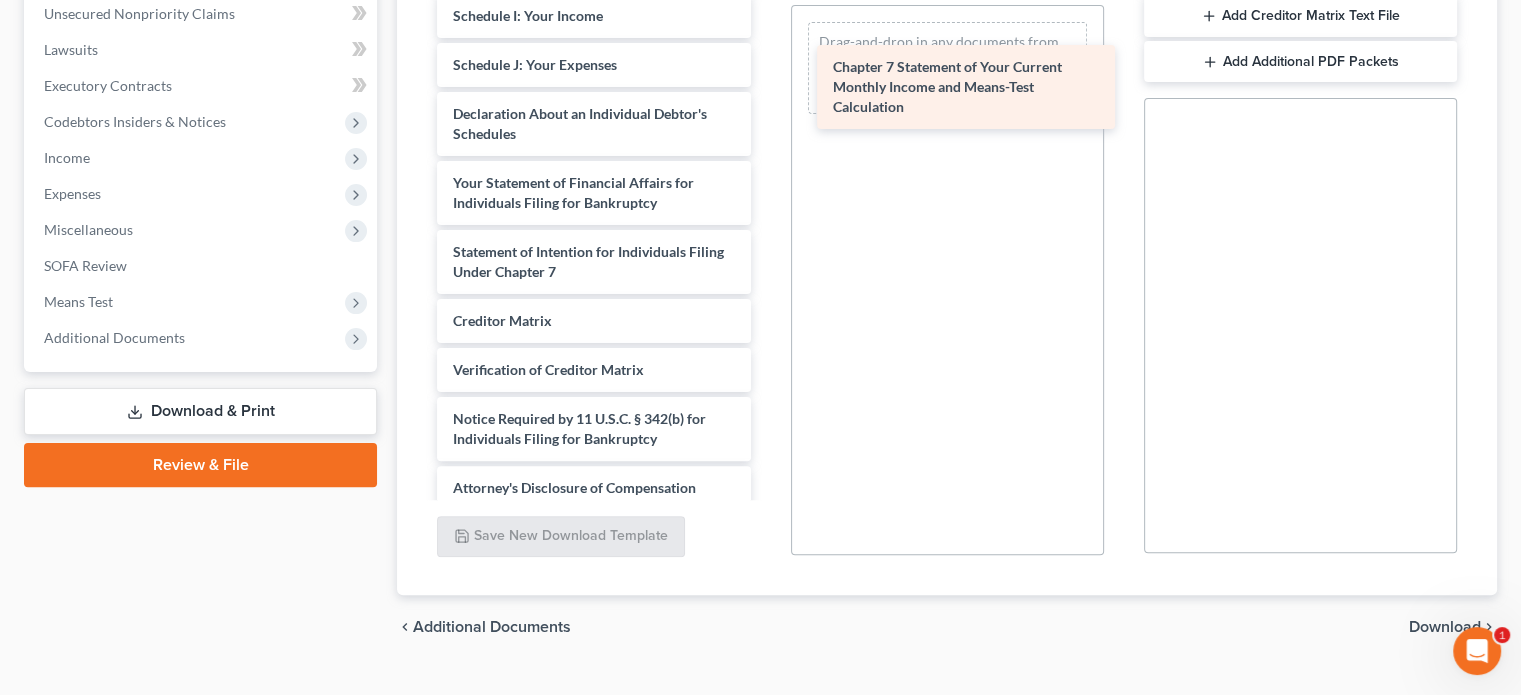 drag, startPoint x: 508, startPoint y: 355, endPoint x: 888, endPoint y: 83, distance: 467.31573 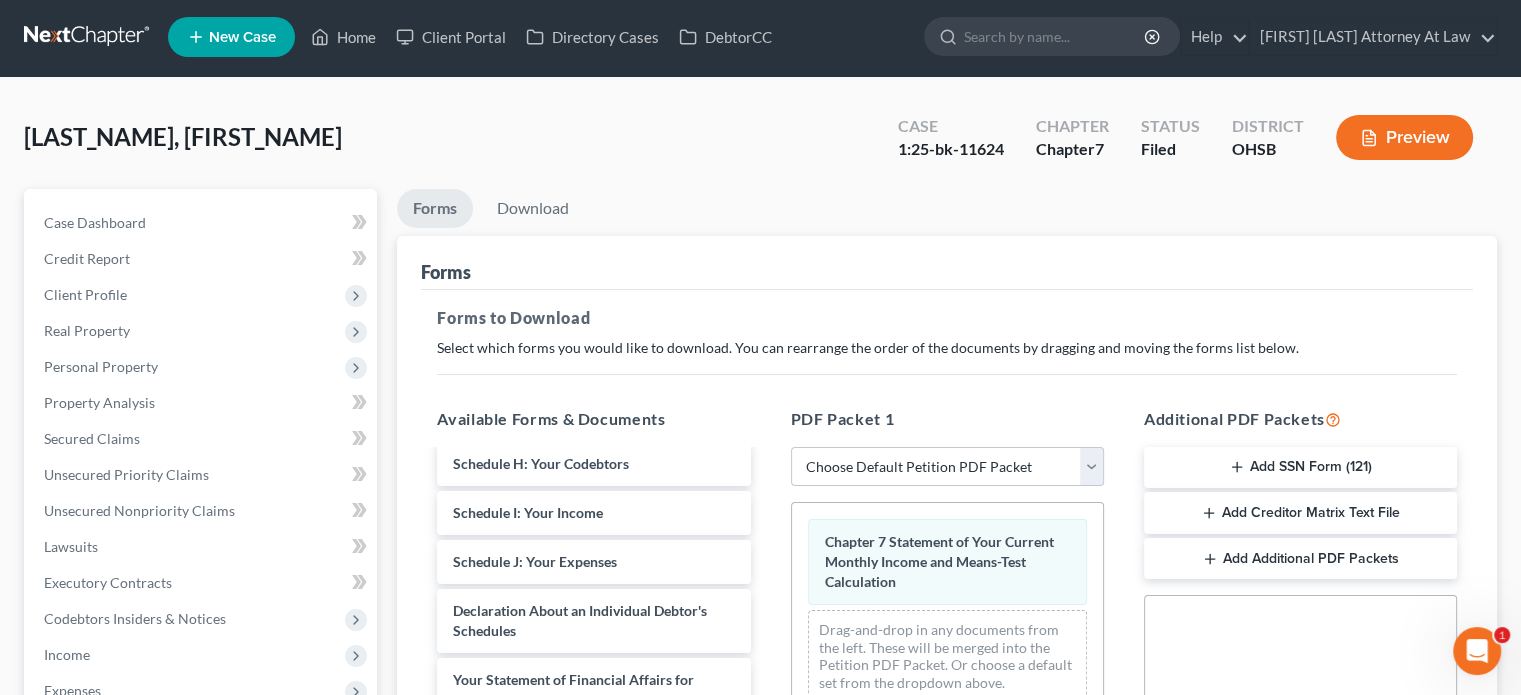scroll, scrollTop: 0, scrollLeft: 0, axis: both 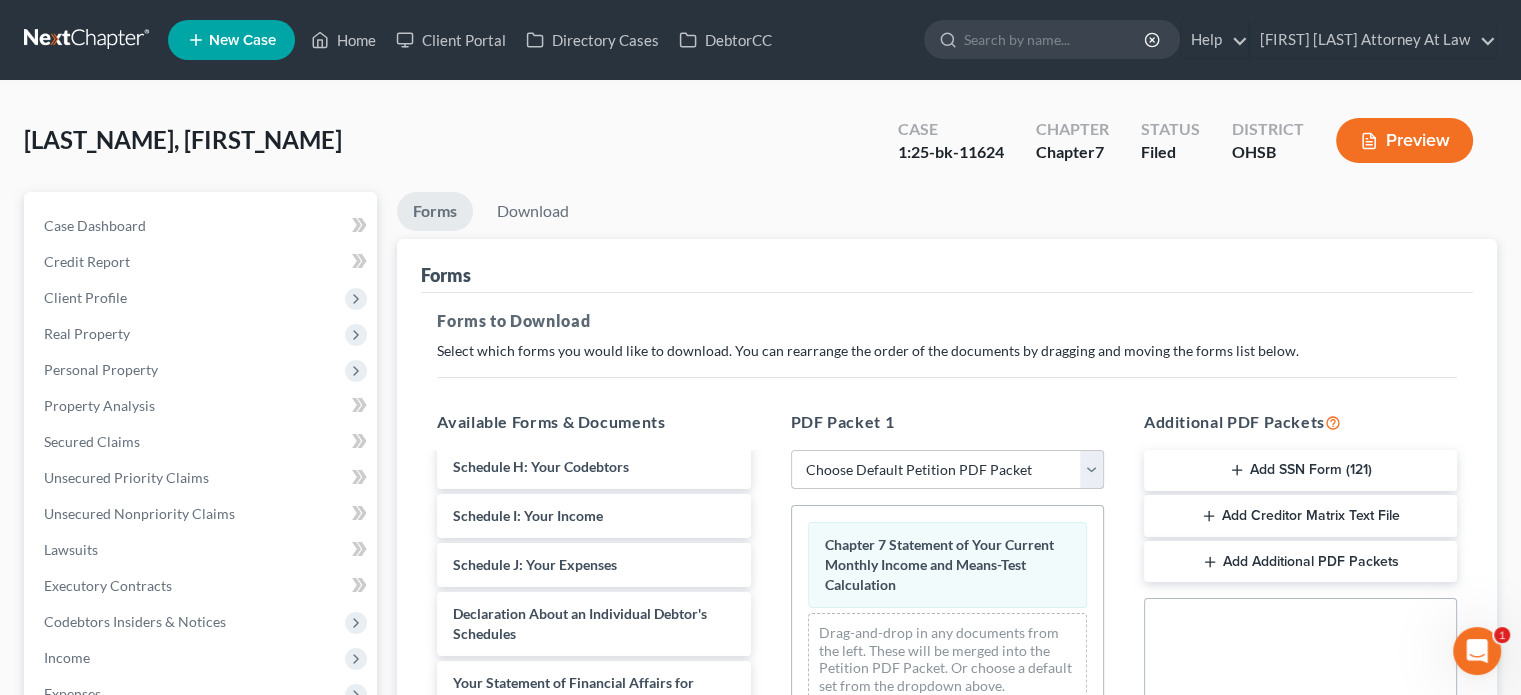 click on "Choose Default Petition PDF Packet Complete Bankruptcy Petition (all forms and schedules) Emergency Filing Forms (Petition and Creditor List Only) Amended Forms Signature Pages Only CostaMarkDraft Fairfield Farifield fairfield1 fairfield2 Fairfield Petition5182020 Petition52020 Petitionmailed to client 52120 Fairfield3 Fairfield3 Amended Schedule F" at bounding box center (947, 470) 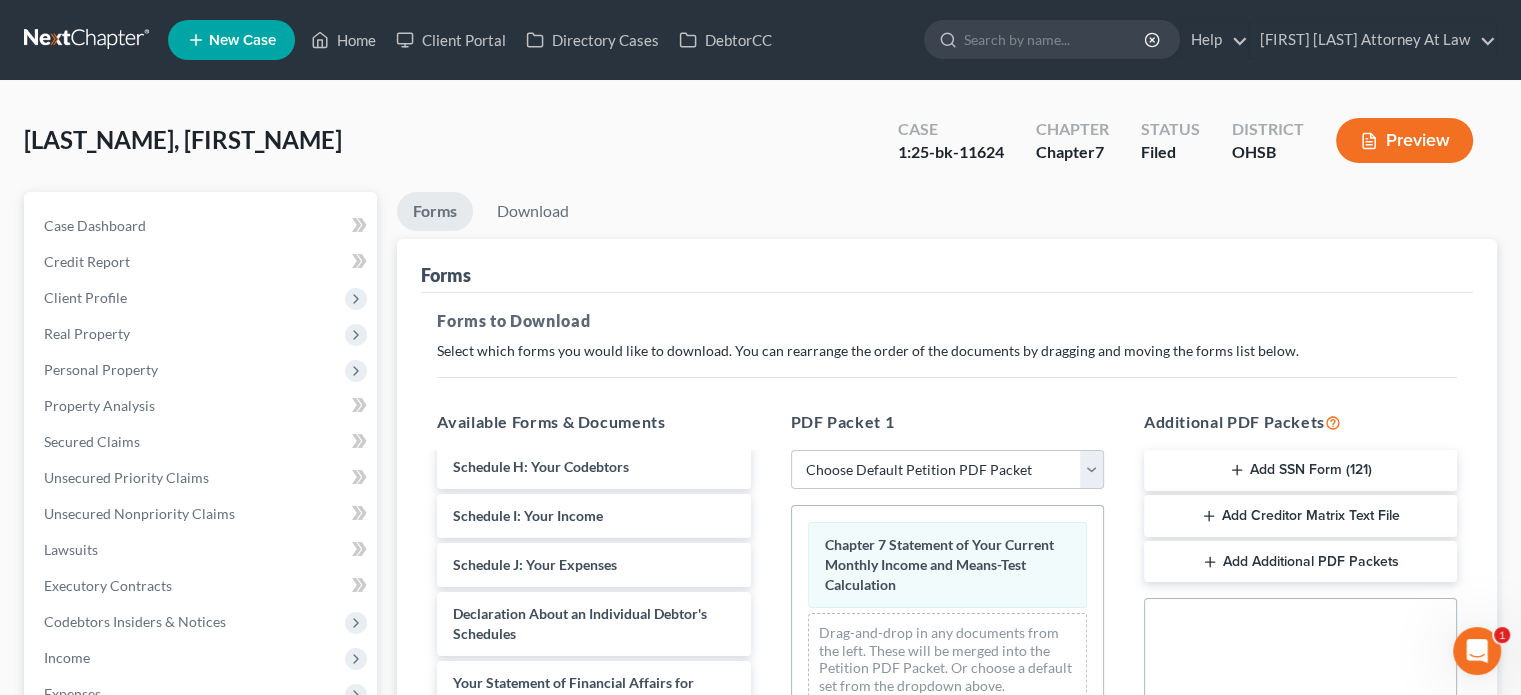 drag, startPoint x: 642, startPoint y: 183, endPoint x: 675, endPoint y: 198, distance: 36.249138 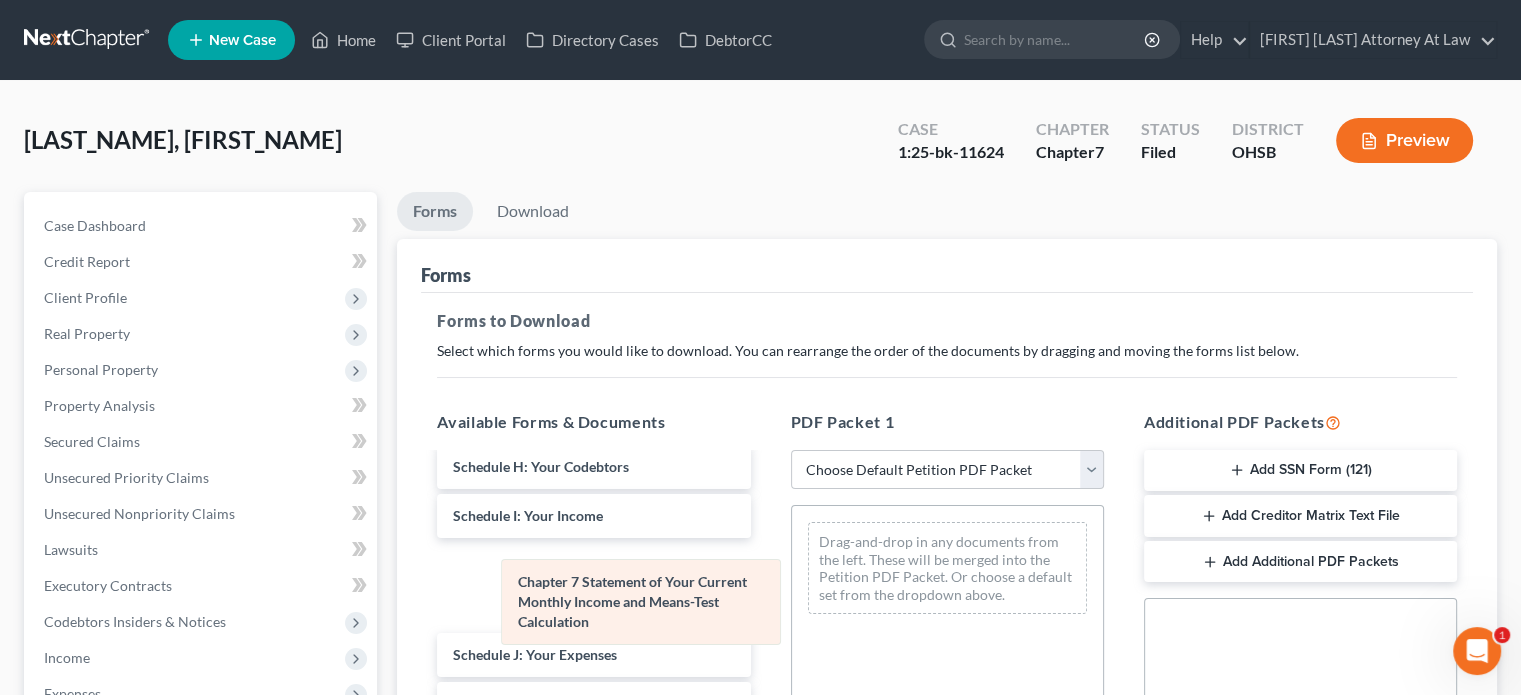drag, startPoint x: 870, startPoint y: 545, endPoint x: 563, endPoint y: 583, distance: 309.34286 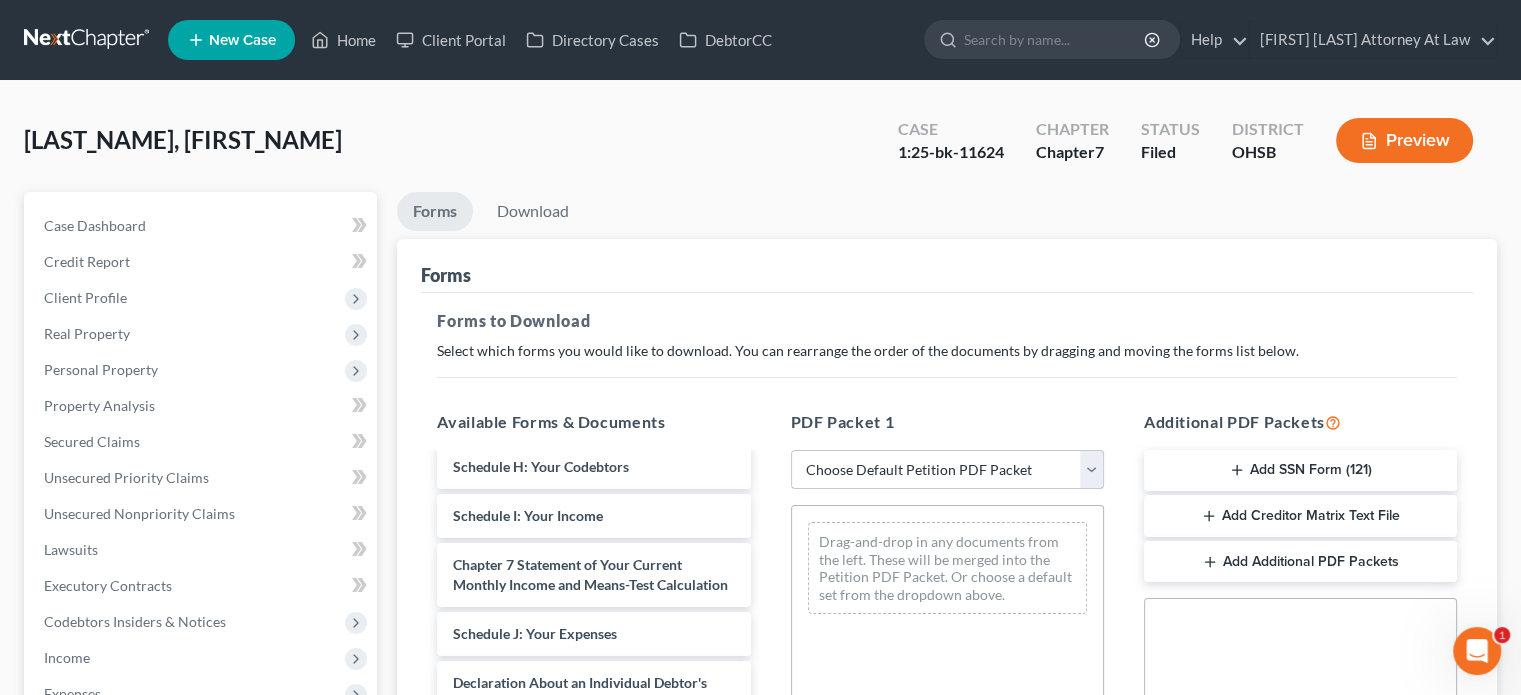 click on "Choose Default Petition PDF Packet Complete Bankruptcy Petition (all forms and schedules) Emergency Filing Forms (Petition and Creditor List Only) Amended Forms Signature Pages Only CostaMarkDraft Fairfield Farifield fairfield1 fairfield2 Fairfield Petition5182020 Petition52020 Petitionmailed to client 52120 Fairfield3 Fairfield3 Amended Schedule F" at bounding box center [947, 470] 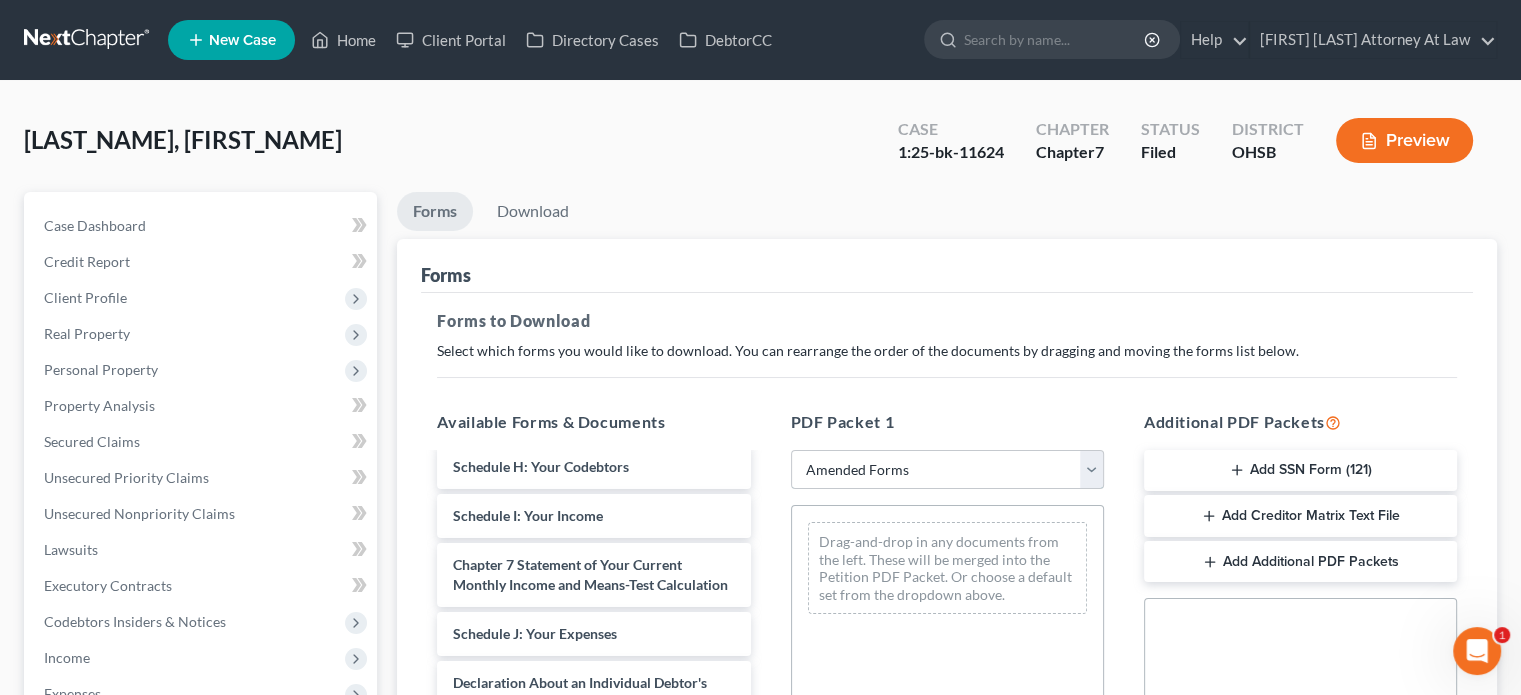 click on "Choose Default Petition PDF Packet Complete Bankruptcy Petition (all forms and schedules) Emergency Filing Forms (Petition and Creditor List Only) Amended Forms Signature Pages Only CostaMarkDraft Fairfield Farifield fairfield1 fairfield2 Fairfield Petition5182020 Petition52020 Petitionmailed to client 52120 Fairfield3 Fairfield3 Amended Schedule F" at bounding box center [947, 470] 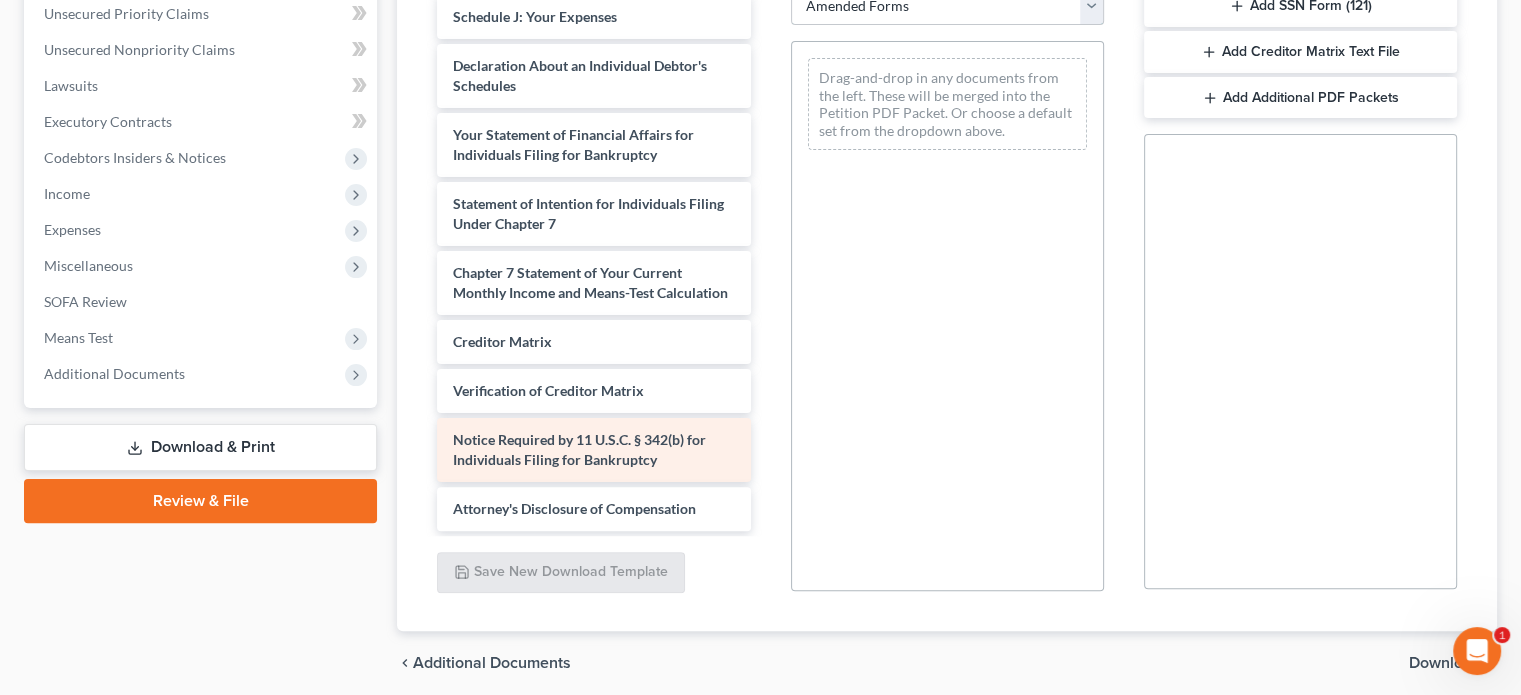 scroll, scrollTop: 538, scrollLeft: 0, axis: vertical 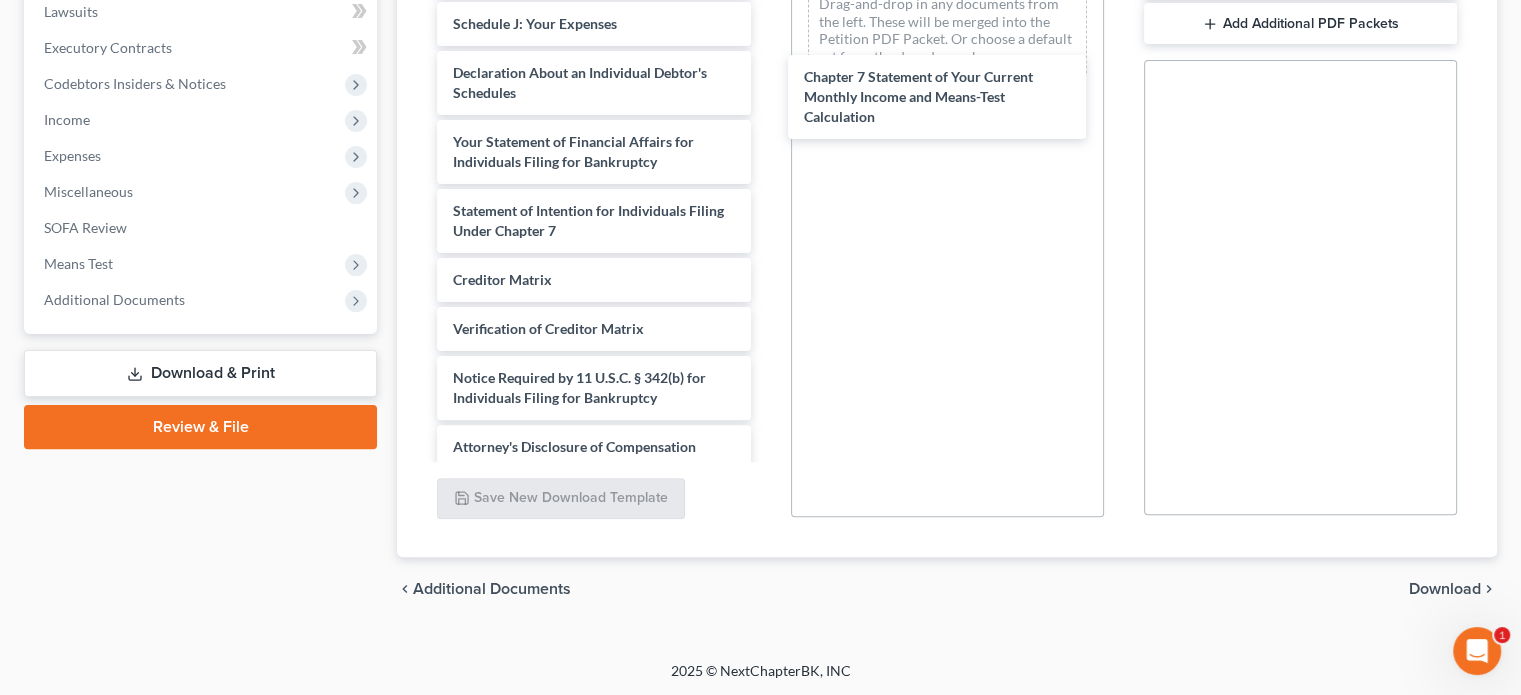 drag, startPoint x: 524, startPoint y: 299, endPoint x: 942, endPoint y: 115, distance: 456.7056 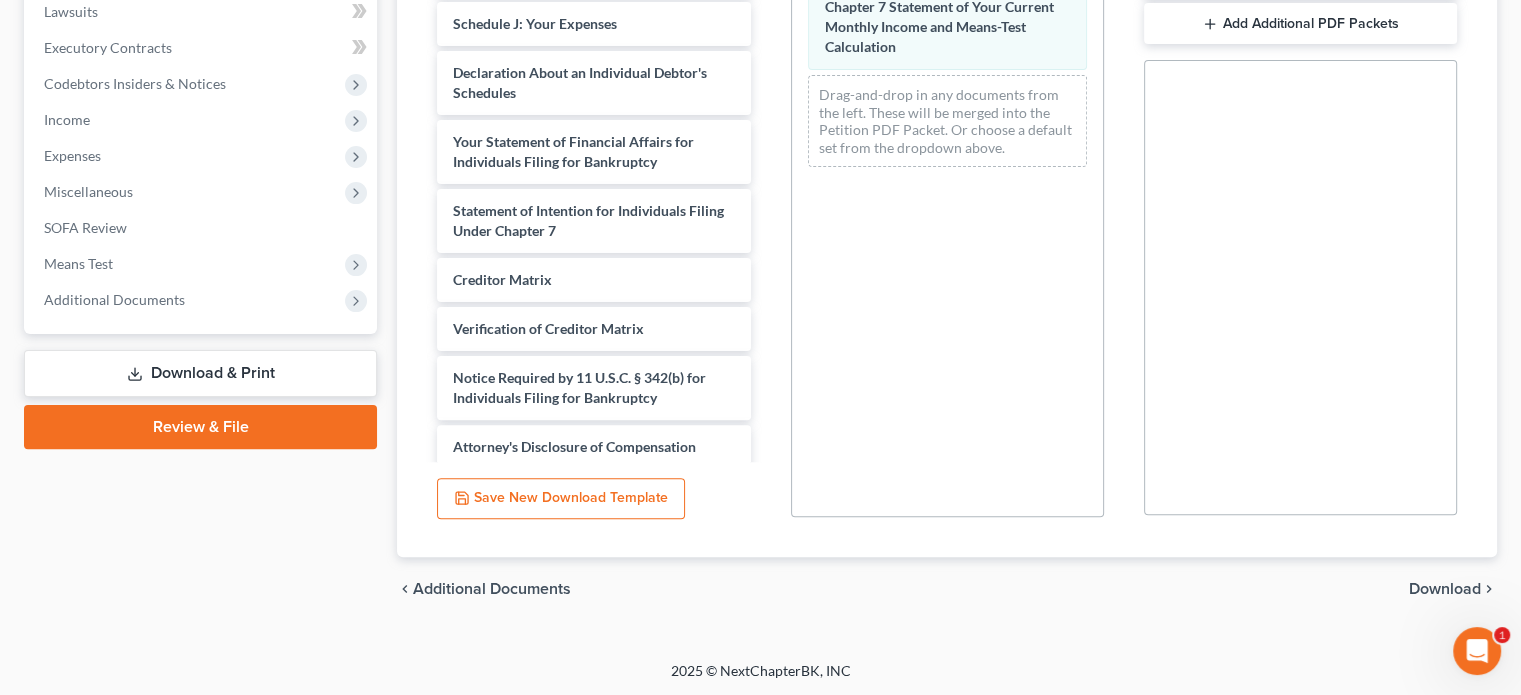 click on "Download" at bounding box center [1445, 589] 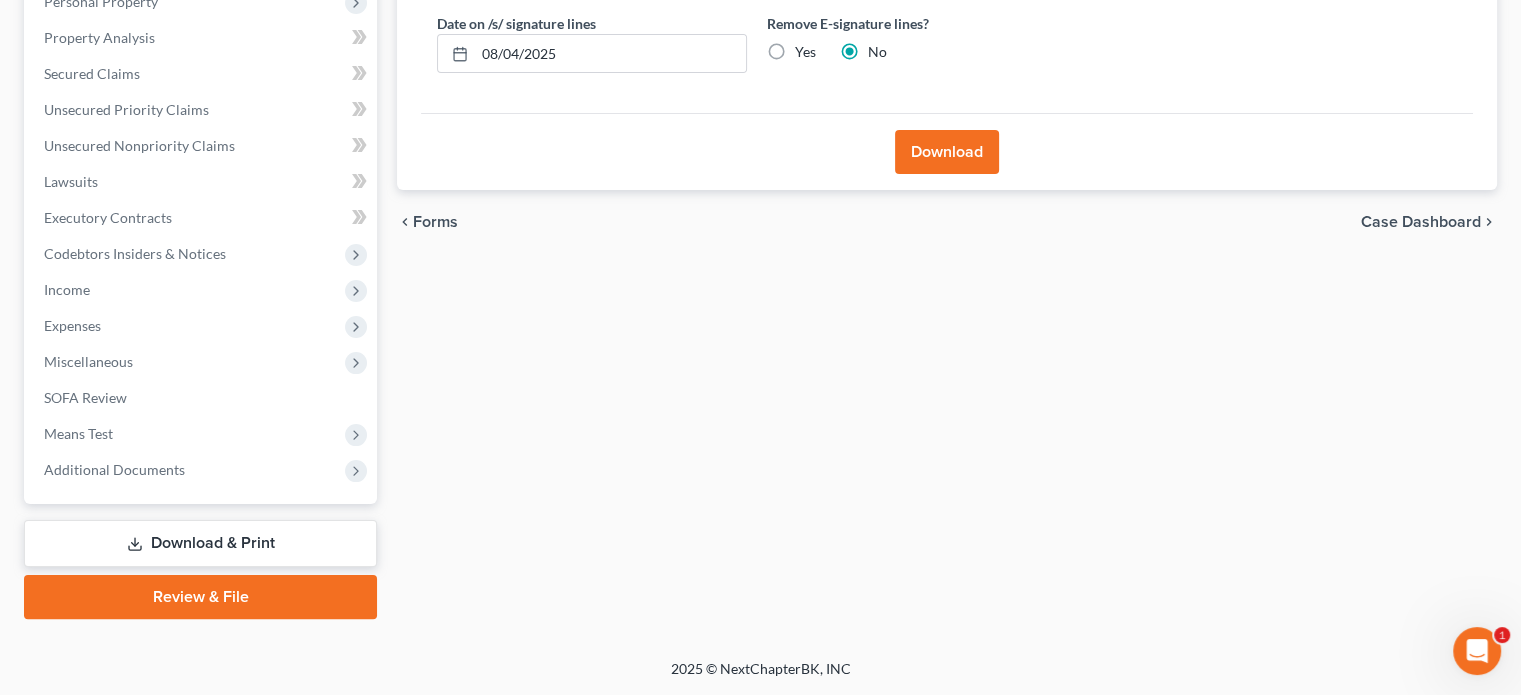 scroll, scrollTop: 366, scrollLeft: 0, axis: vertical 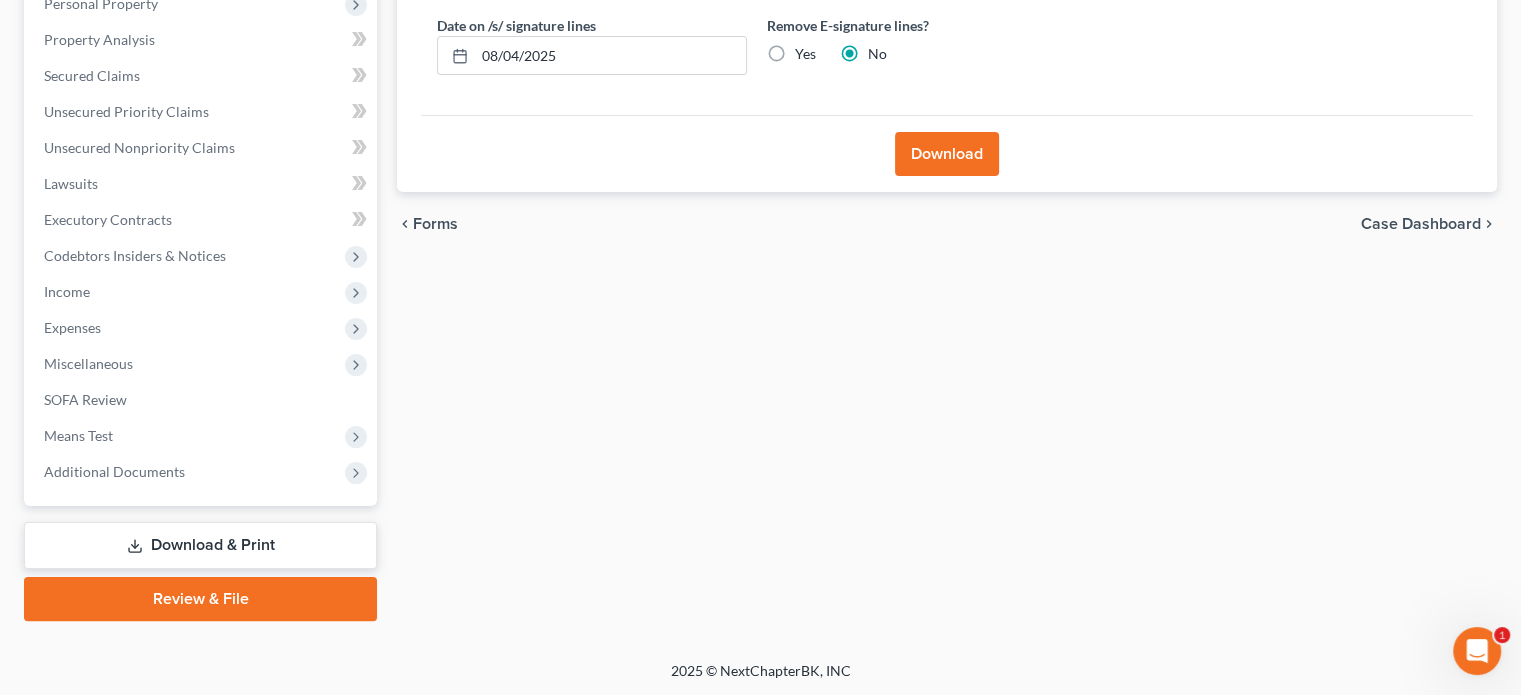 click on "Download" at bounding box center (947, 154) 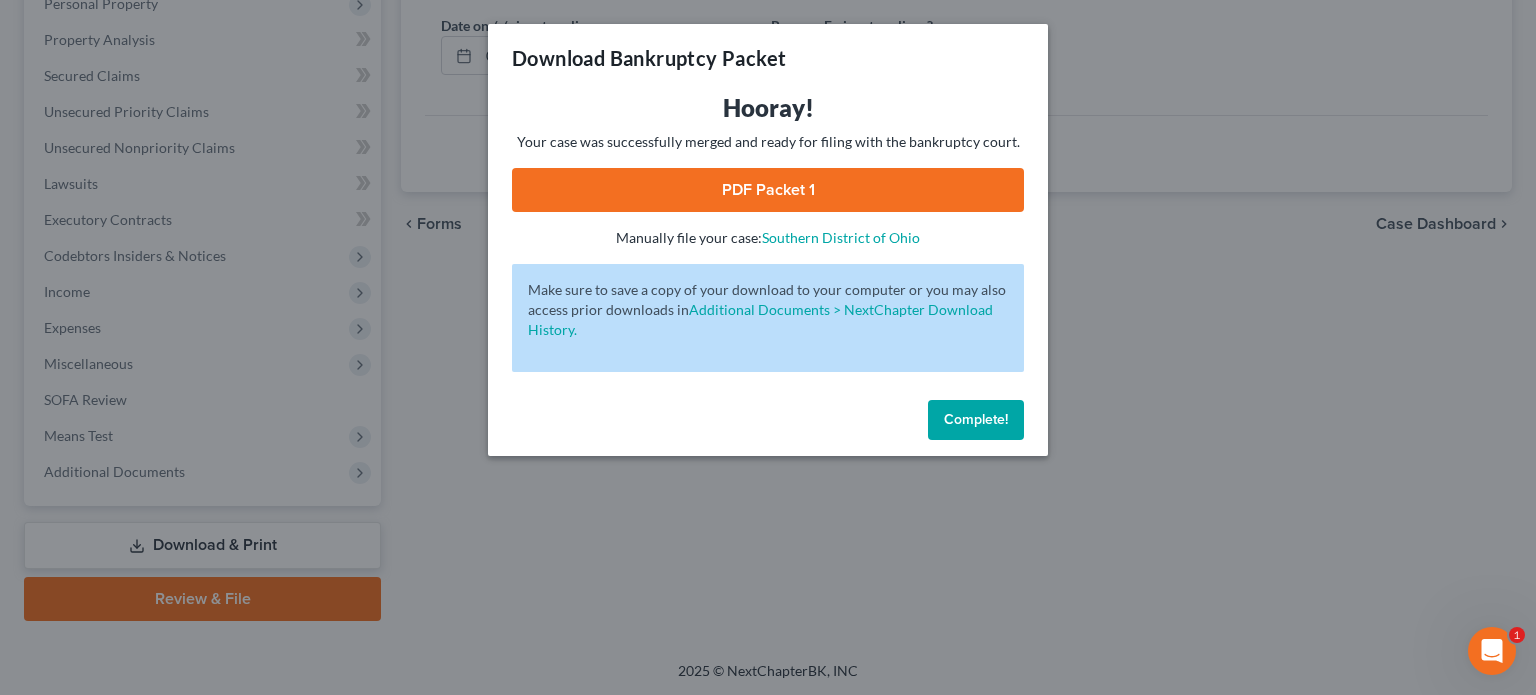 click on "PDF Packet 1" at bounding box center [768, 190] 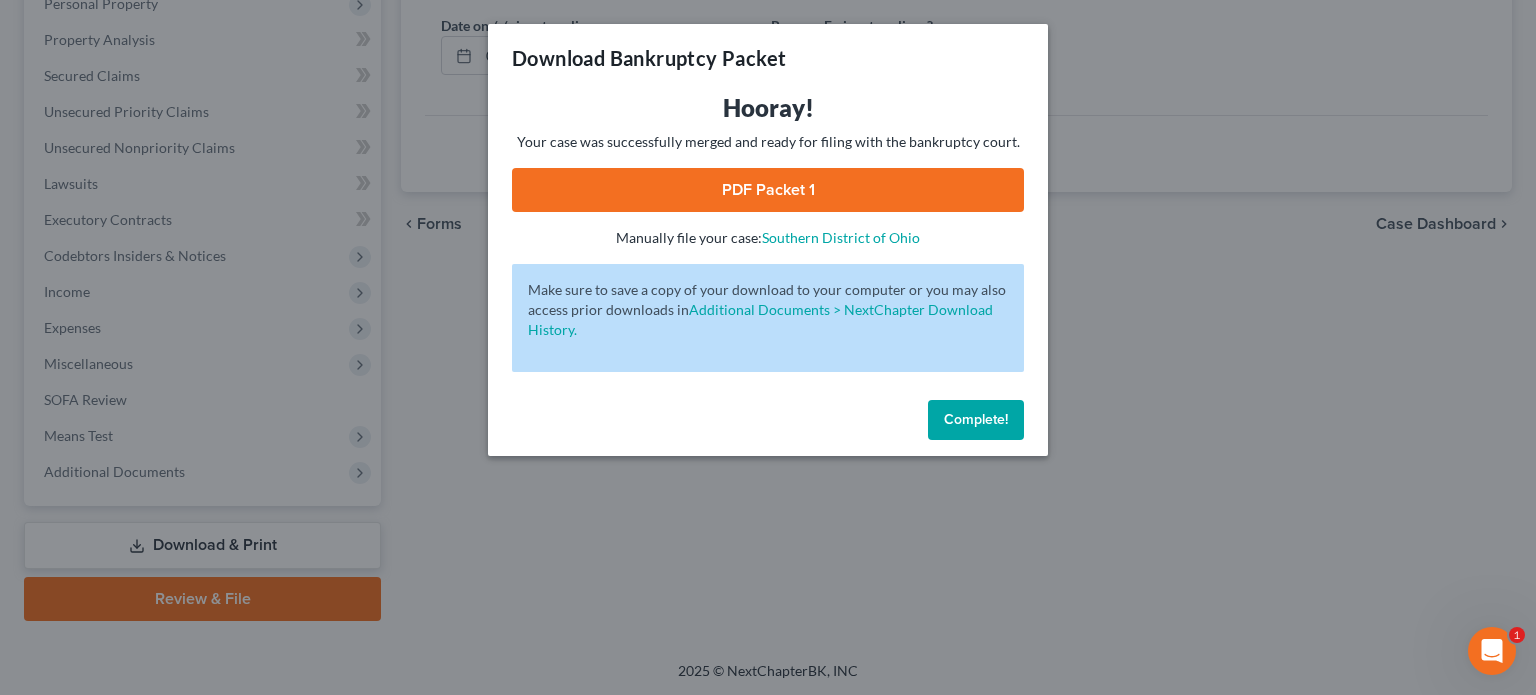 click on "Complete!" at bounding box center [976, 419] 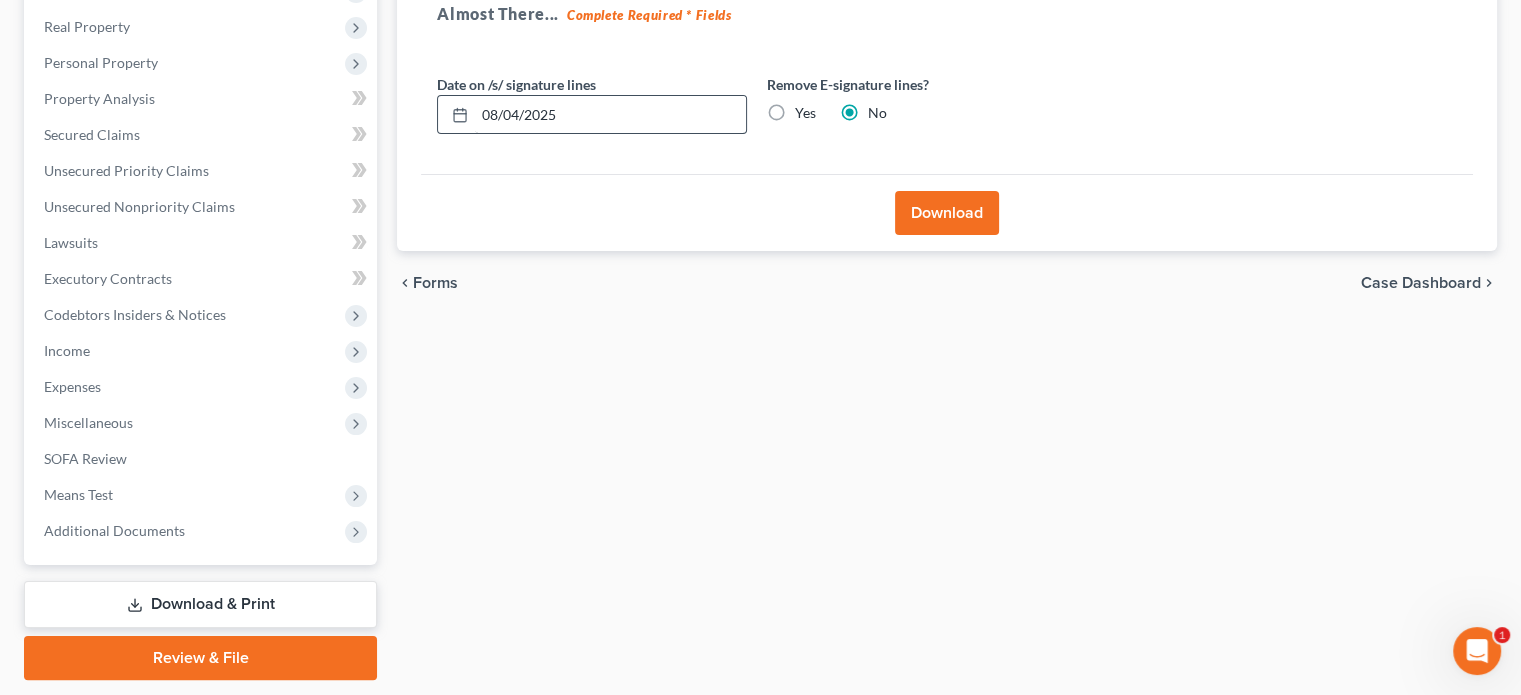 scroll, scrollTop: 366, scrollLeft: 0, axis: vertical 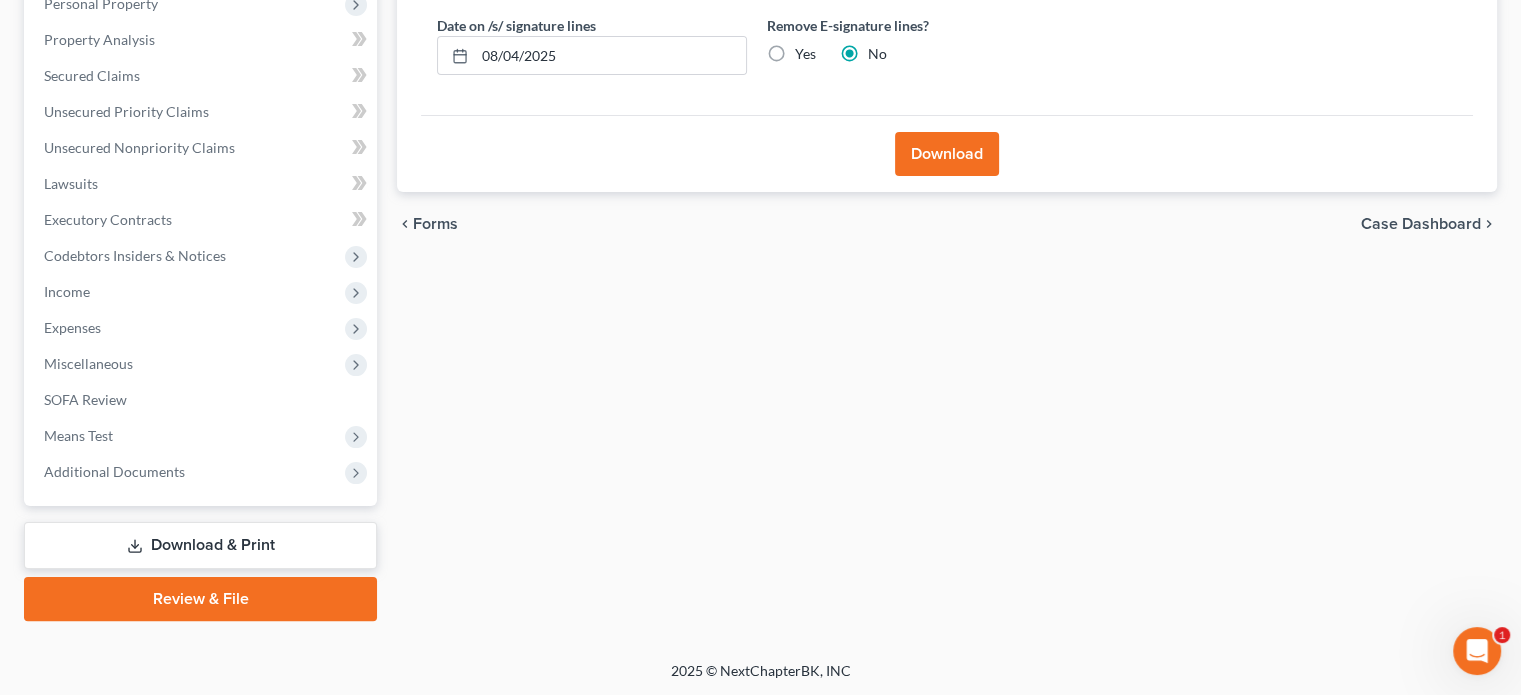 click on "Download & Print" at bounding box center [200, 545] 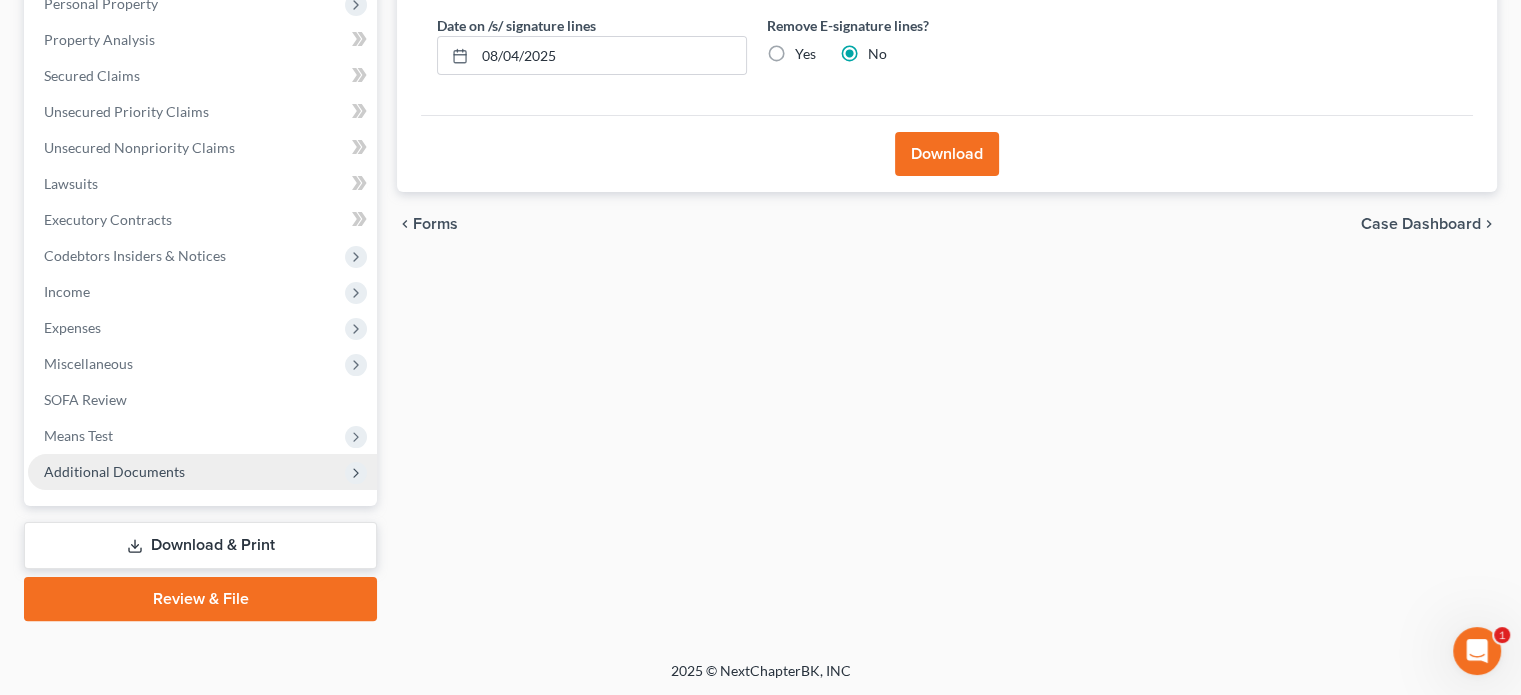 click on "Additional Documents" at bounding box center [202, 472] 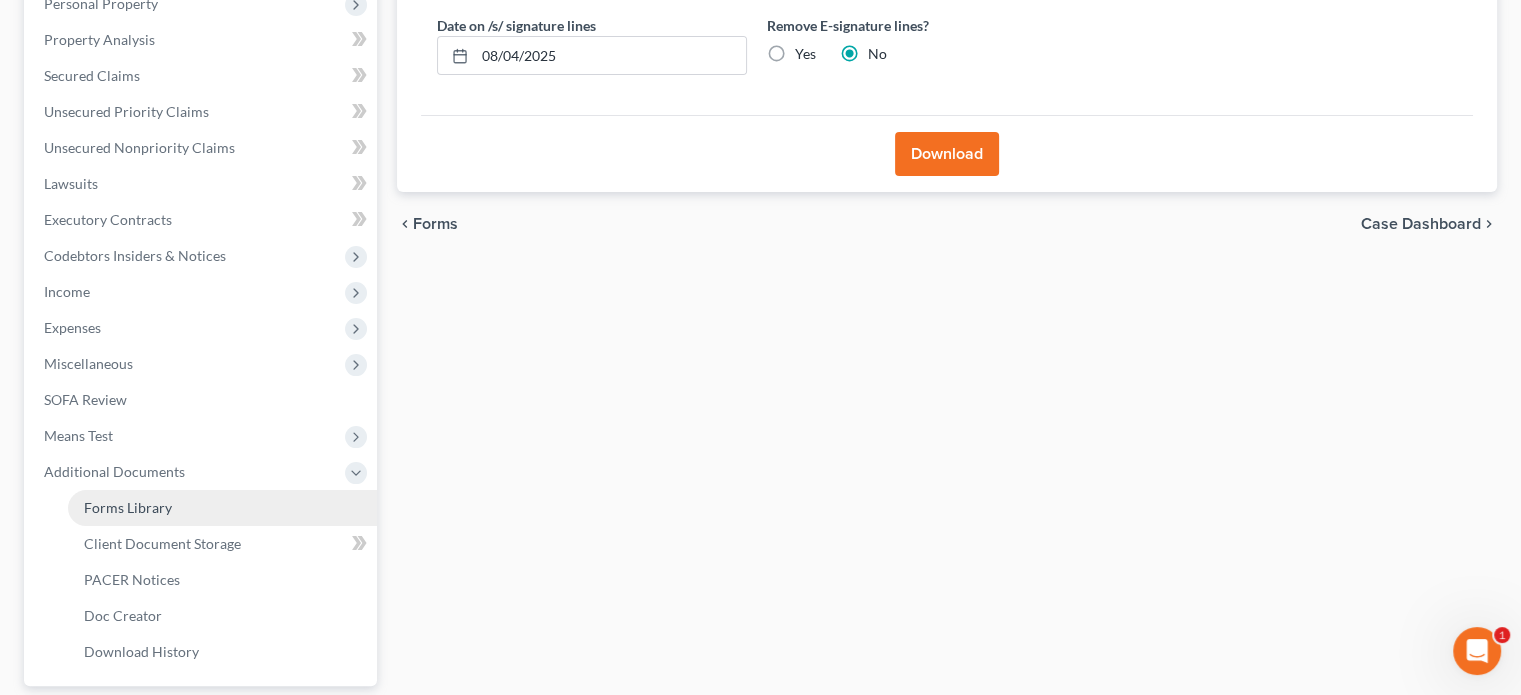 click on "Forms Library" at bounding box center [222, 508] 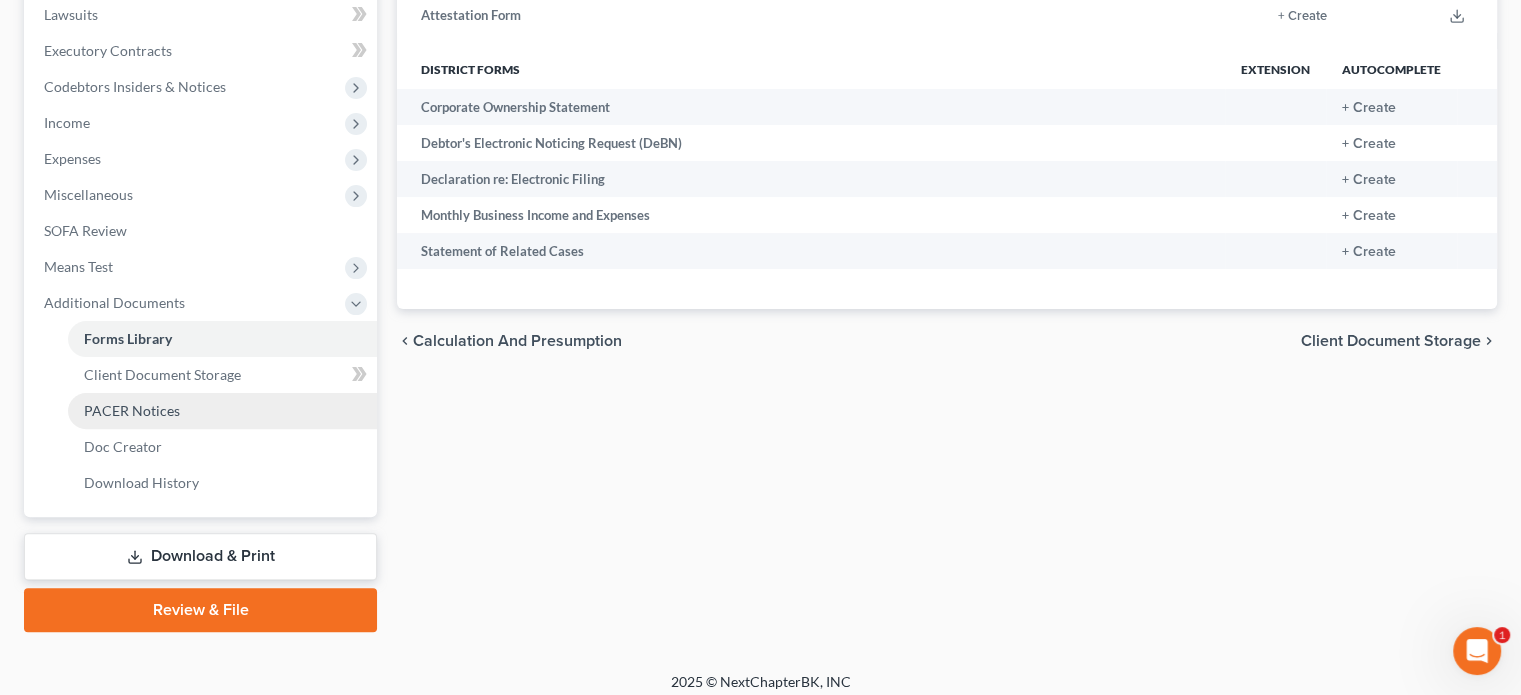 scroll, scrollTop: 546, scrollLeft: 0, axis: vertical 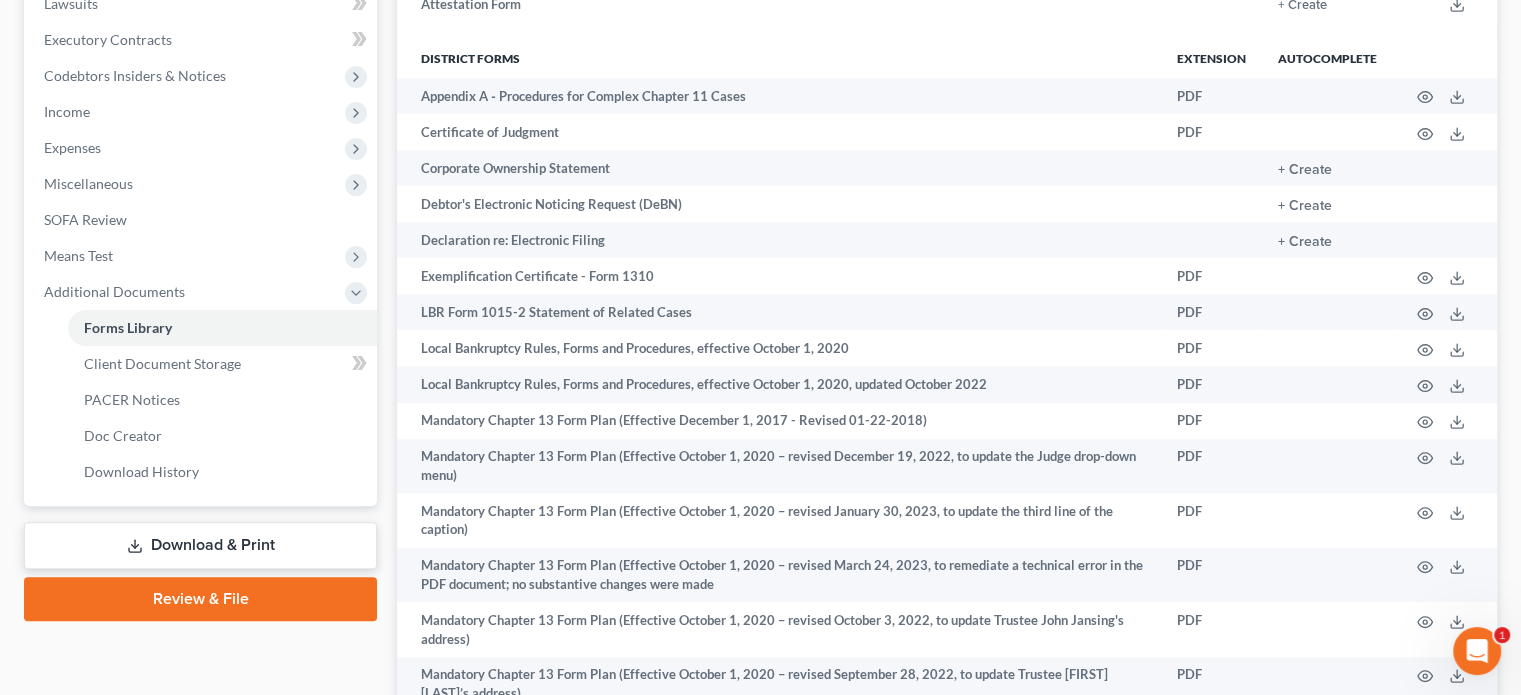 click on "Download & Print" at bounding box center (200, 545) 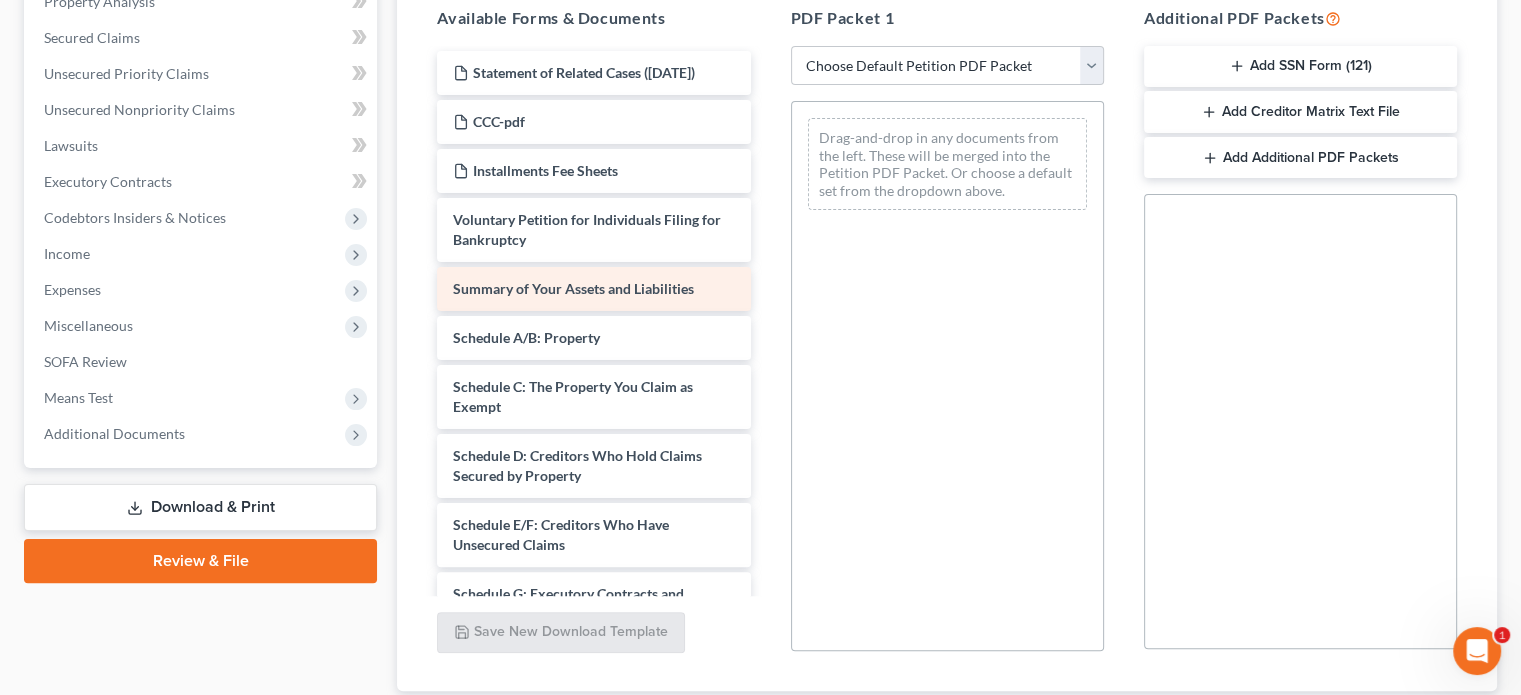 scroll, scrollTop: 500, scrollLeft: 0, axis: vertical 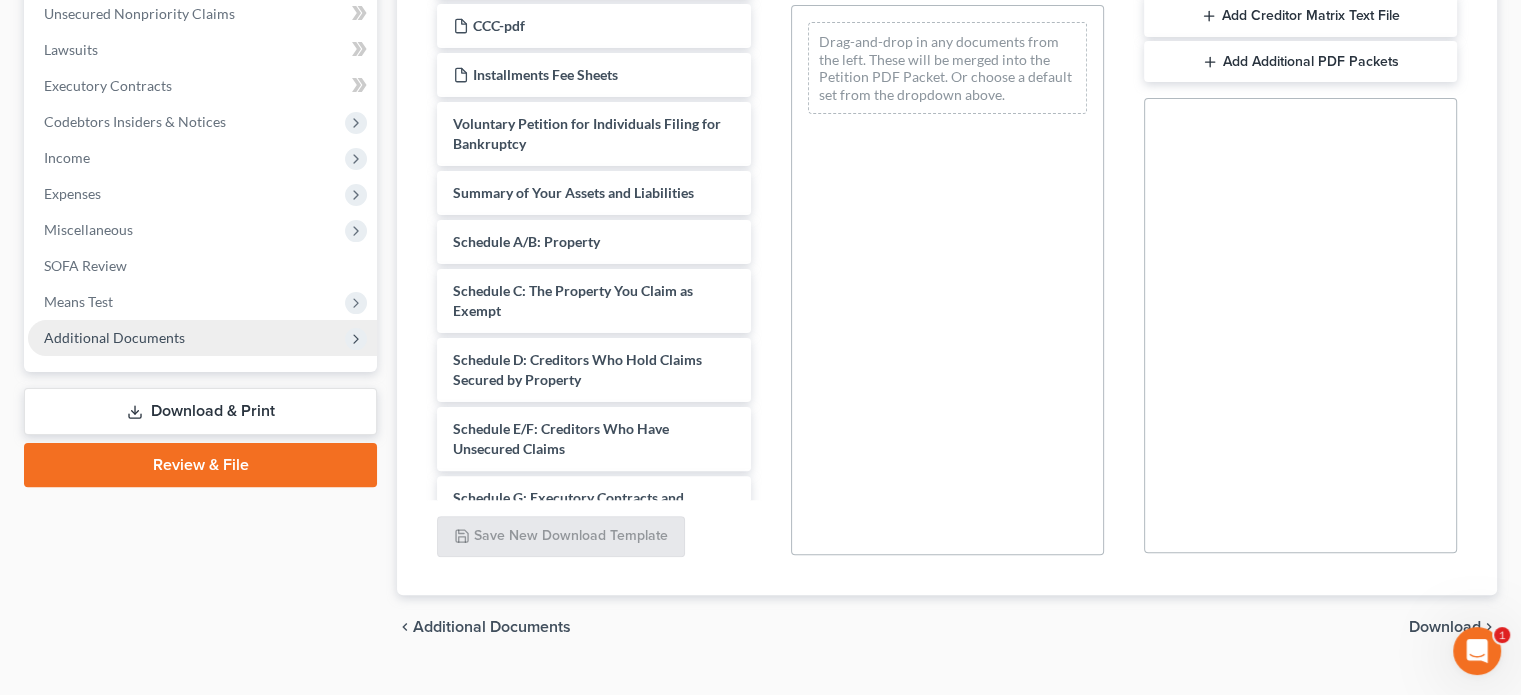 click on "Additional Documents" at bounding box center [114, 337] 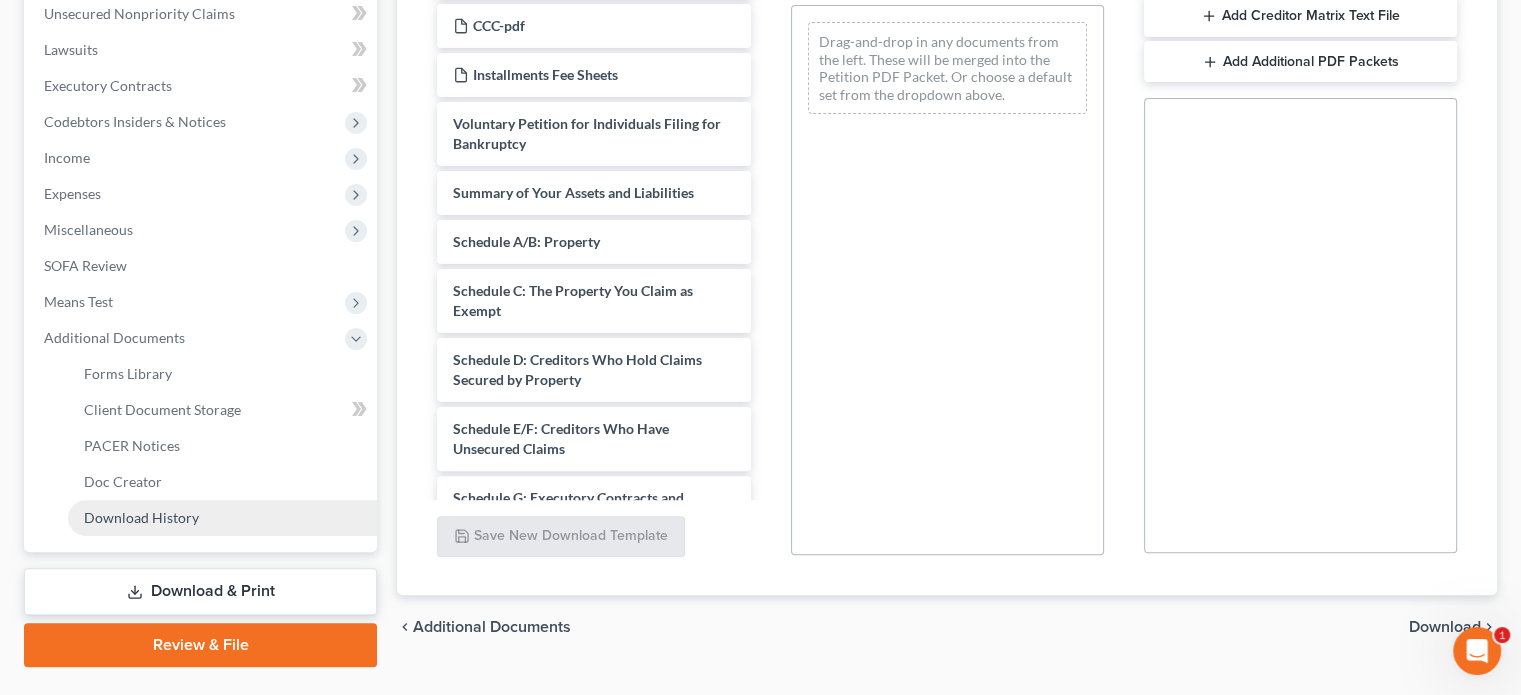click on "Download History" at bounding box center (141, 517) 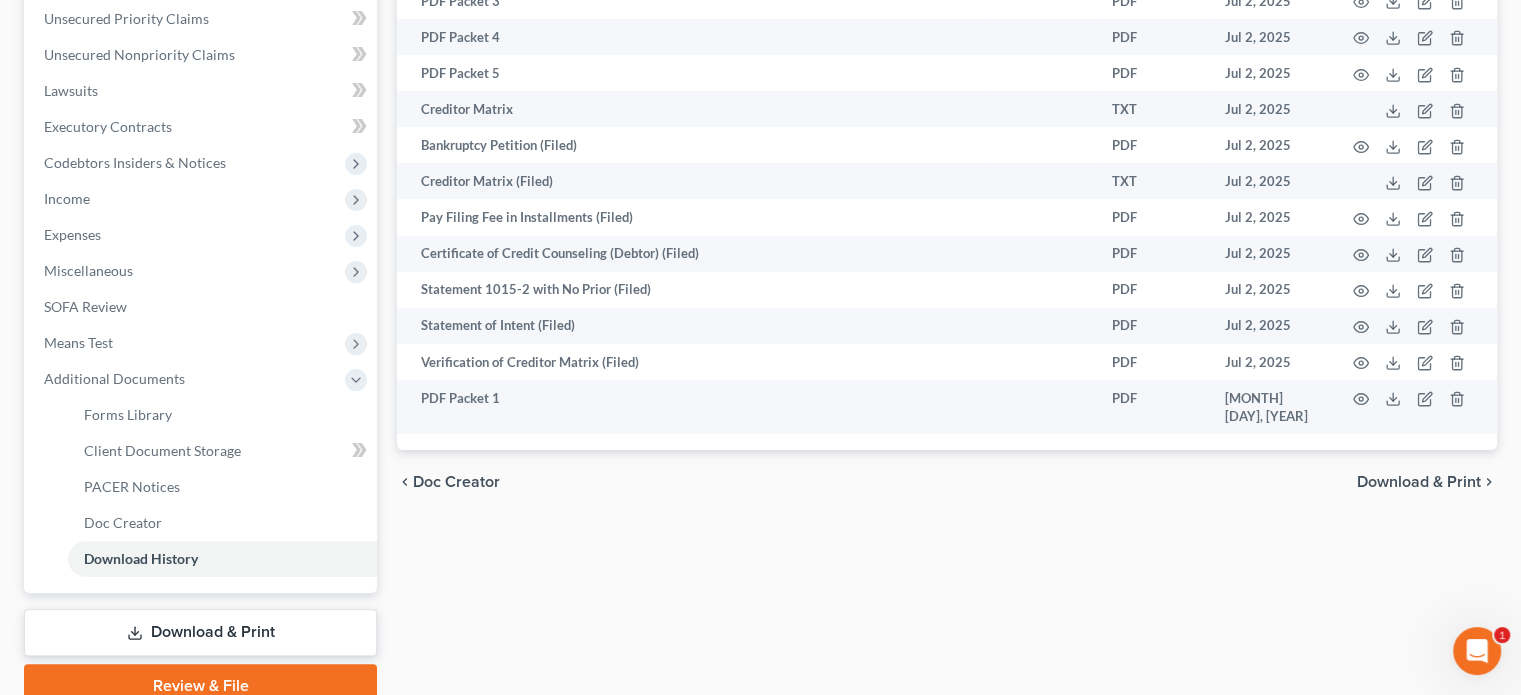 scroll, scrollTop: 546, scrollLeft: 0, axis: vertical 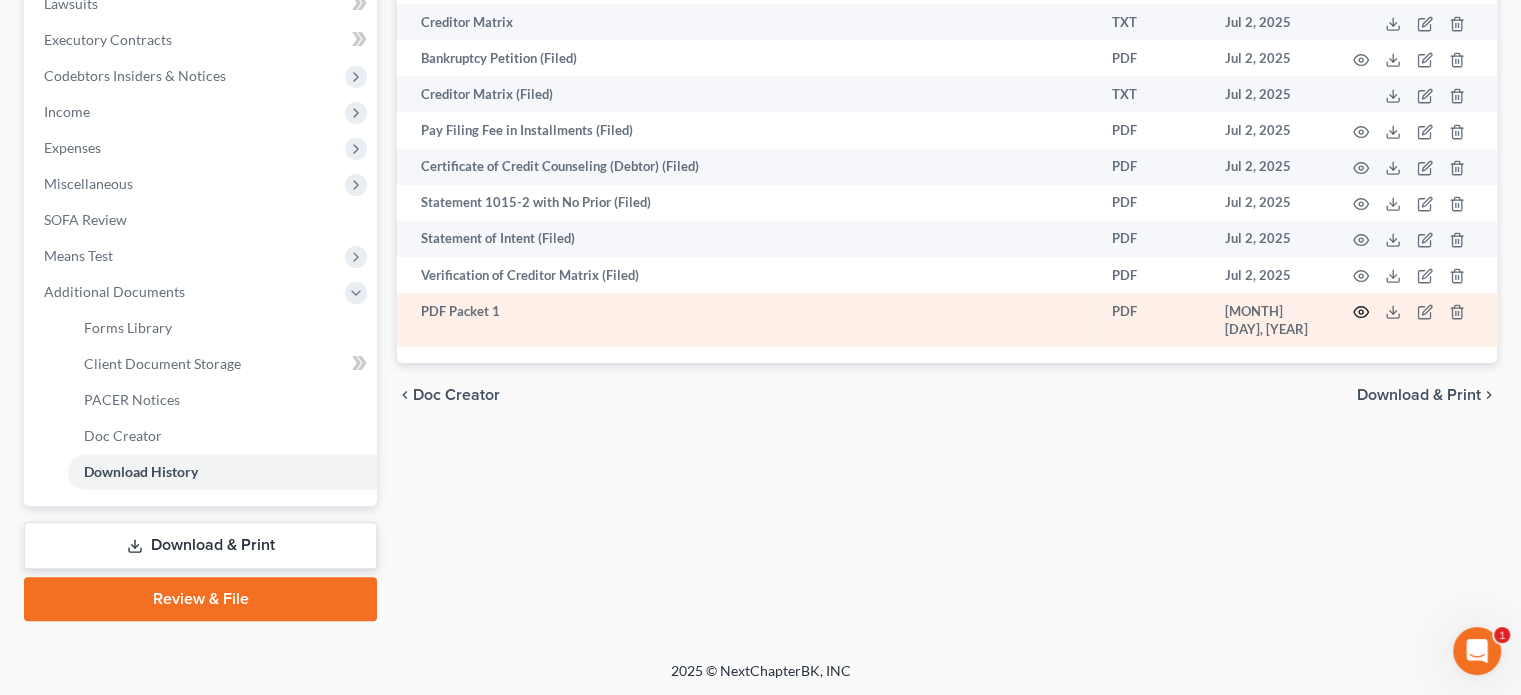 click 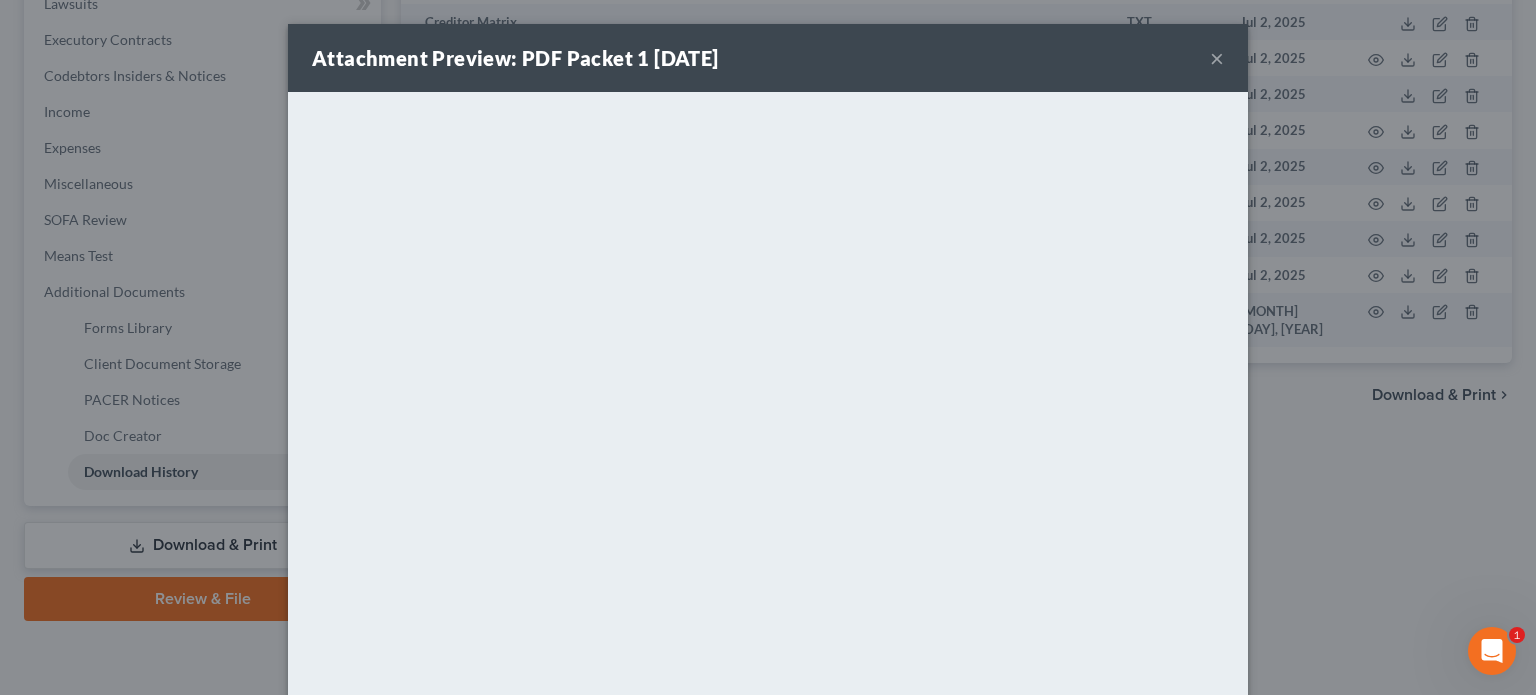 click on "×" at bounding box center (1217, 58) 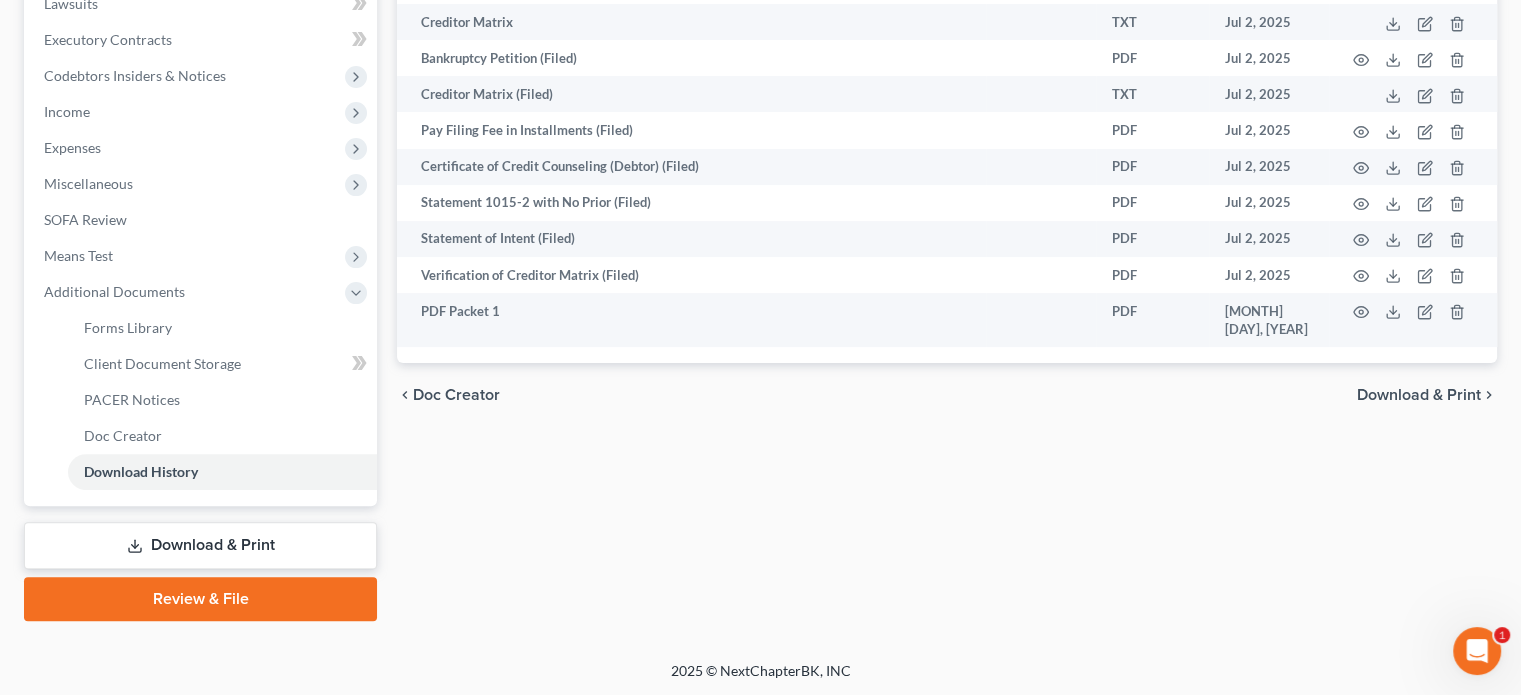 click on "Download & Print" at bounding box center (200, 545) 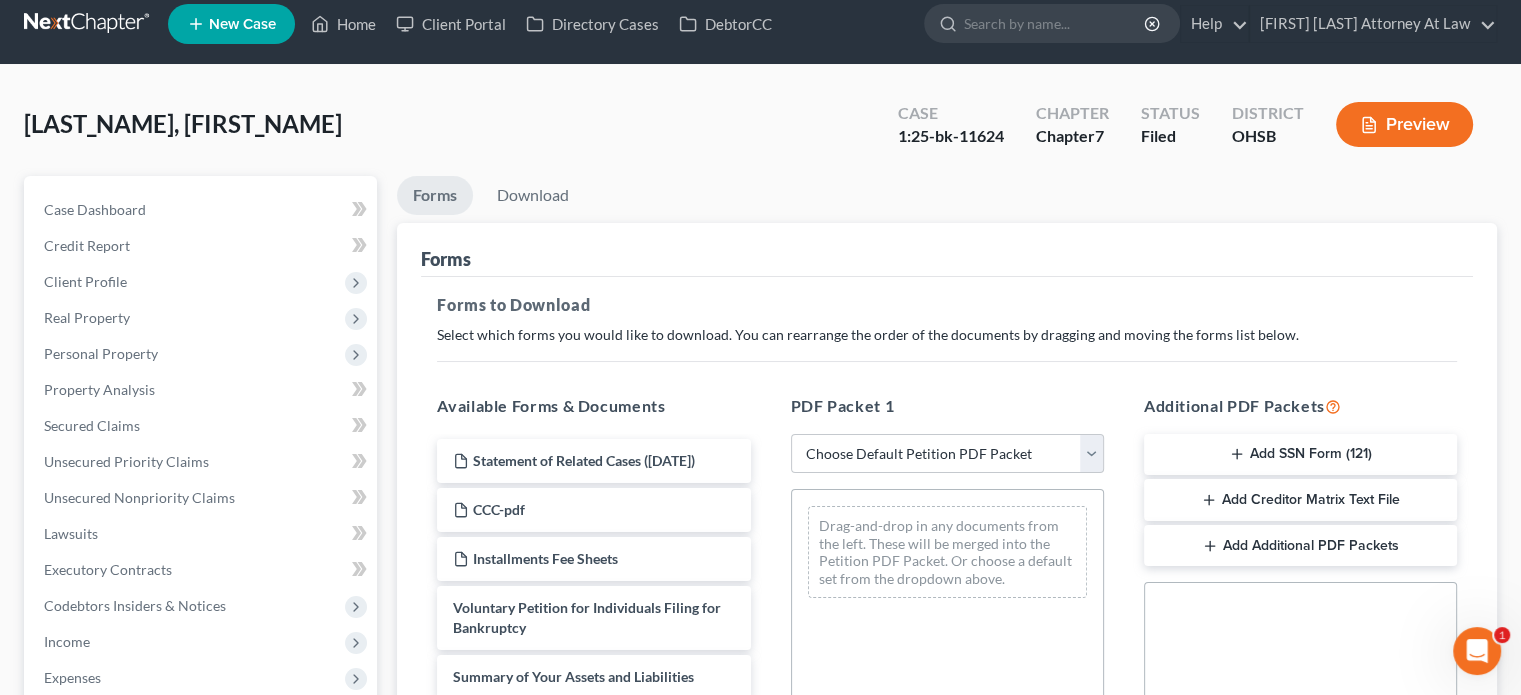 scroll, scrollTop: 0, scrollLeft: 0, axis: both 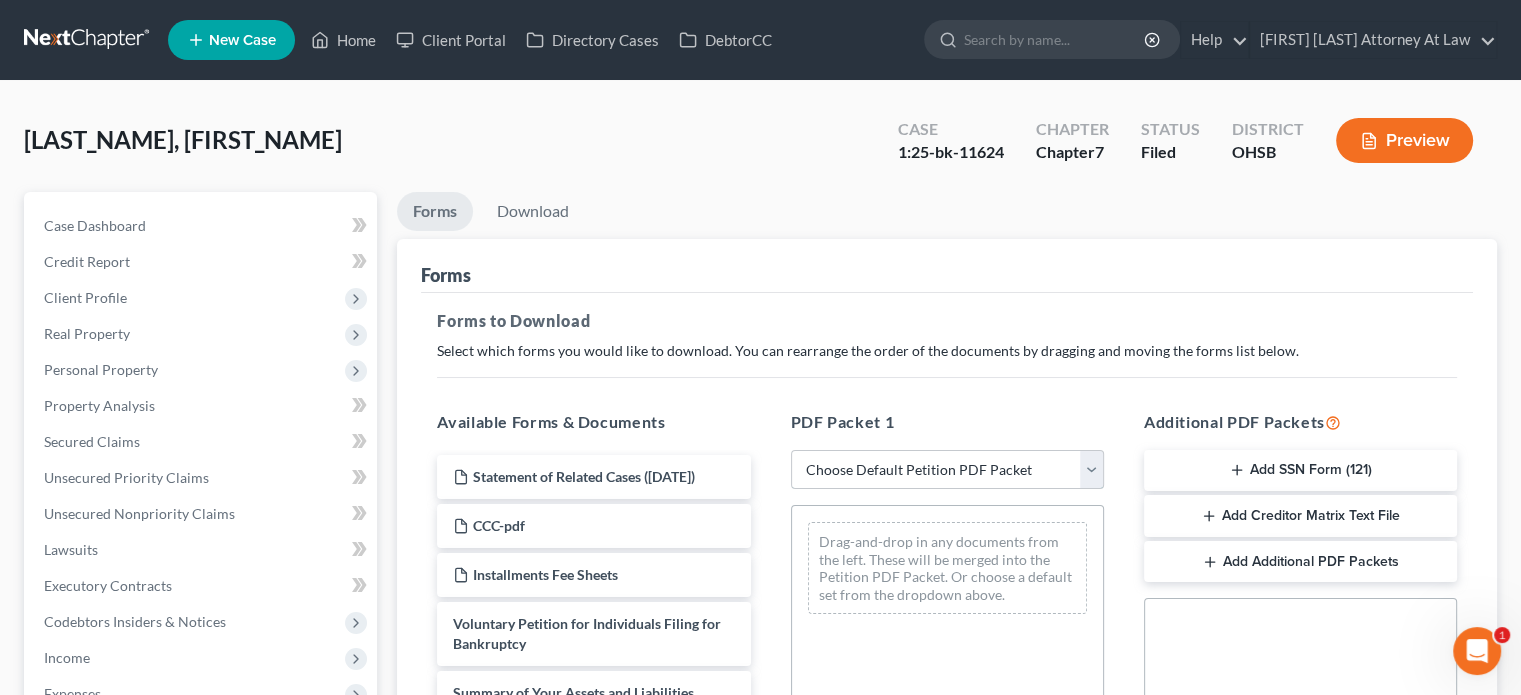 click on "Choose Default Petition PDF Packet Complete Bankruptcy Petition (all forms and schedules) Emergency Filing Forms (Petition and Creditor List Only) Amended Forms Signature Pages Only CostaMarkDraft Fairfield Farifield fairfield1 fairfield2 Fairfield Petition5182020 Petition52020 Petitionmailed to client 52120 Fairfield3 Fairfield3 Amended Schedule F" at bounding box center [947, 470] 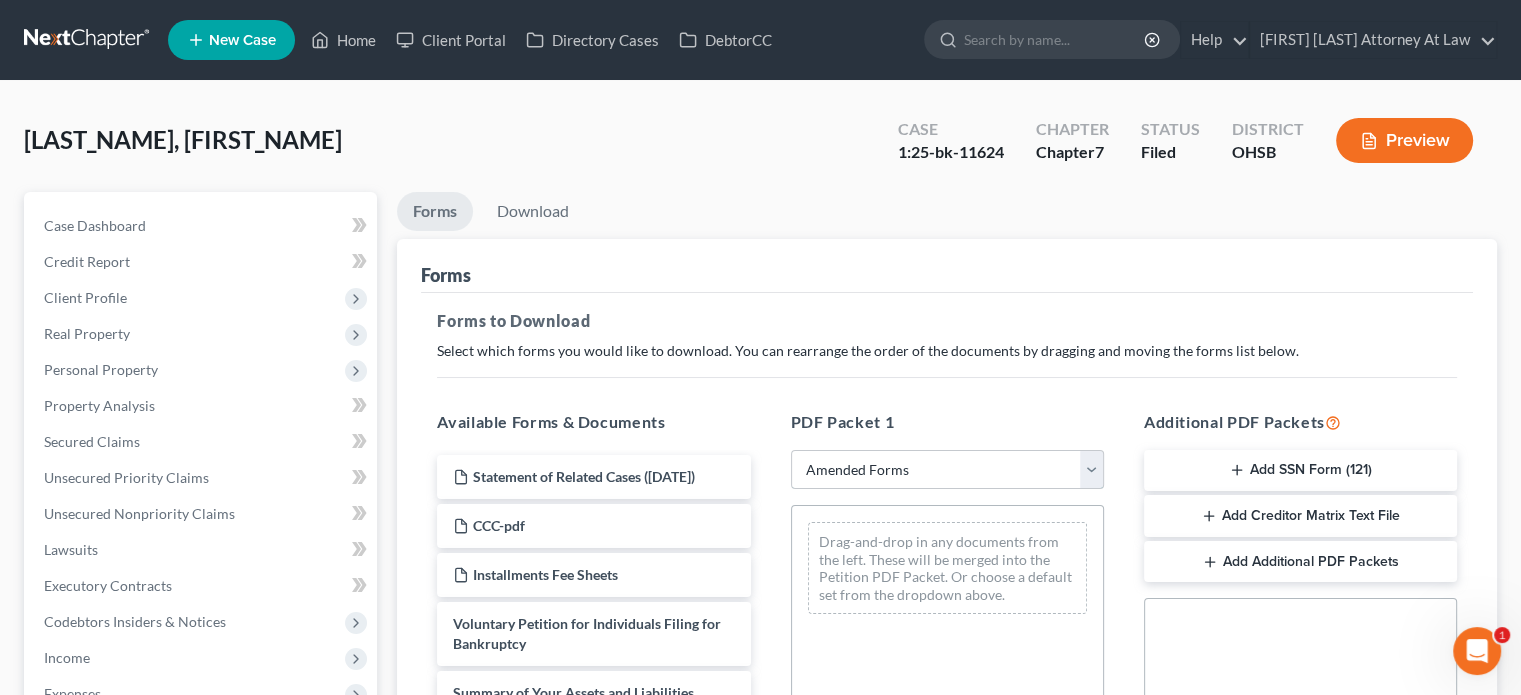click on "Choose Default Petition PDF Packet Complete Bankruptcy Petition (all forms and schedules) Emergency Filing Forms (Petition and Creditor List Only) Amended Forms Signature Pages Only CostaMarkDraft Fairfield Farifield fairfield1 fairfield2 Fairfield Petition5182020 Petition52020 Petitionmailed to client 52120 Fairfield3 Fairfield3 Amended Schedule F" at bounding box center [947, 470] 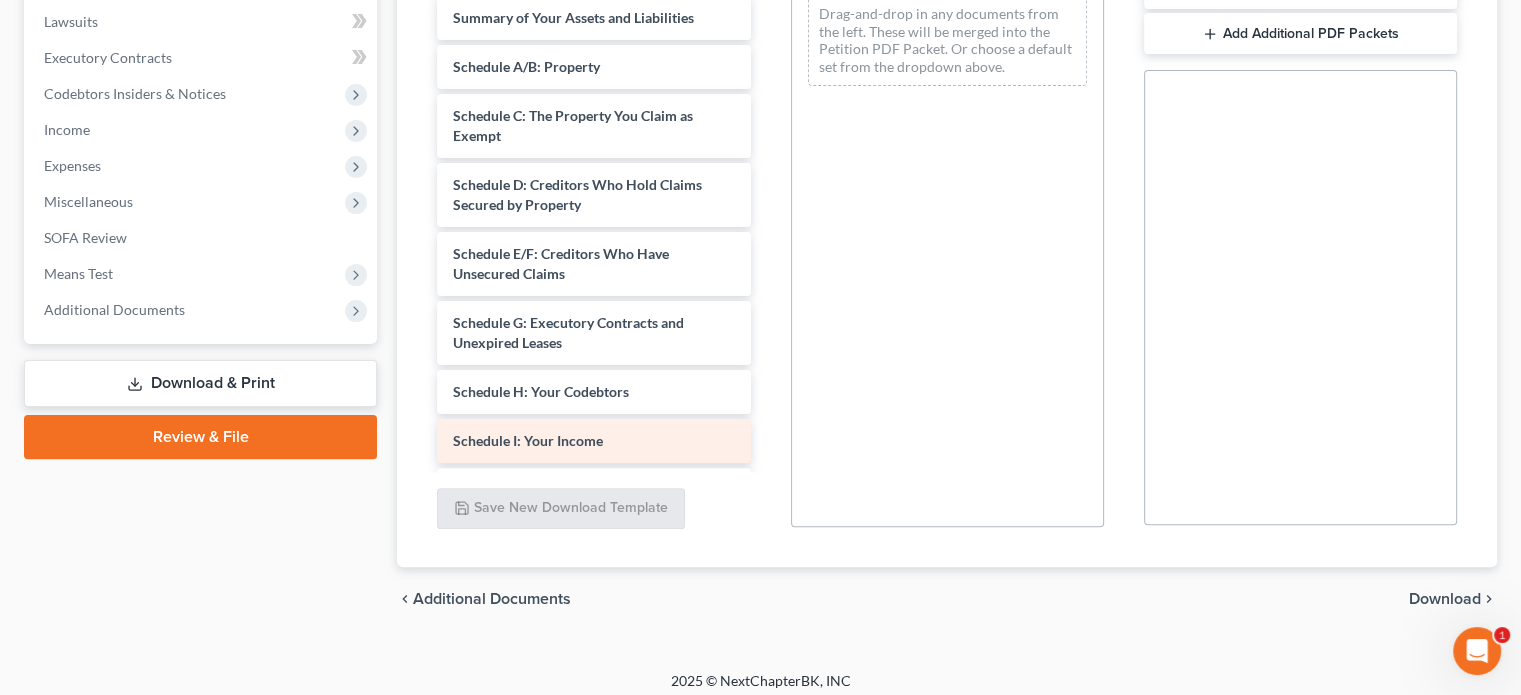 scroll, scrollTop: 538, scrollLeft: 0, axis: vertical 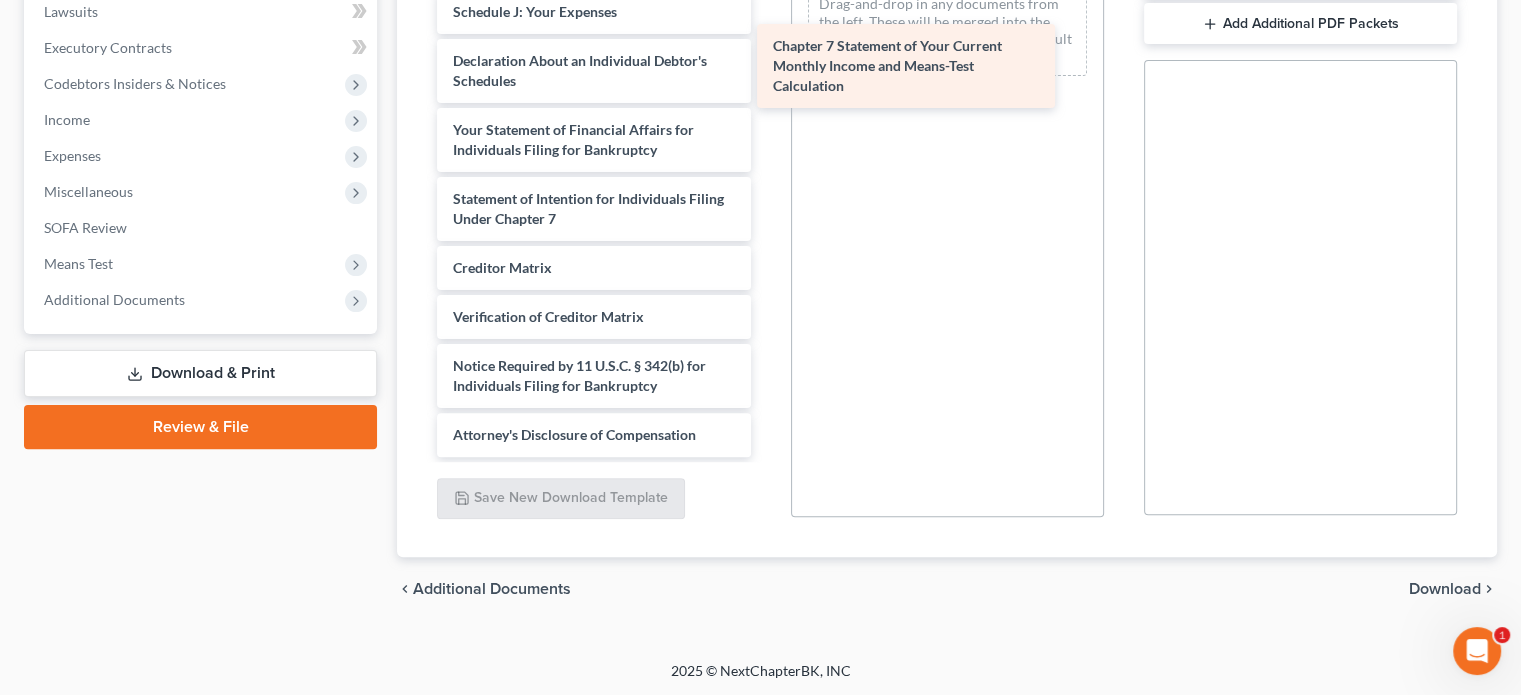 drag, startPoint x: 500, startPoint y: 189, endPoint x: 855, endPoint y: 50, distance: 381.2427 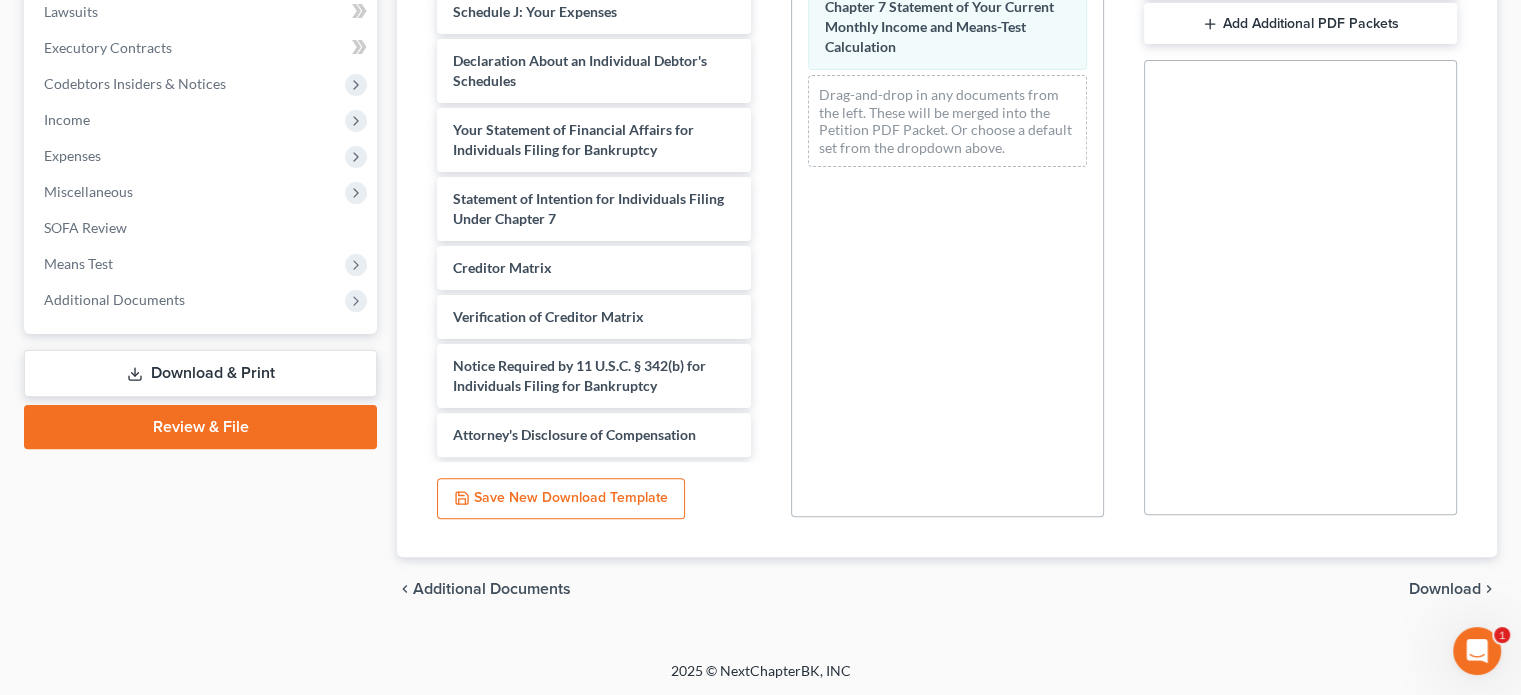 click on "Download" at bounding box center (1445, 589) 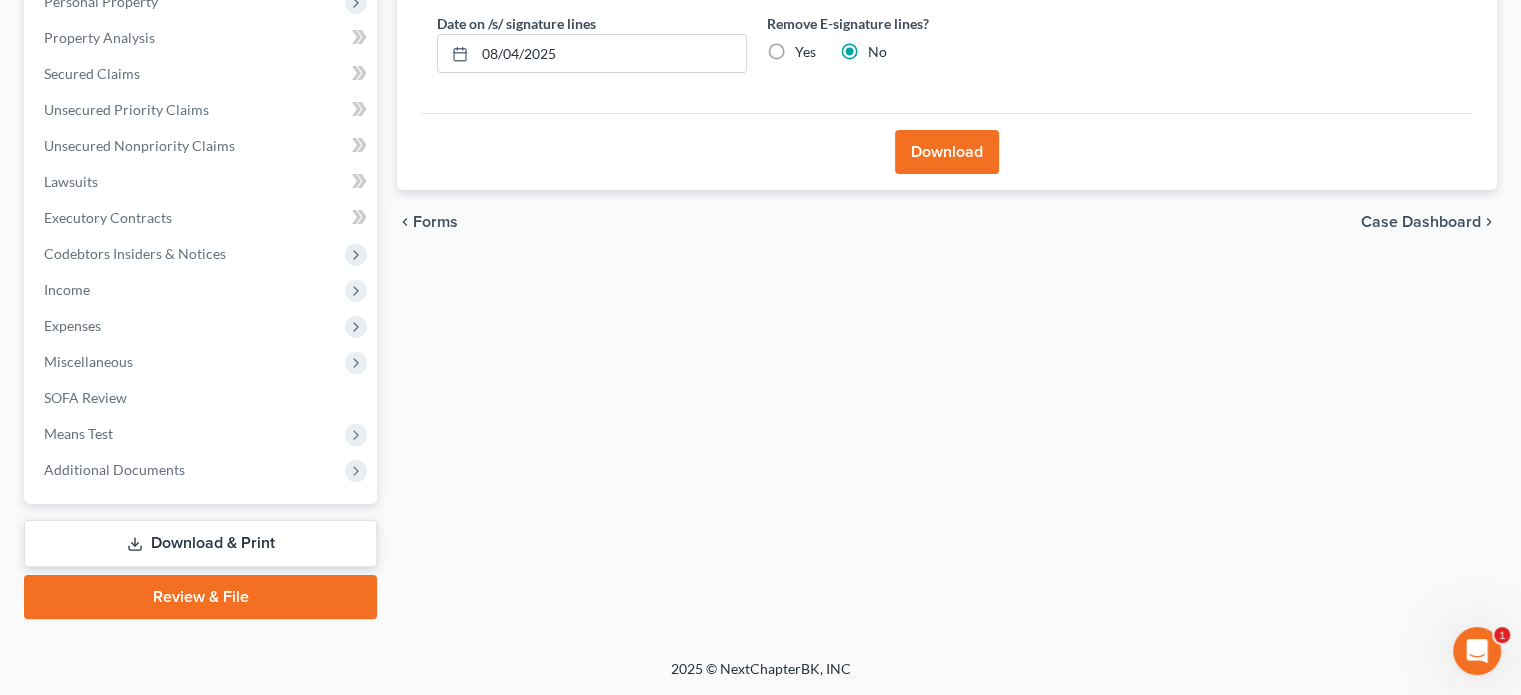 scroll, scrollTop: 366, scrollLeft: 0, axis: vertical 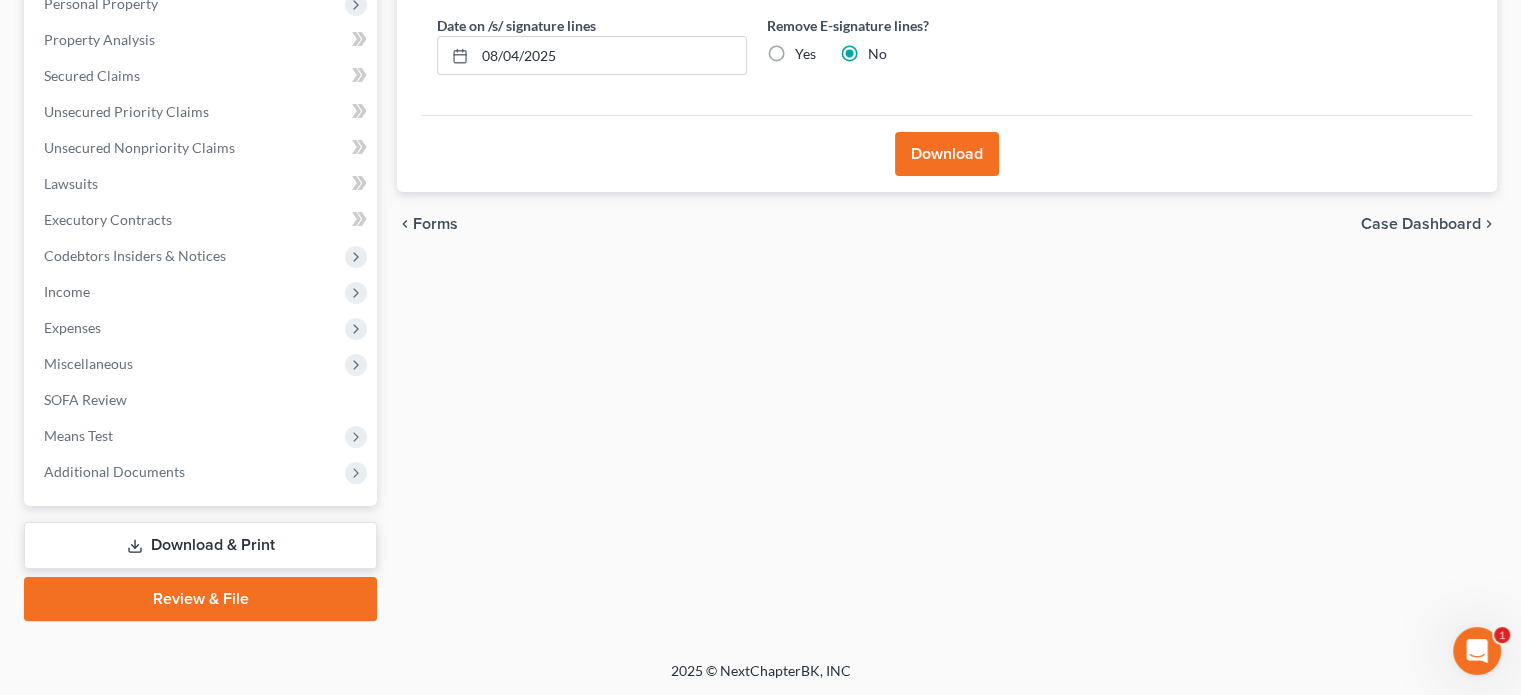 click on "Download" at bounding box center [947, 154] 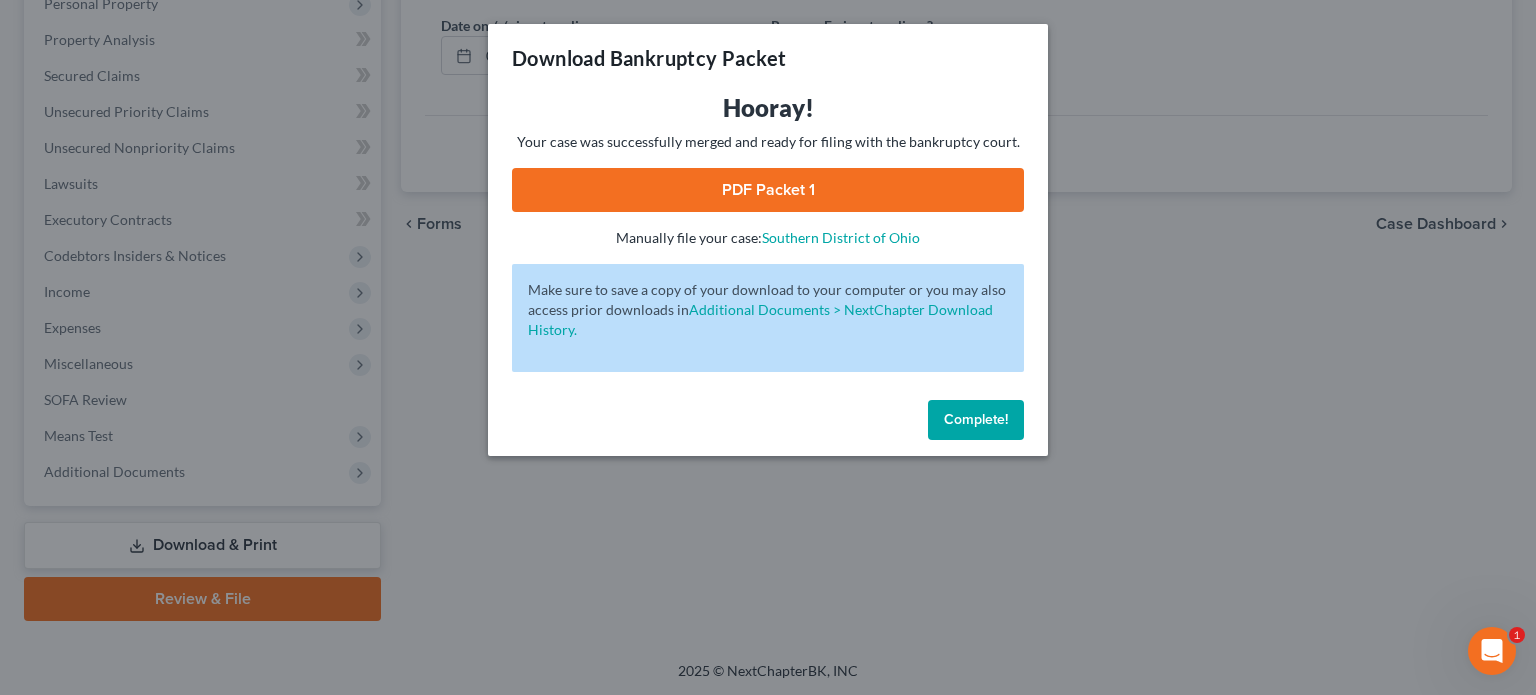 click on "PDF Packet 1" at bounding box center [768, 190] 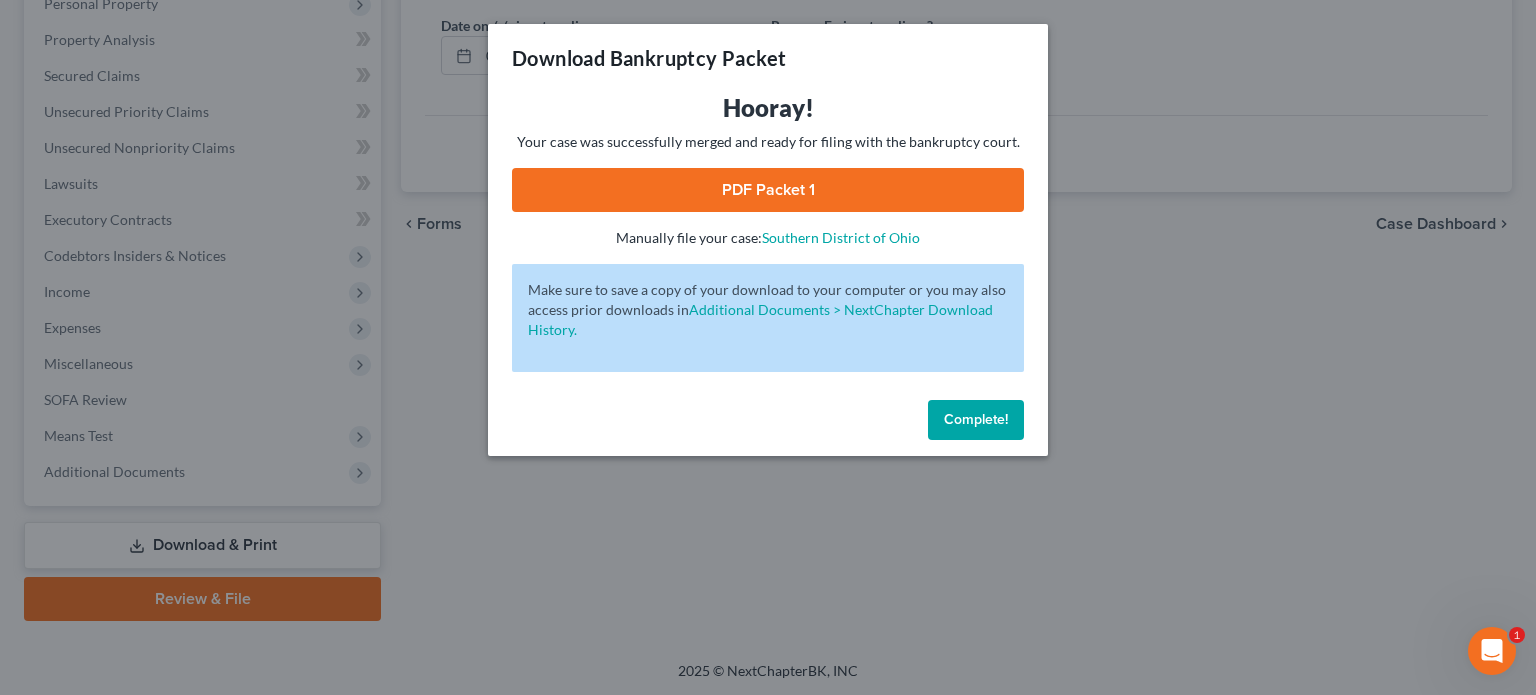 click on "PDF Packet 1" at bounding box center [768, 190] 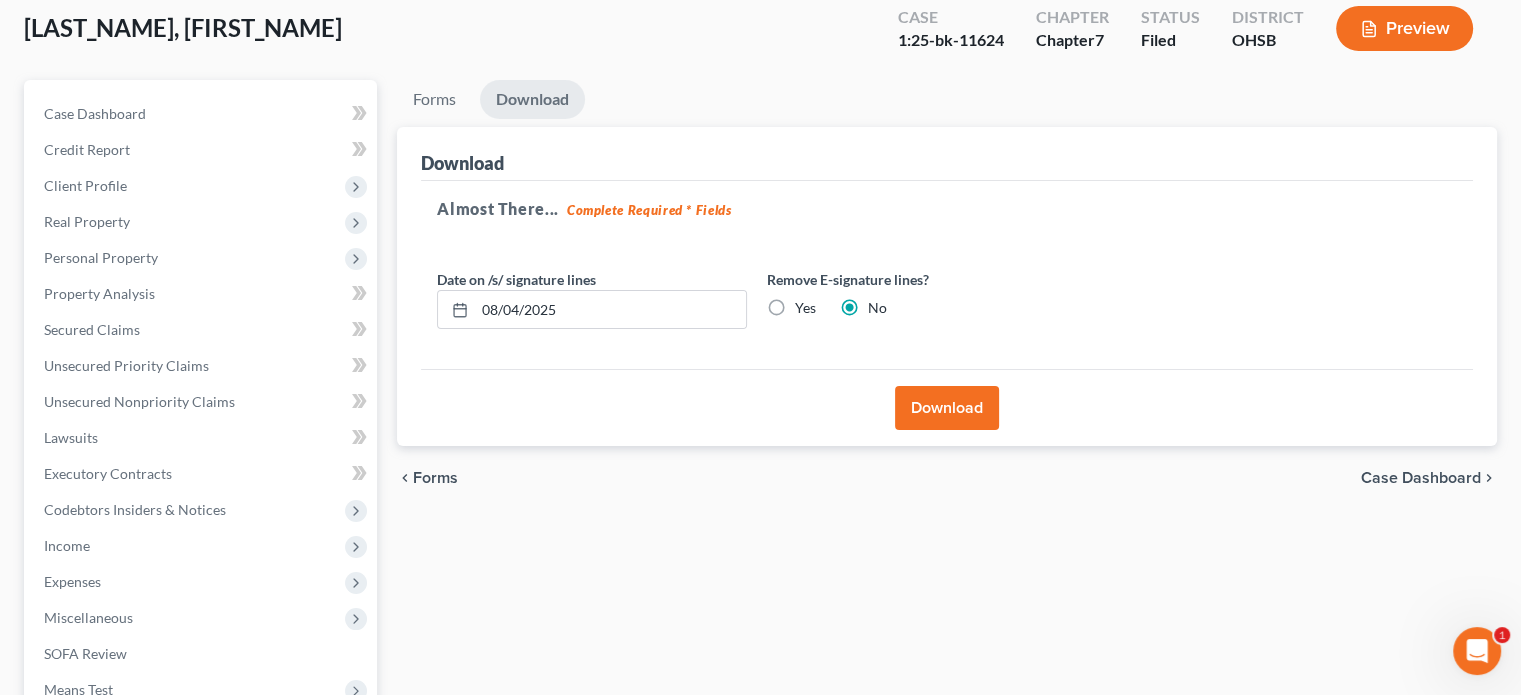 scroll, scrollTop: 0, scrollLeft: 0, axis: both 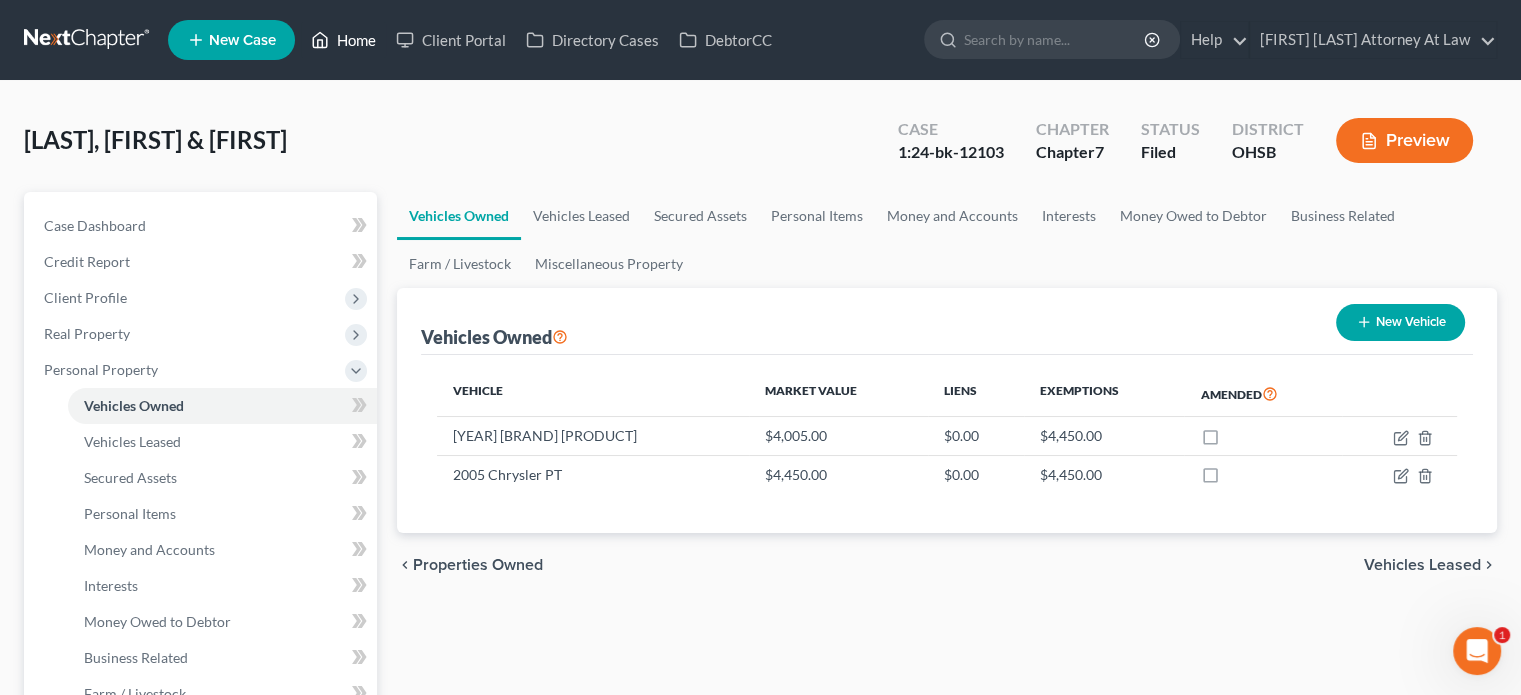 click on "Home" at bounding box center [343, 40] 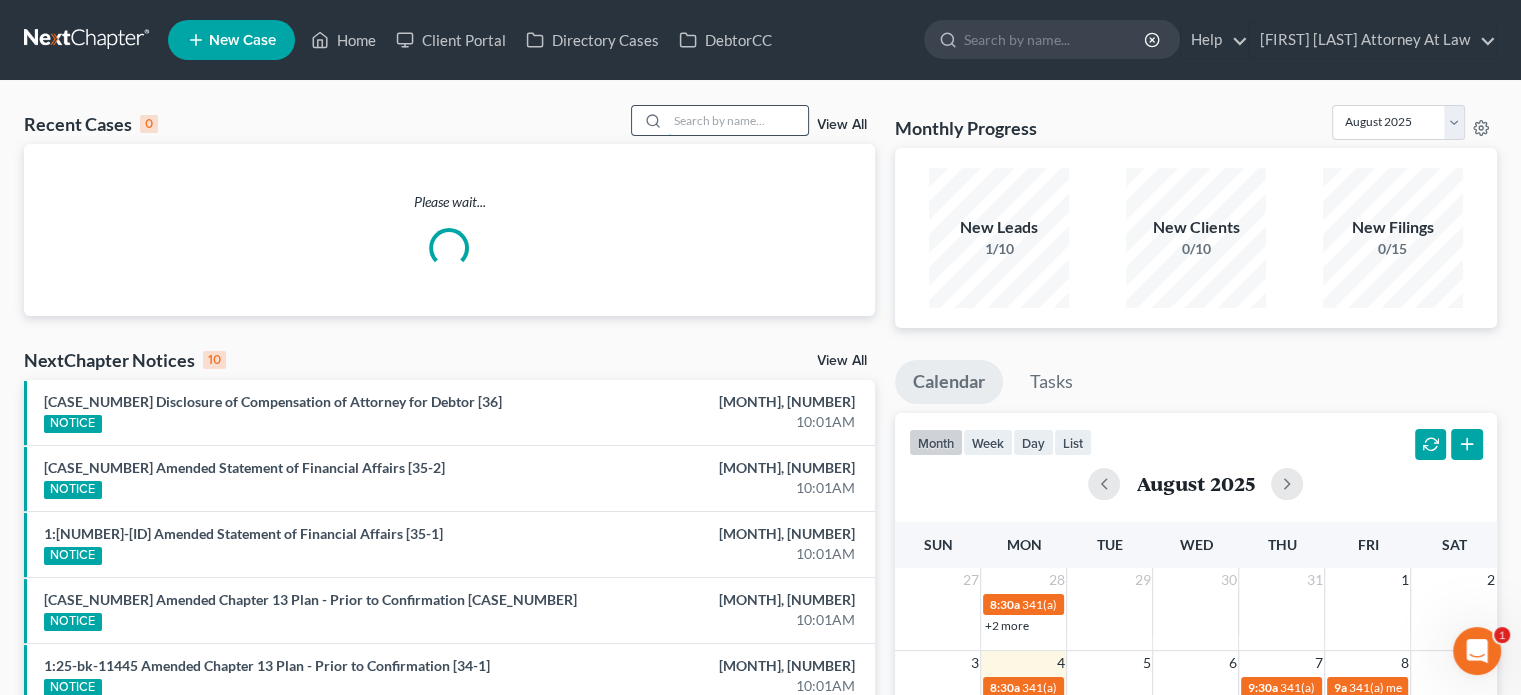 click at bounding box center (738, 120) 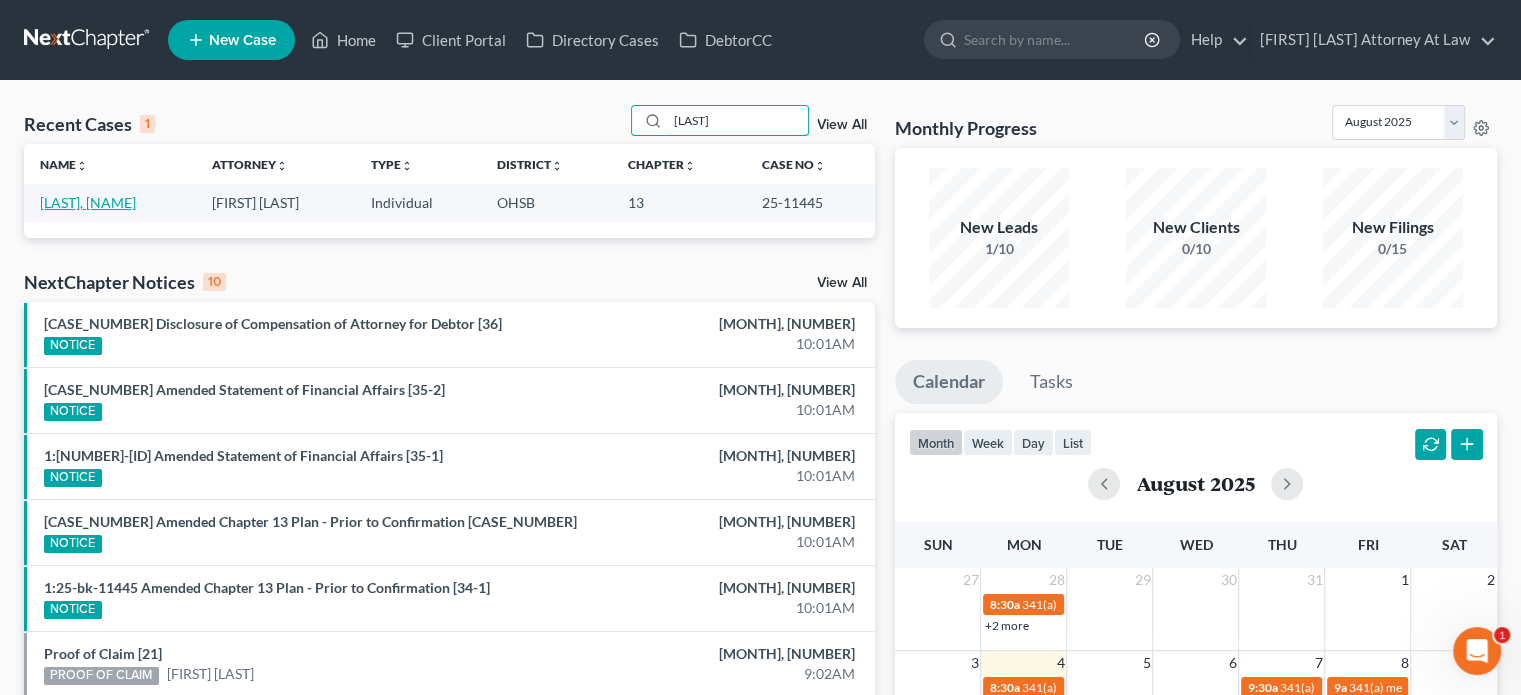 type on "[LAST]" 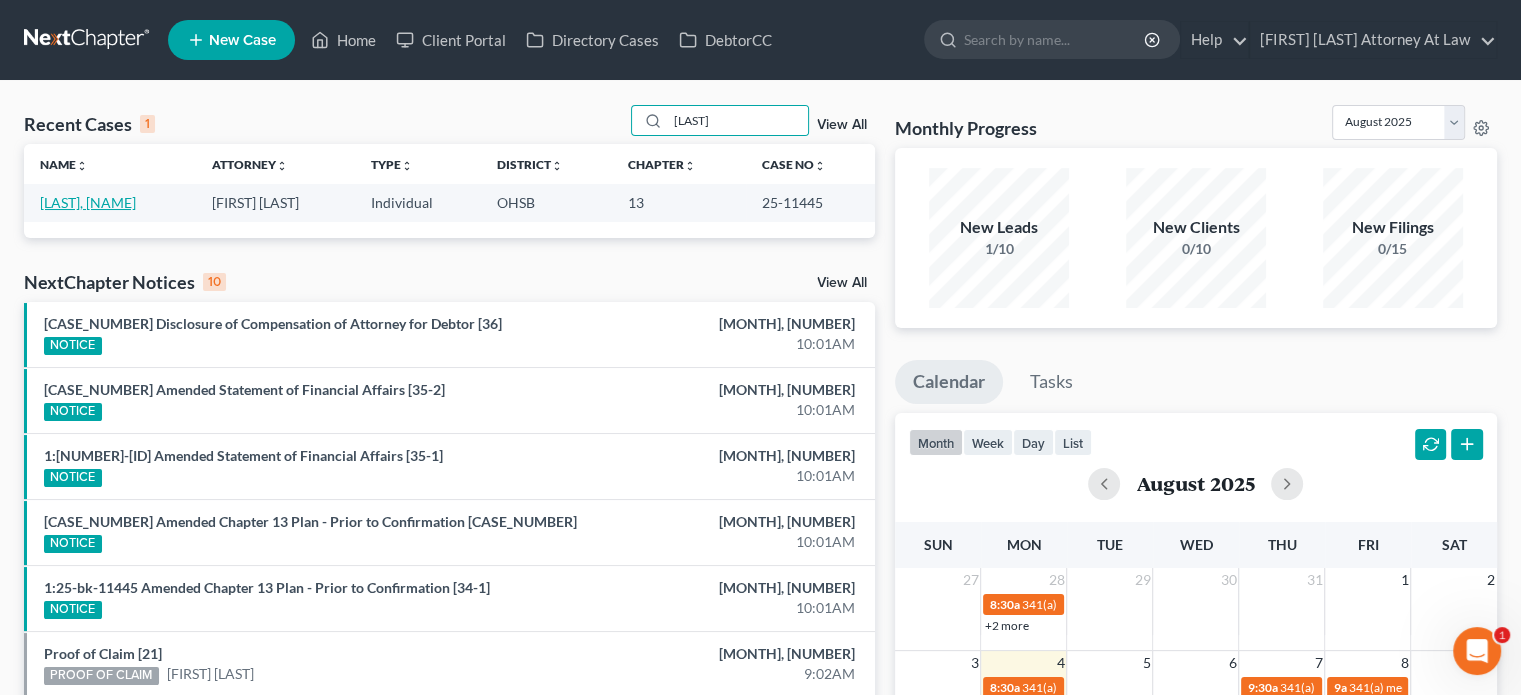 click on "[LAST], [NAME]" at bounding box center (88, 202) 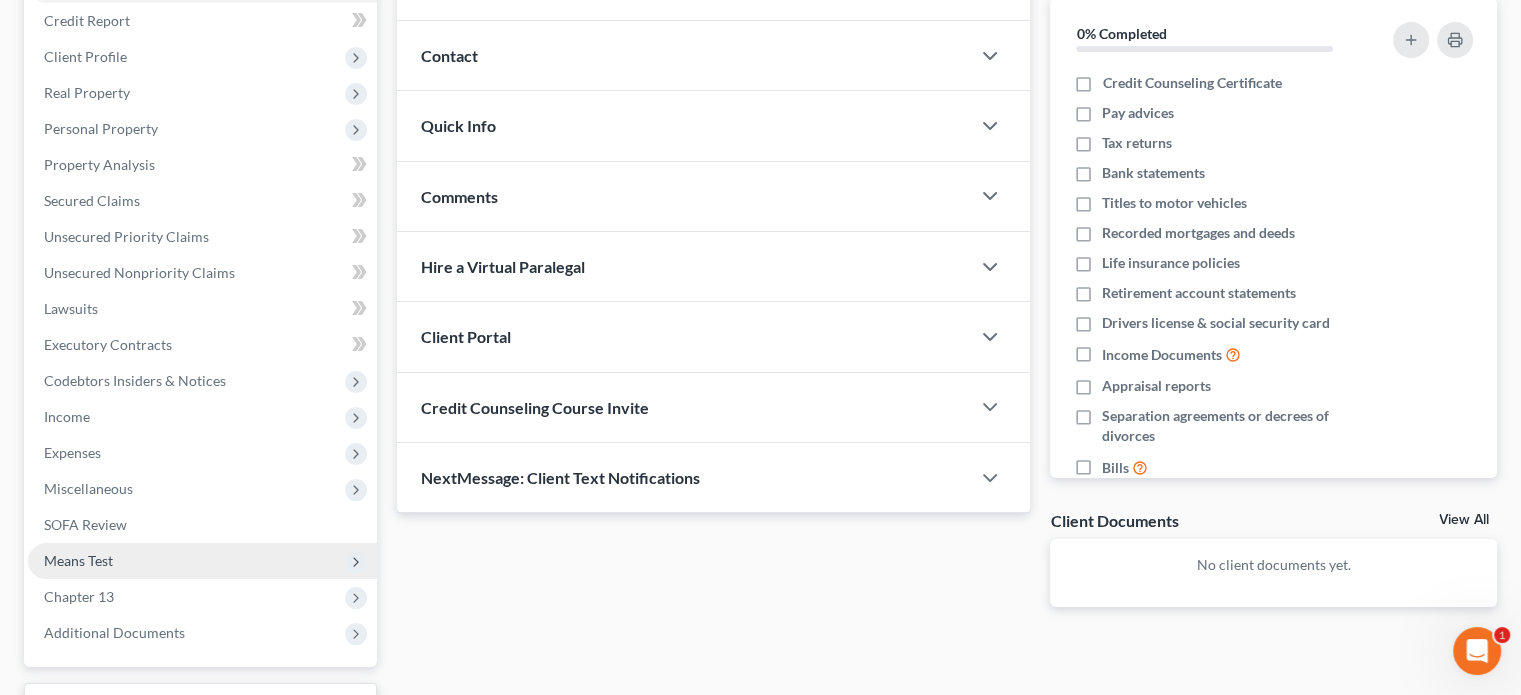 scroll, scrollTop: 402, scrollLeft: 0, axis: vertical 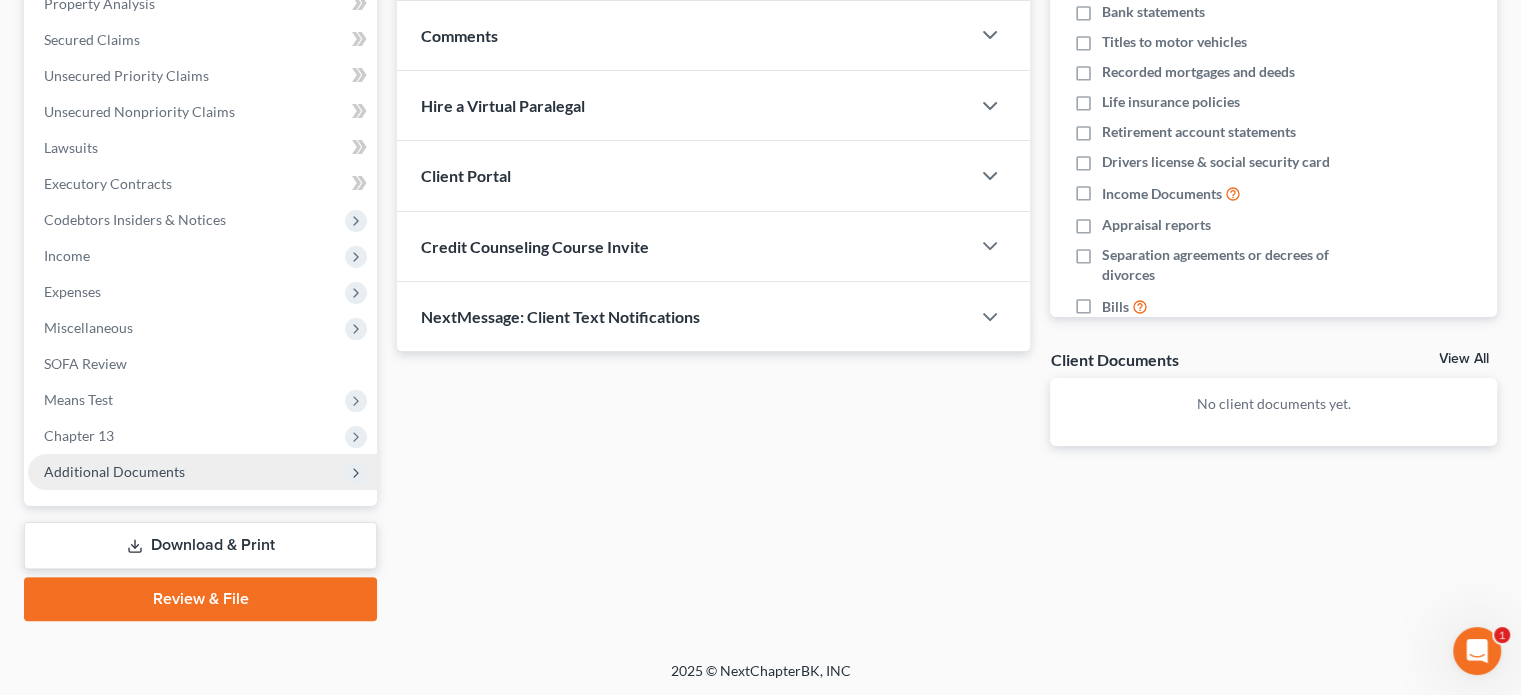 click on "Additional Documents" at bounding box center [114, 471] 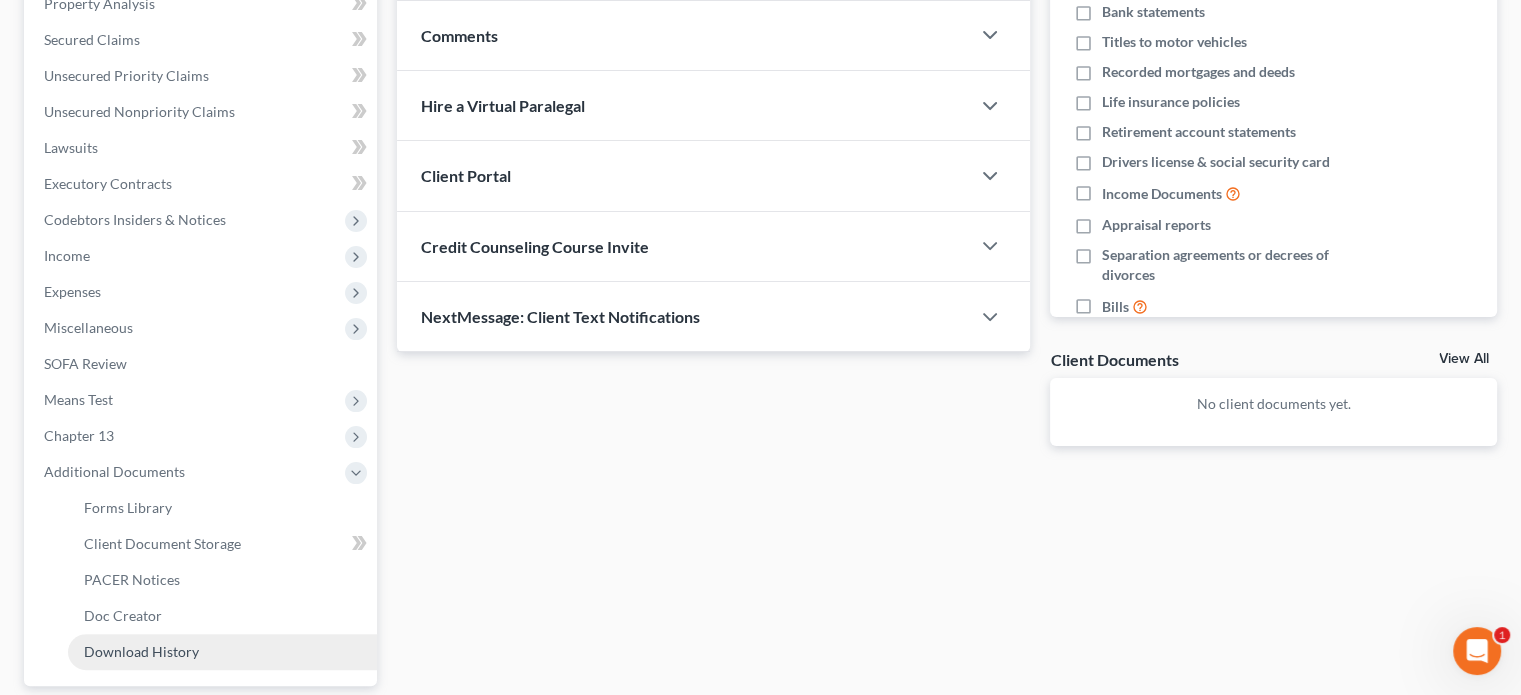 click on "Download History" at bounding box center (141, 651) 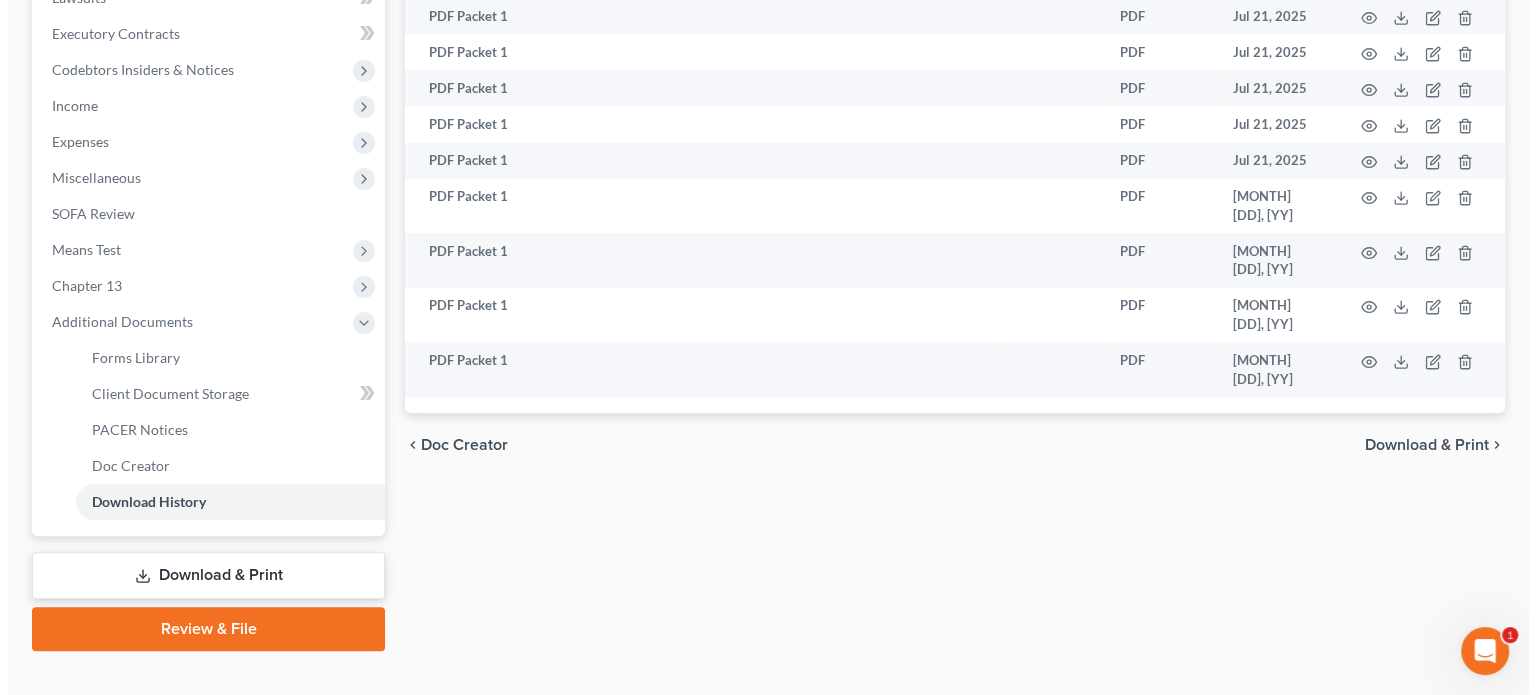 scroll, scrollTop: 582, scrollLeft: 0, axis: vertical 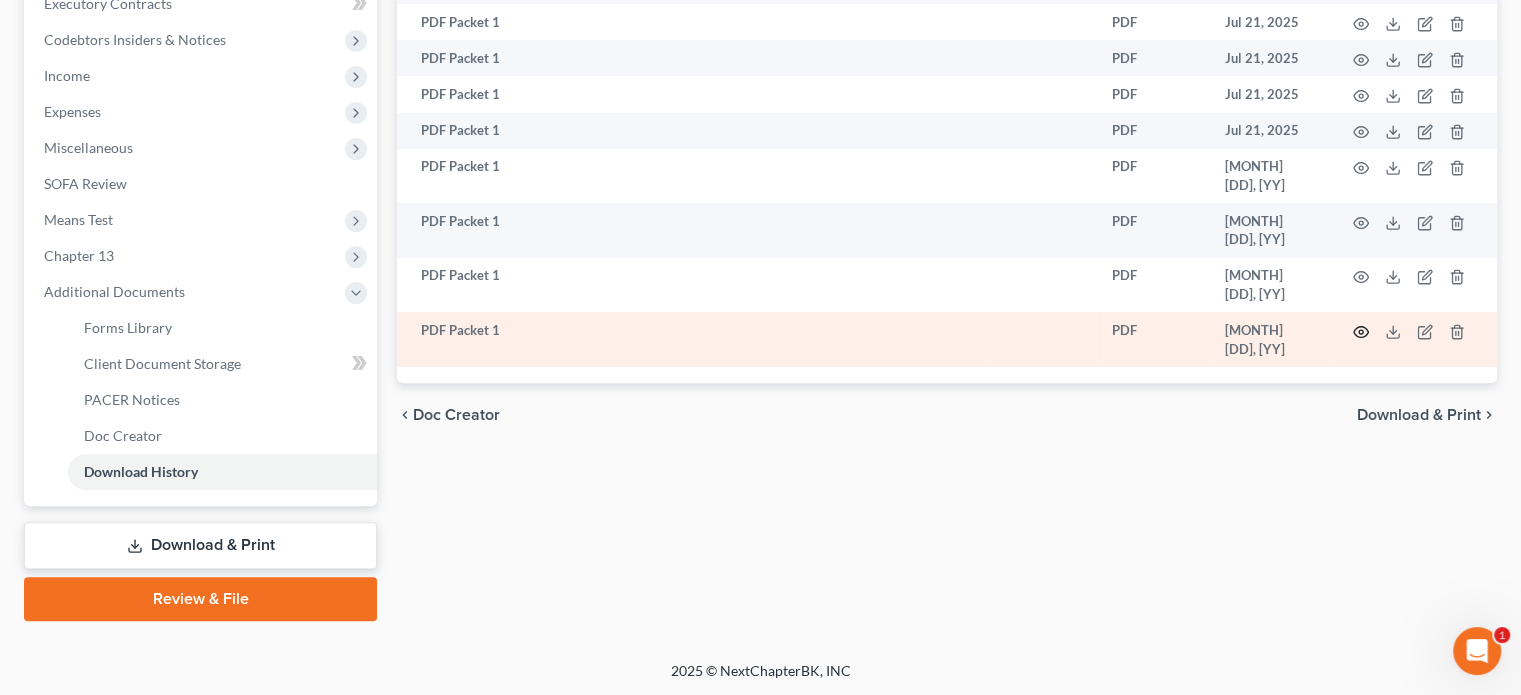 click 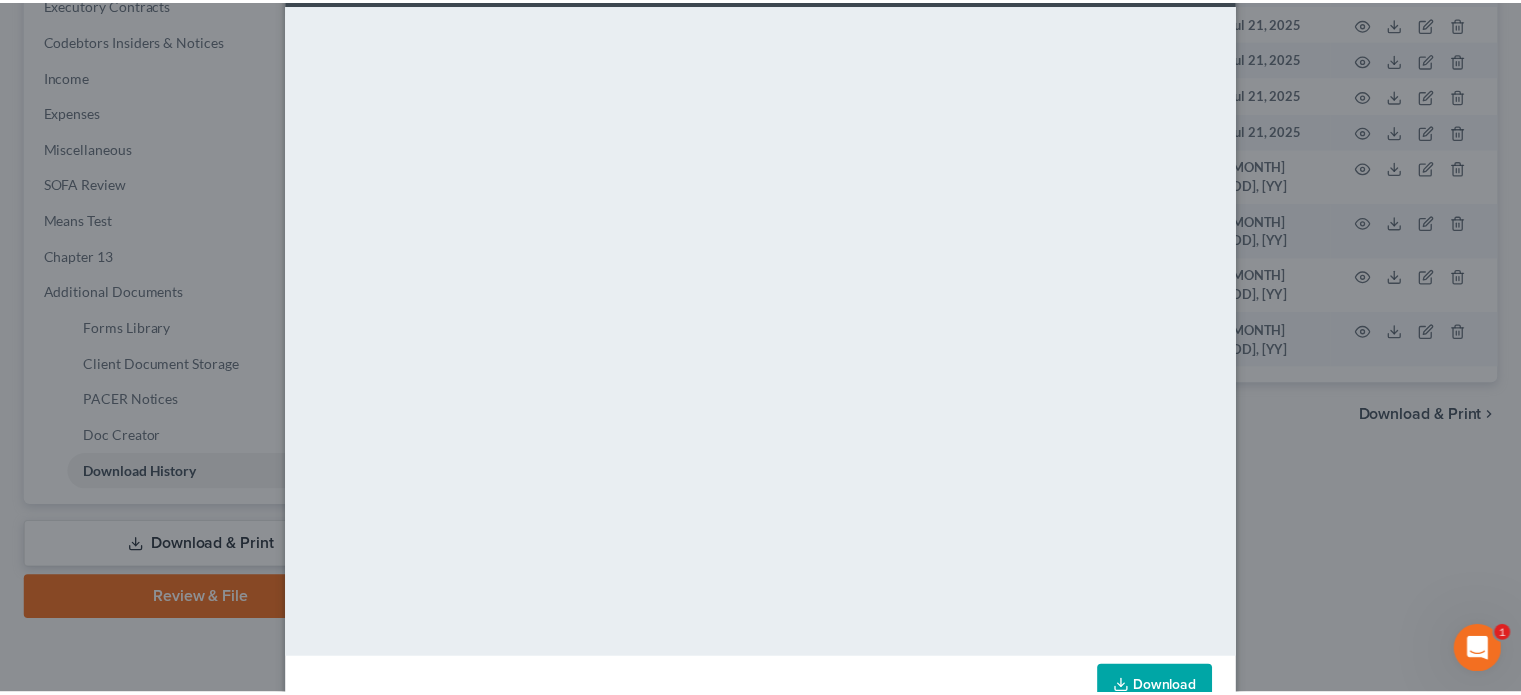 scroll, scrollTop: 0, scrollLeft: 0, axis: both 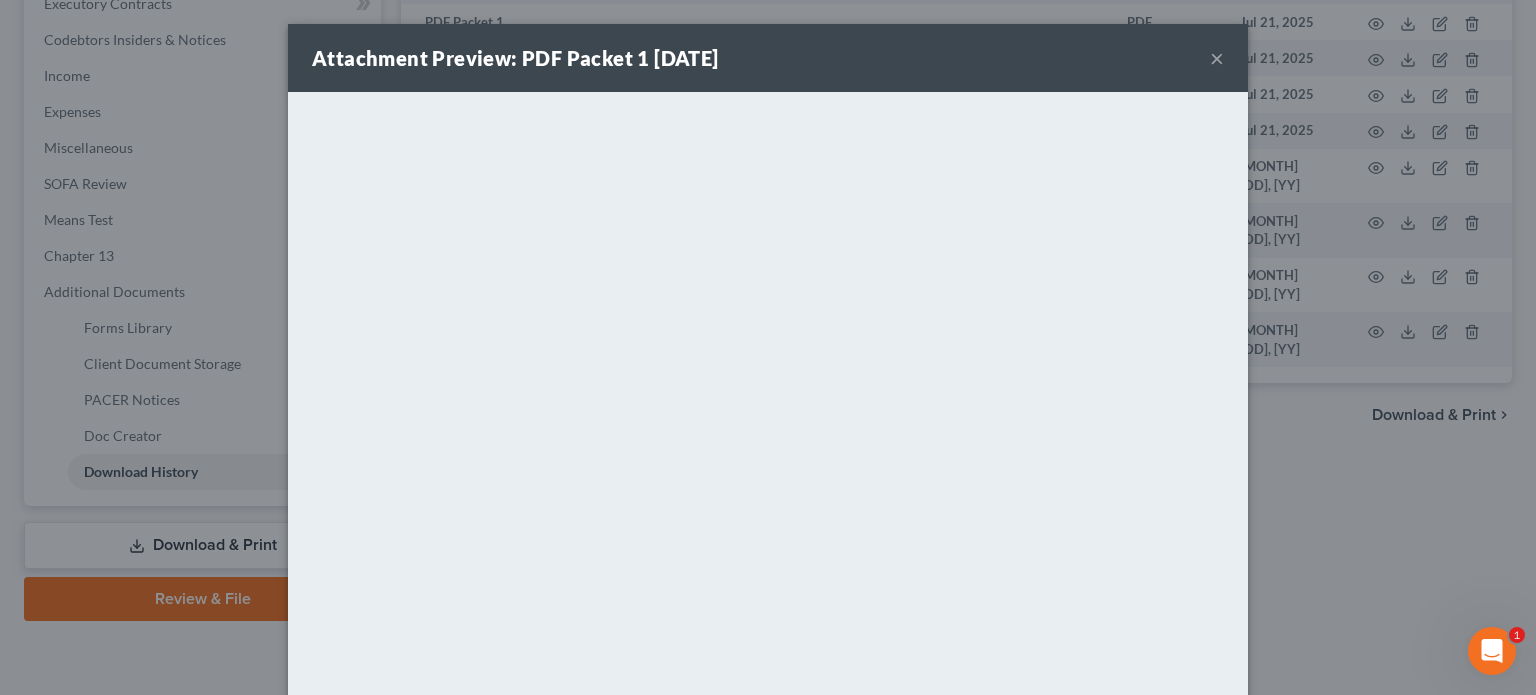 click on "×" at bounding box center [1217, 58] 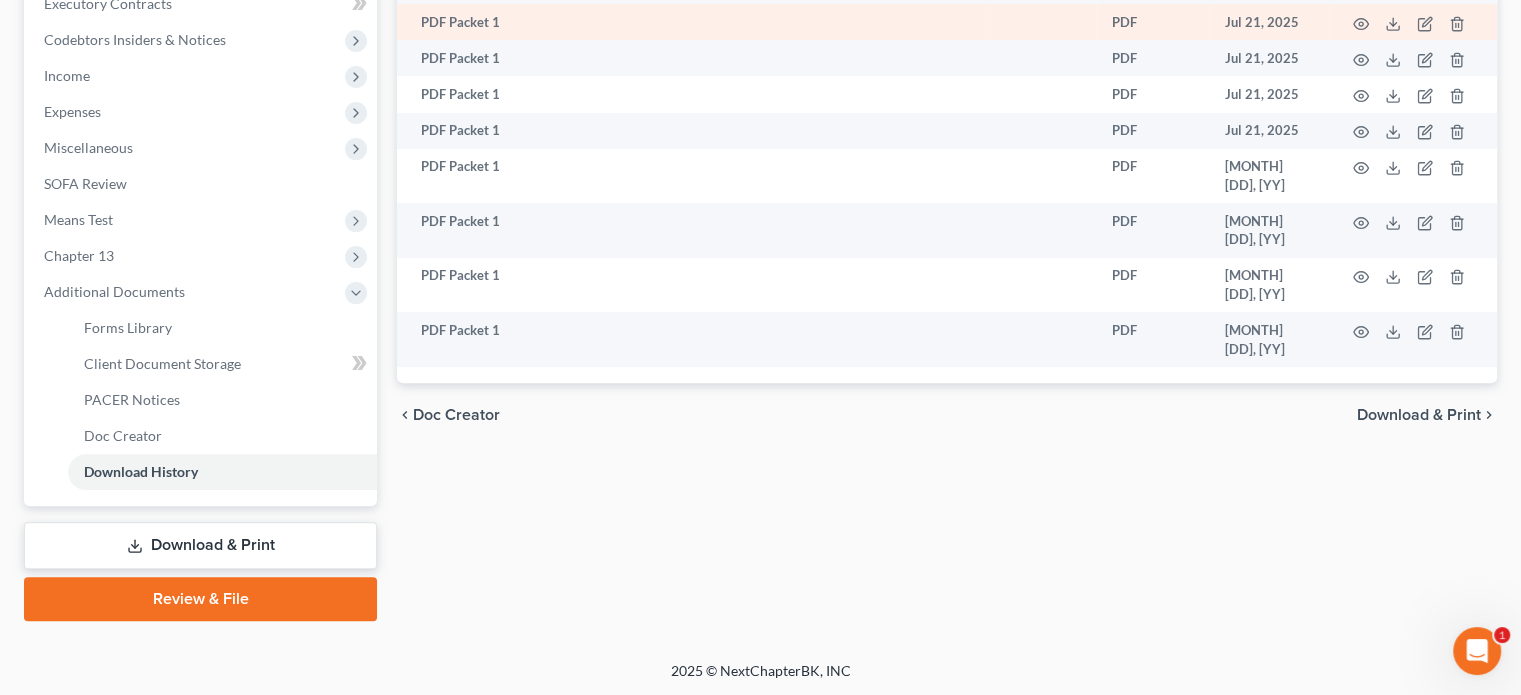 scroll, scrollTop: 0, scrollLeft: 0, axis: both 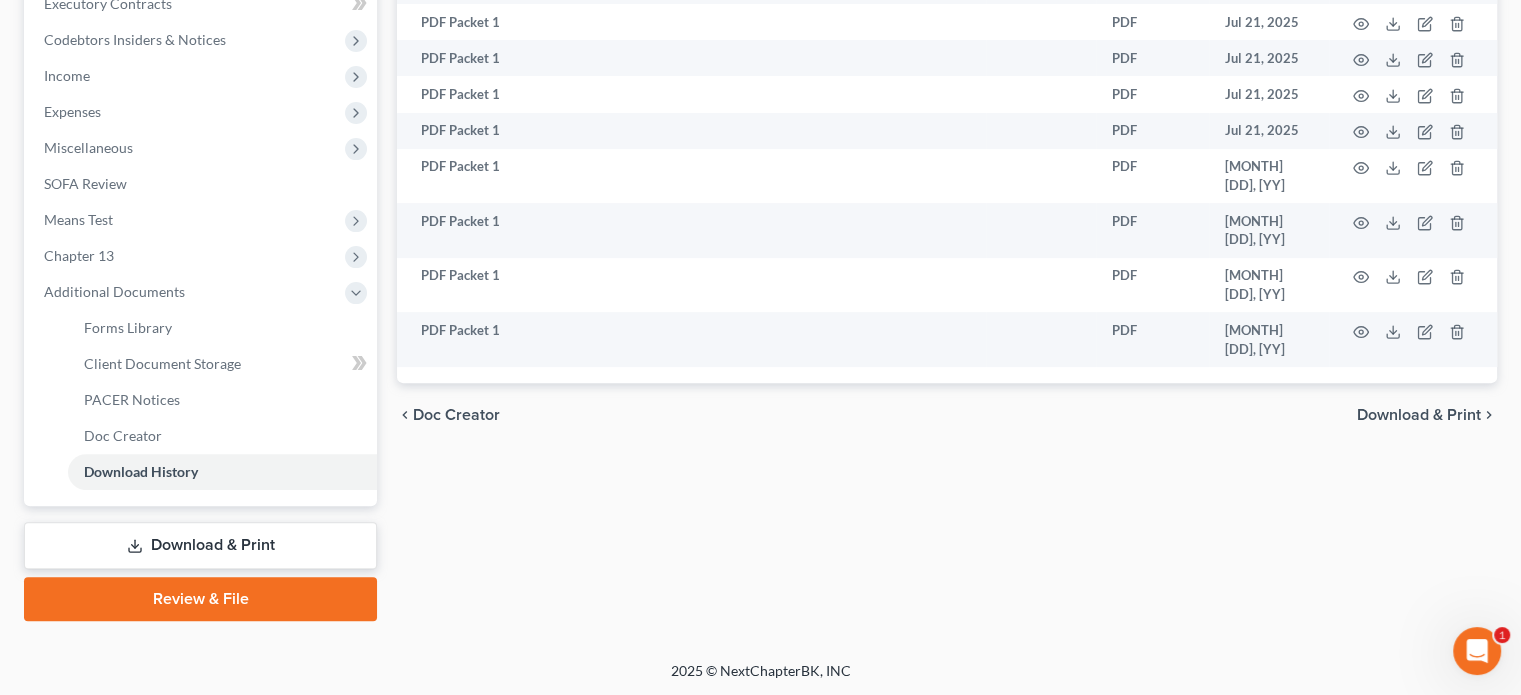 click on "Download & Print" at bounding box center [200, 545] 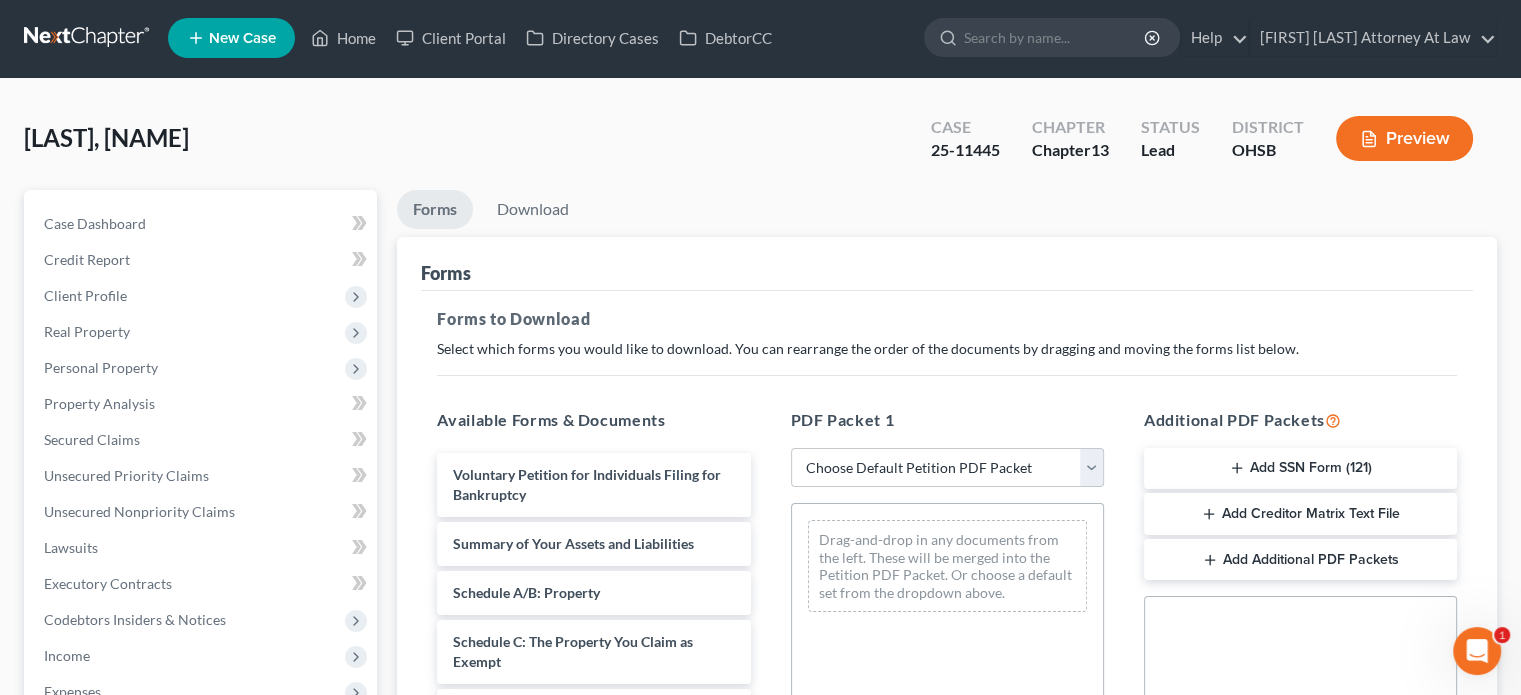 scroll, scrollTop: 0, scrollLeft: 0, axis: both 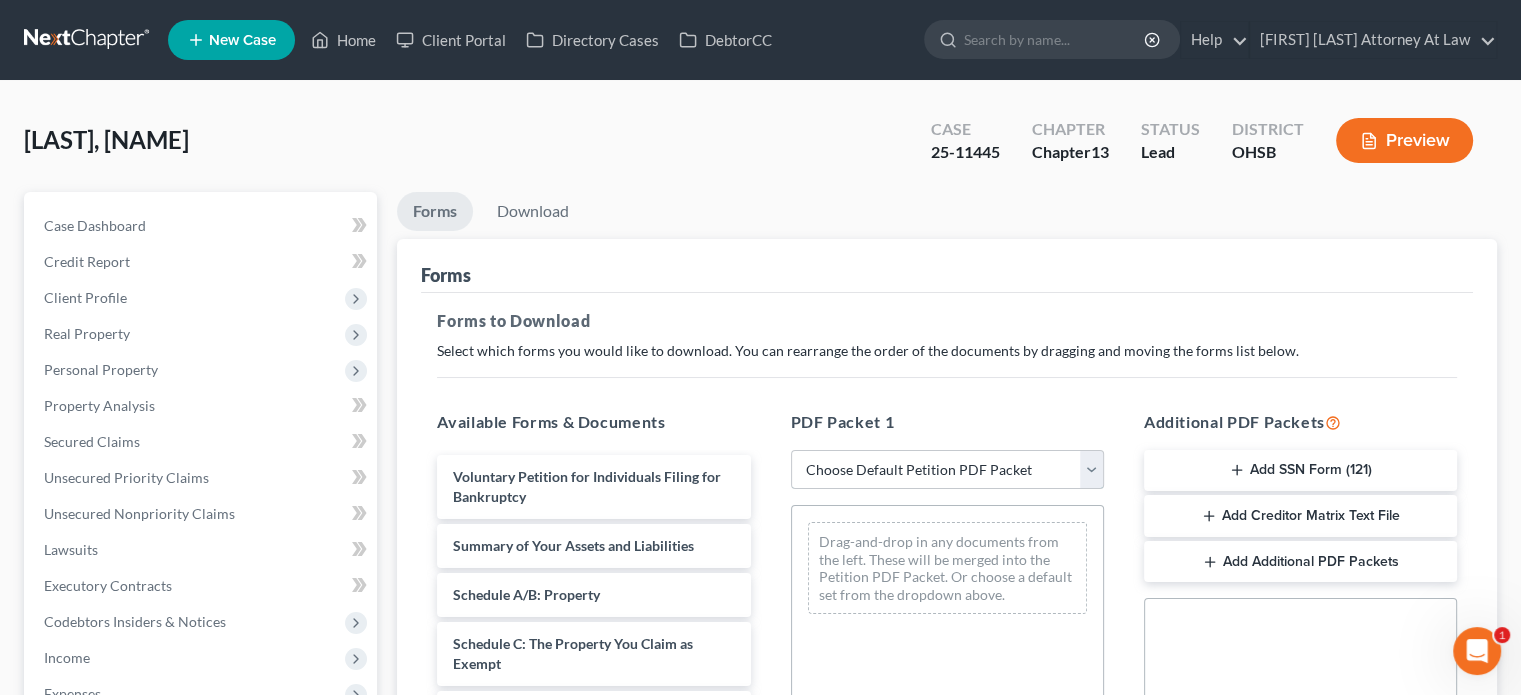 click on "Choose Default Petition PDF Packet Complete Bankruptcy Petition (all forms and schedules) Emergency Filing Forms (Petition and Creditor List Only) Amended Forms Signature Pages Only Supplemental Post Petition (Sch. I & J) Supplemental Post Petition (Sch. I) Supplemental Post Petition (Sch. J) Fairfieldoffice Fairfield2 Fairfield3" at bounding box center [947, 470] 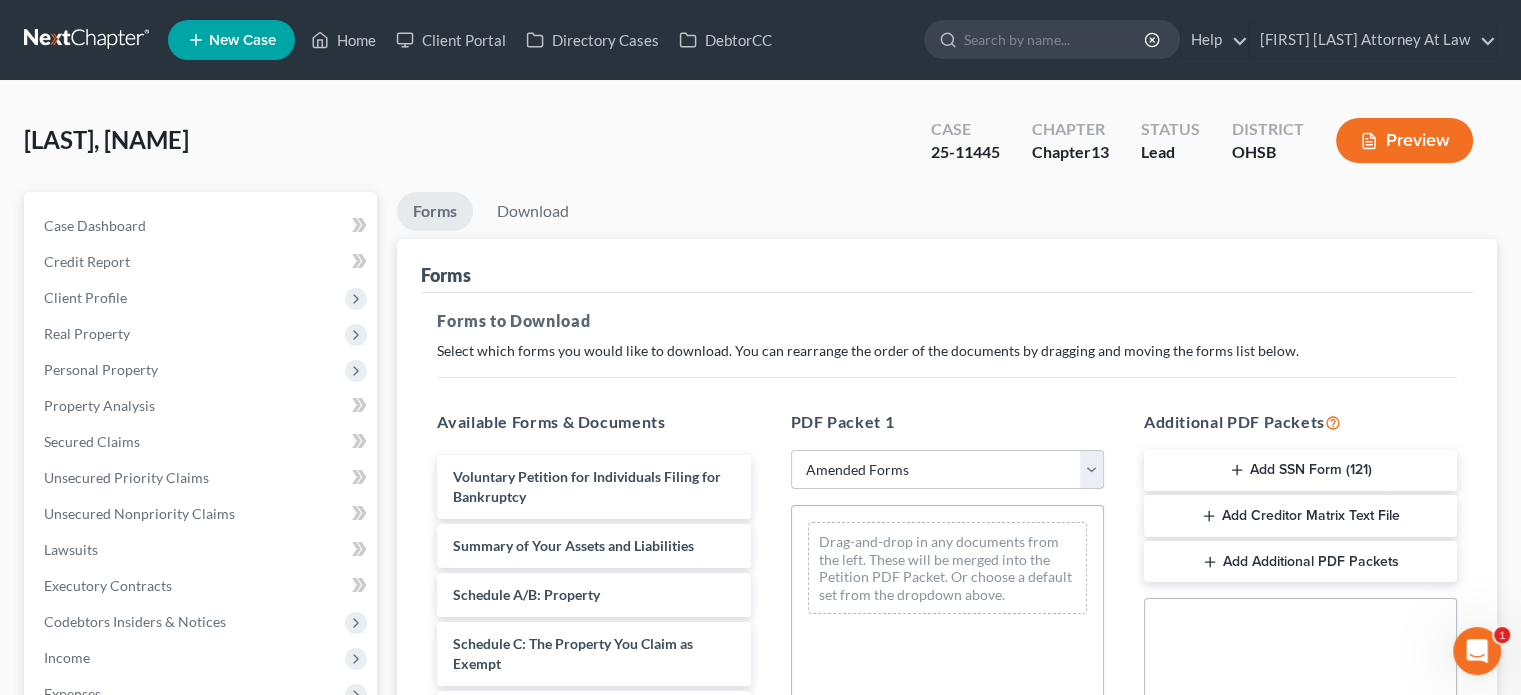 click on "Choose Default Petition PDF Packet Complete Bankruptcy Petition (all forms and schedules) Emergency Filing Forms (Petition and Creditor List Only) Amended Forms Signature Pages Only Supplemental Post Petition (Sch. I & J) Supplemental Post Petition (Sch. I) Supplemental Post Petition (Sch. J) Fairfieldoffice Fairfield2 Fairfield3" at bounding box center [947, 470] 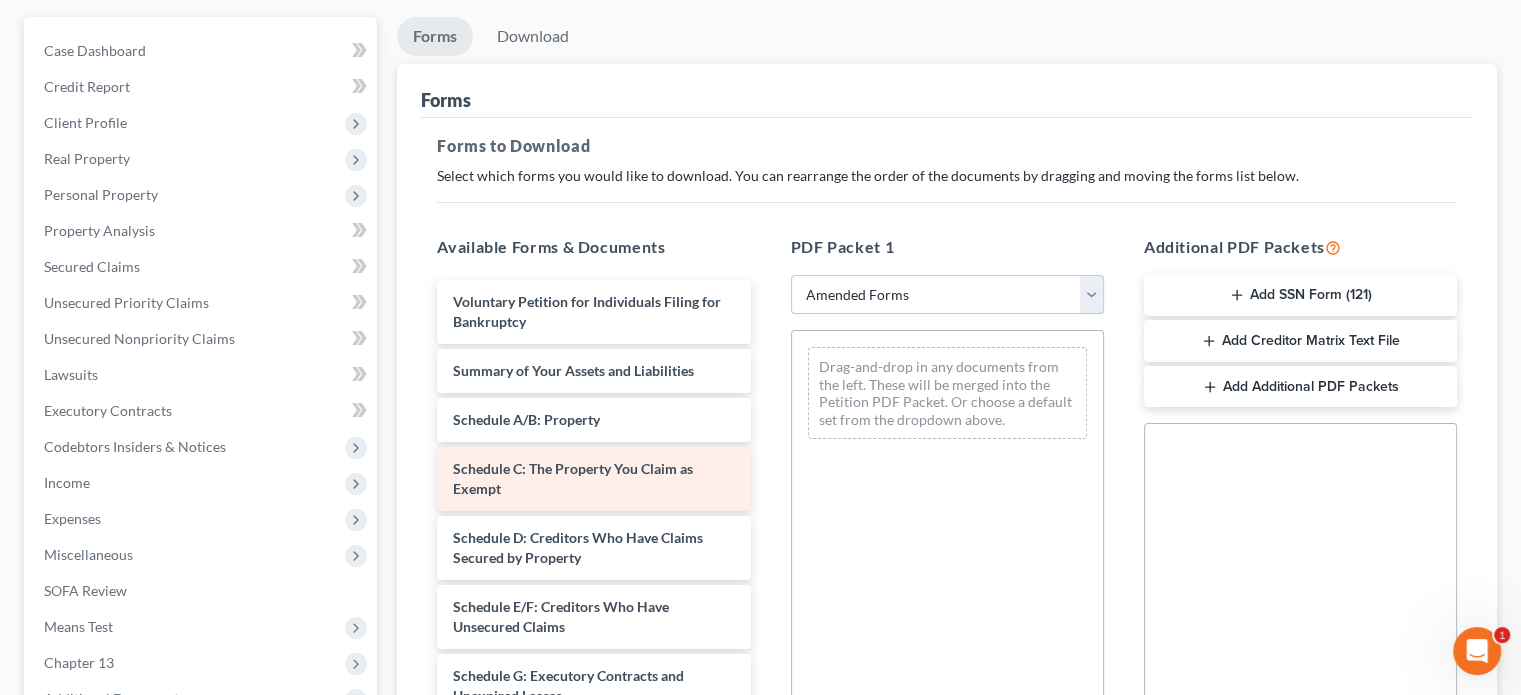 scroll, scrollTop: 200, scrollLeft: 0, axis: vertical 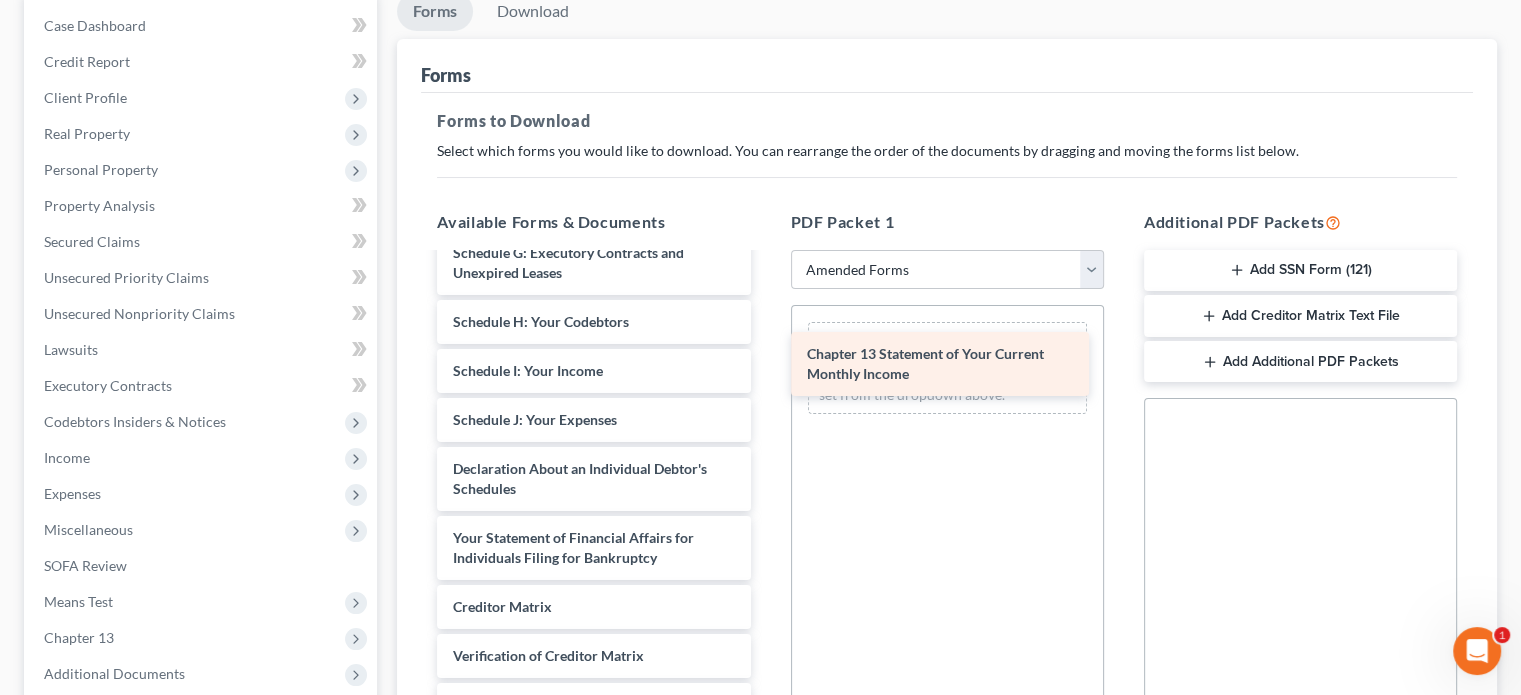 drag, startPoint x: 489, startPoint y: 544, endPoint x: 843, endPoint y: 363, distance: 397.589 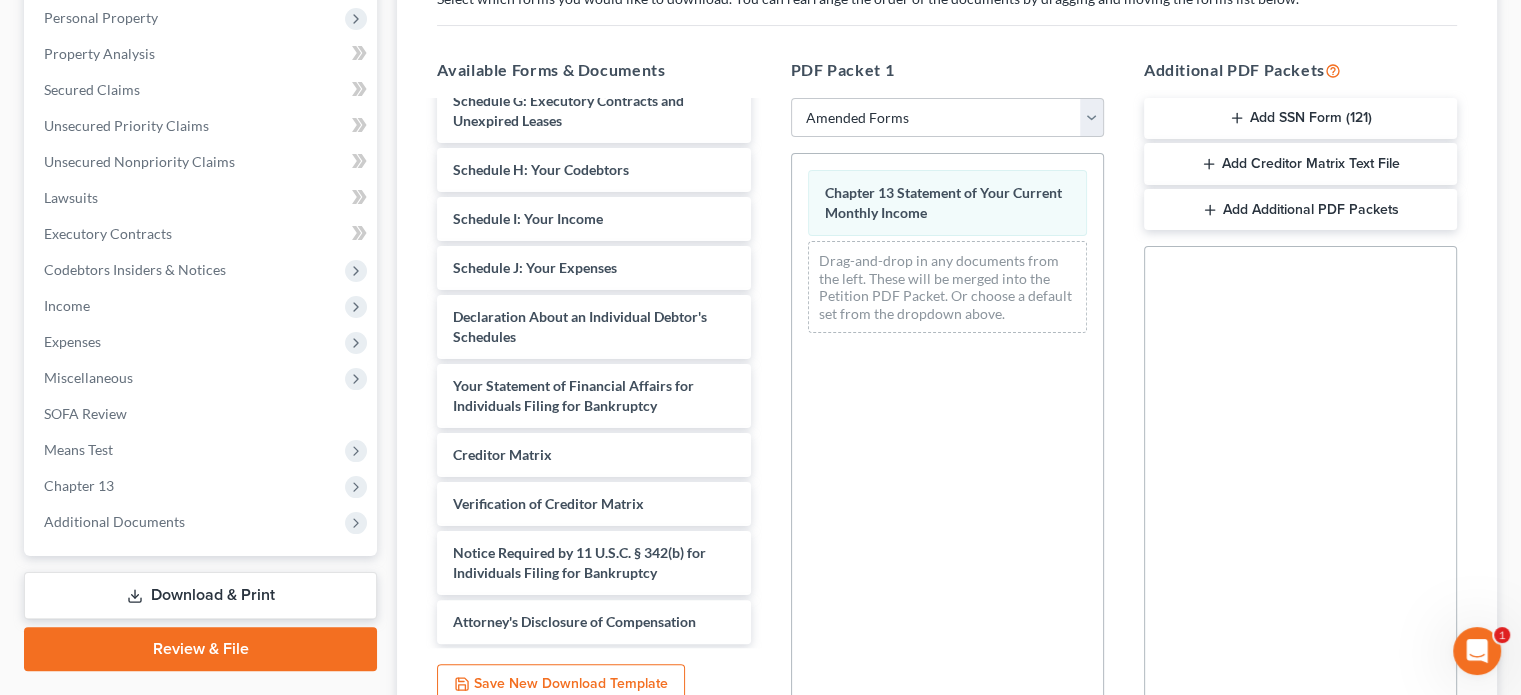 scroll, scrollTop: 538, scrollLeft: 0, axis: vertical 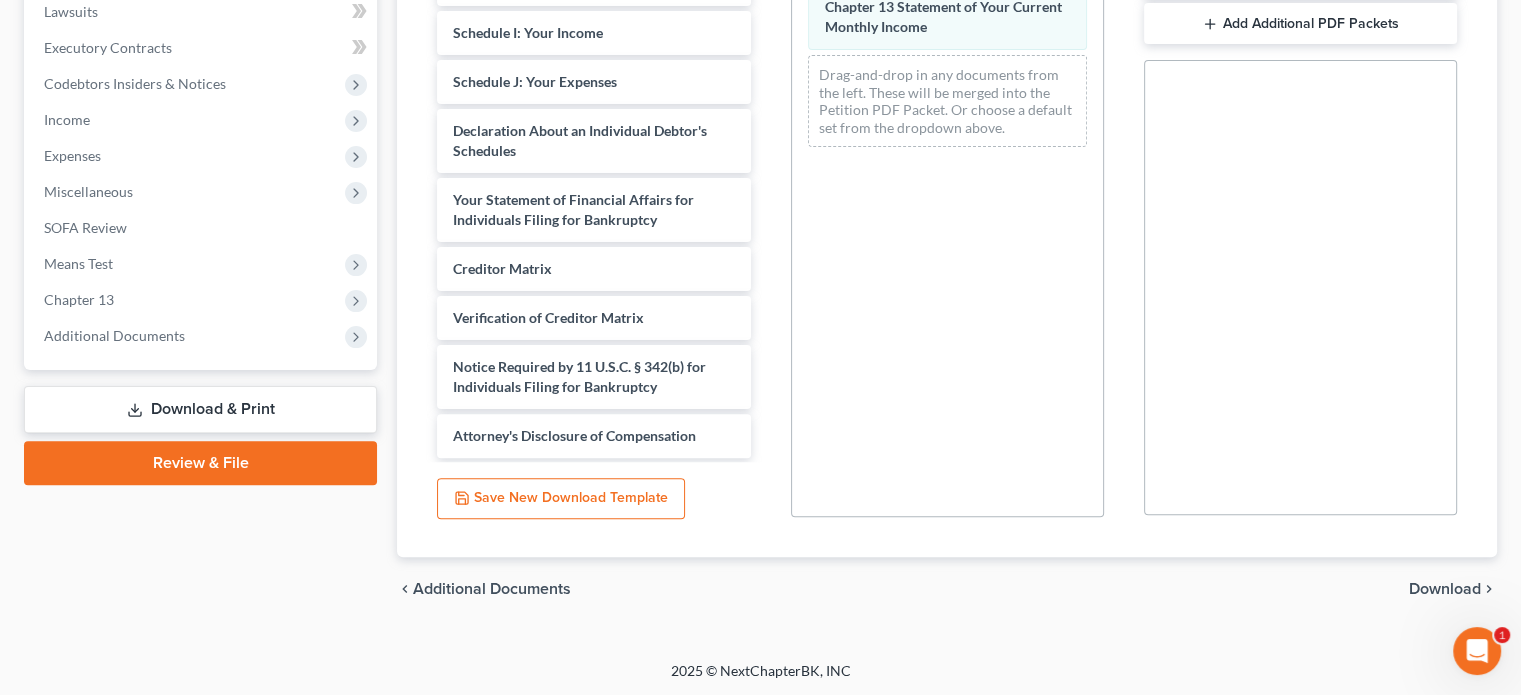 click on "Download" at bounding box center [1445, 589] 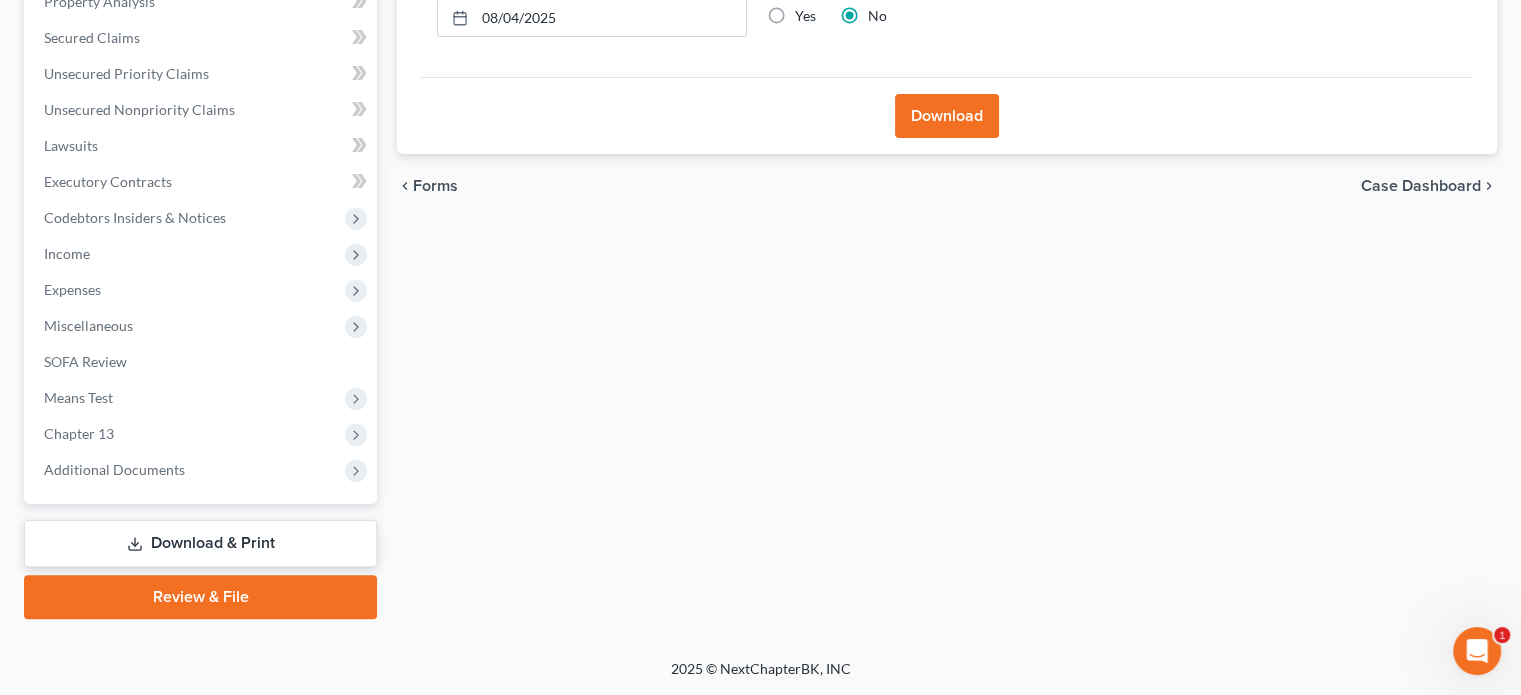 scroll, scrollTop: 402, scrollLeft: 0, axis: vertical 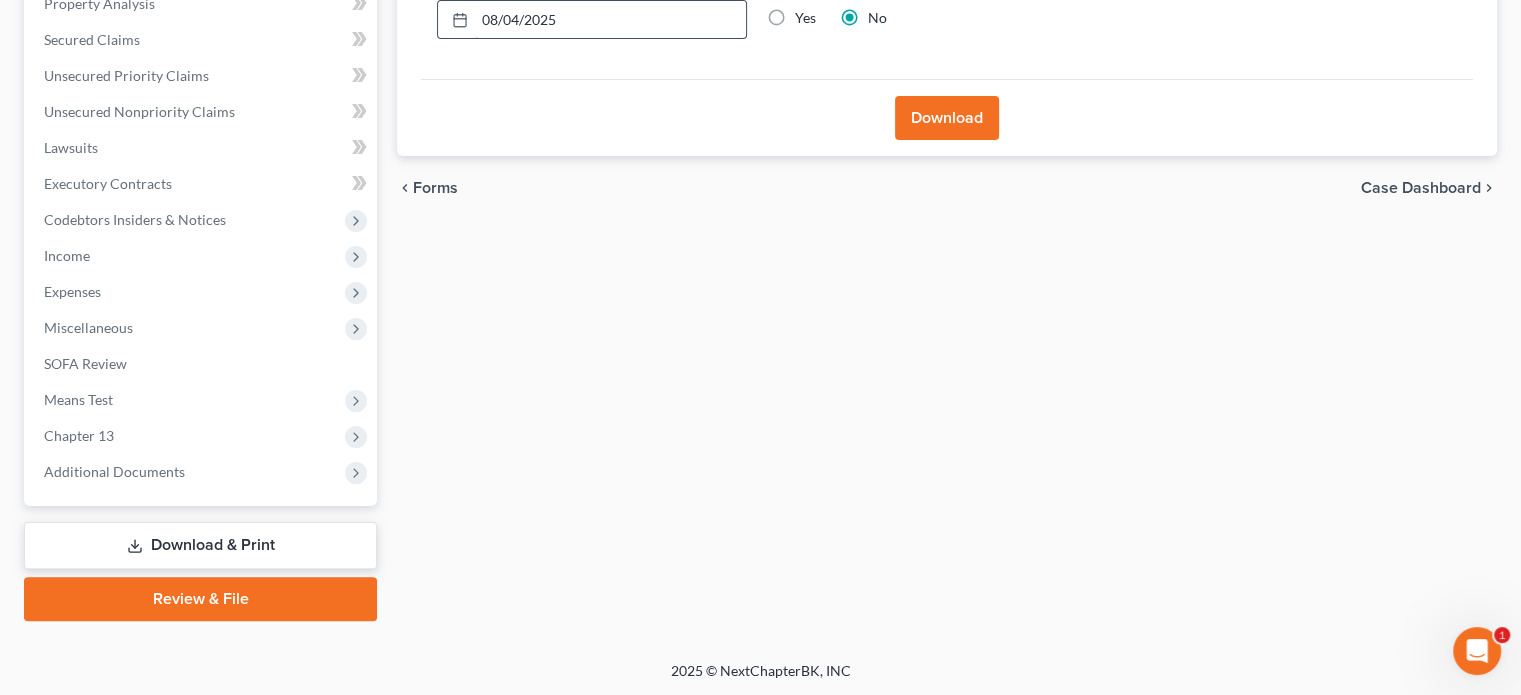 click on "08/04/2025" at bounding box center (610, 20) 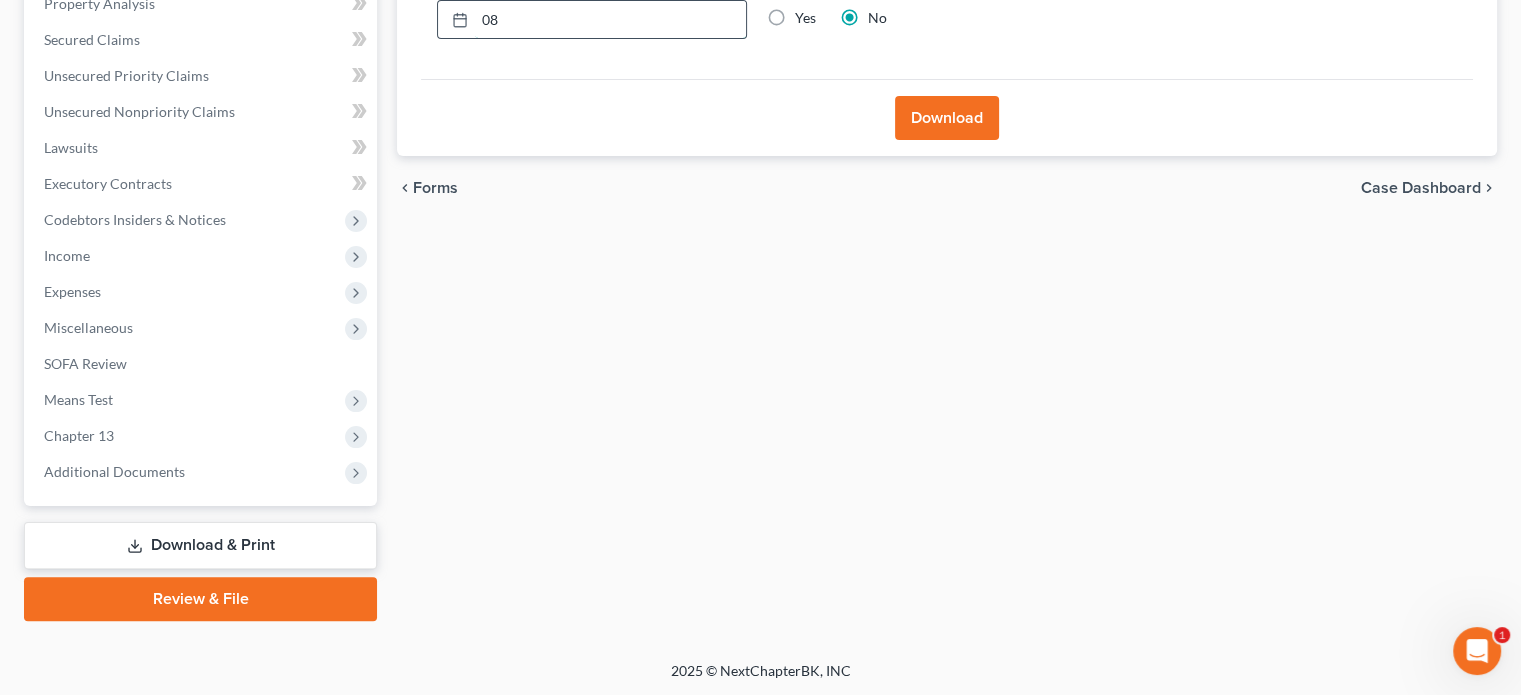 type on "0" 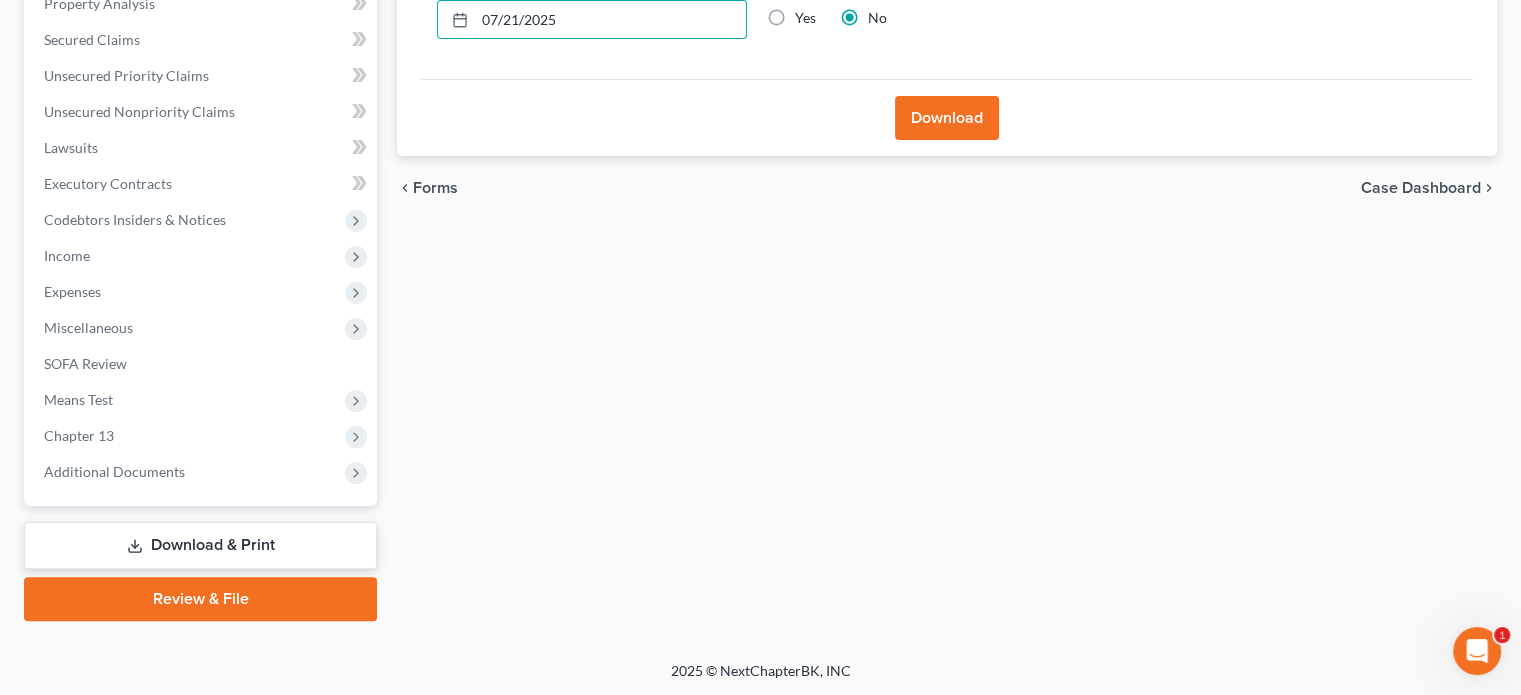type on "07/21/2025" 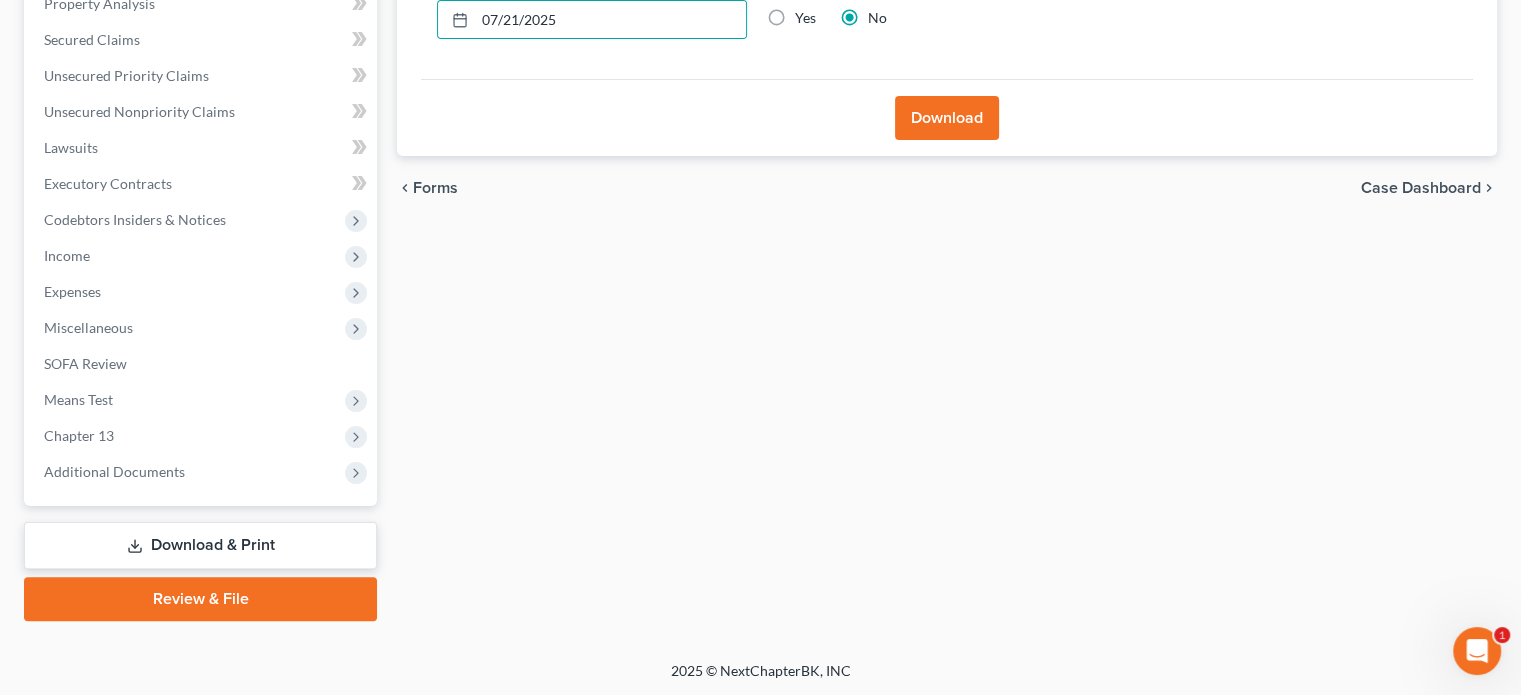 click on "Download" at bounding box center (947, 118) 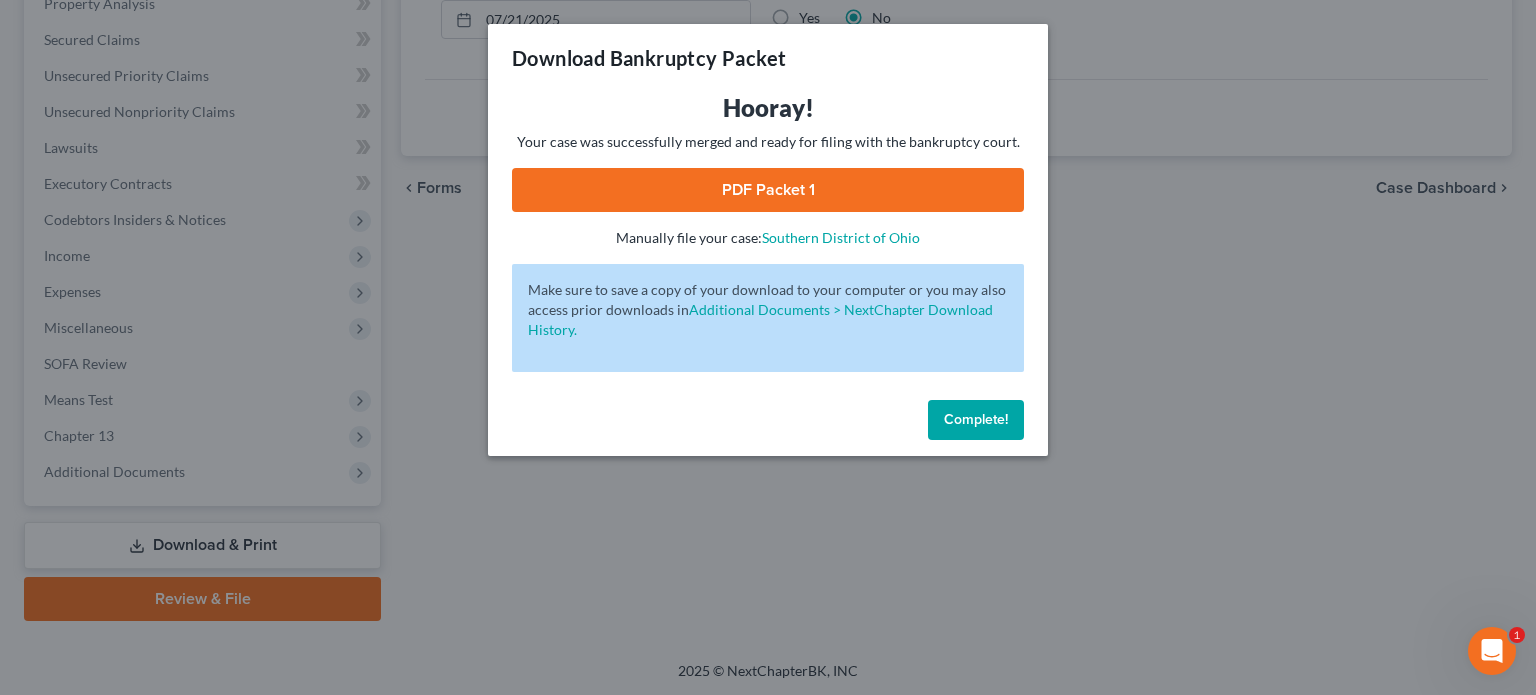 click on "PDF Packet 1" at bounding box center (768, 190) 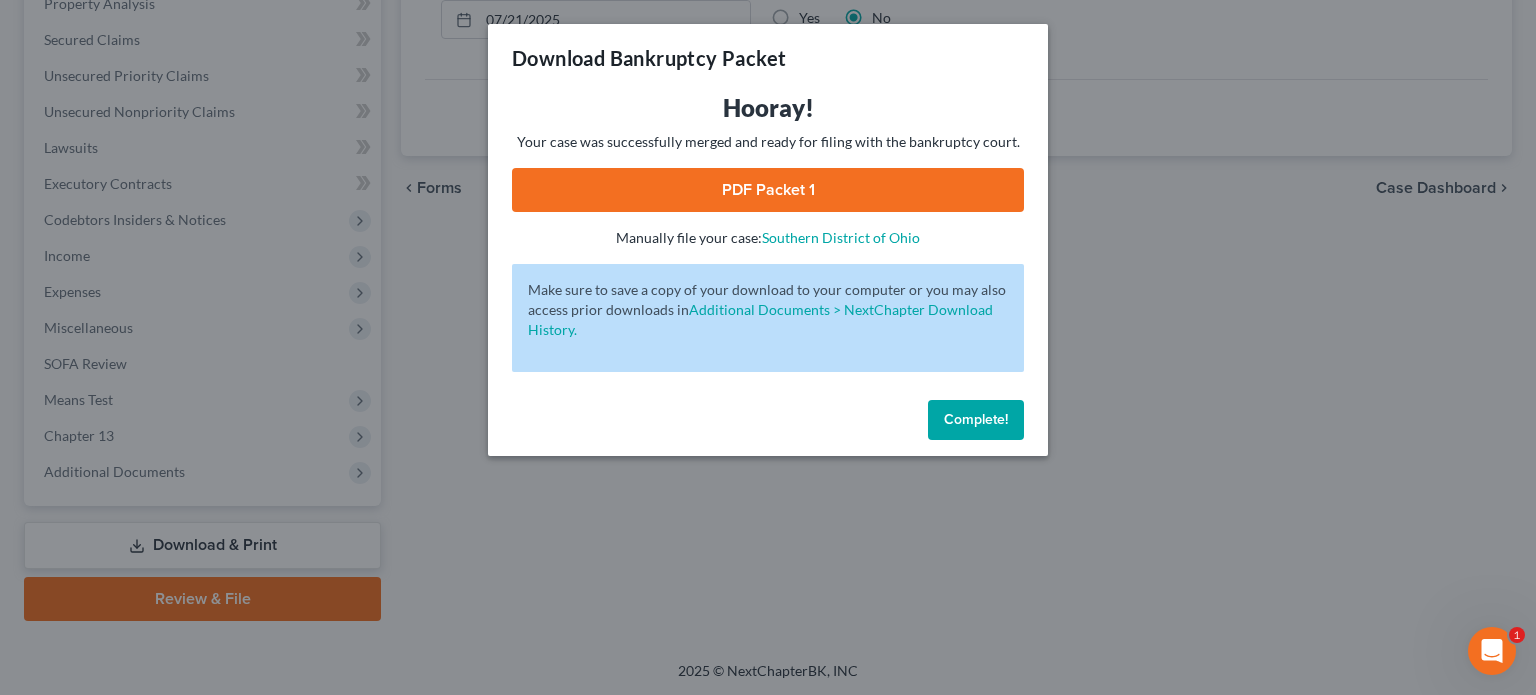 click on "Complete!" at bounding box center (976, 419) 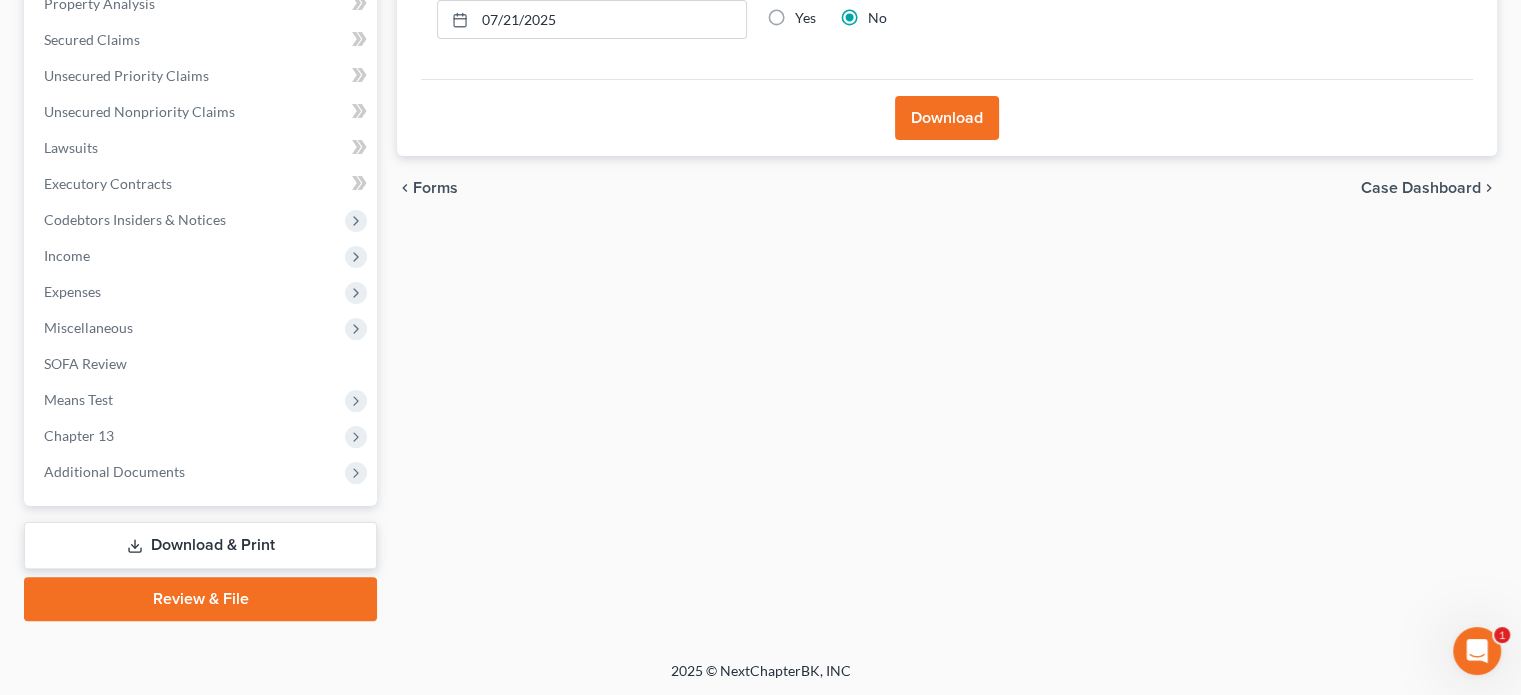 click on "Download & Print" at bounding box center (200, 545) 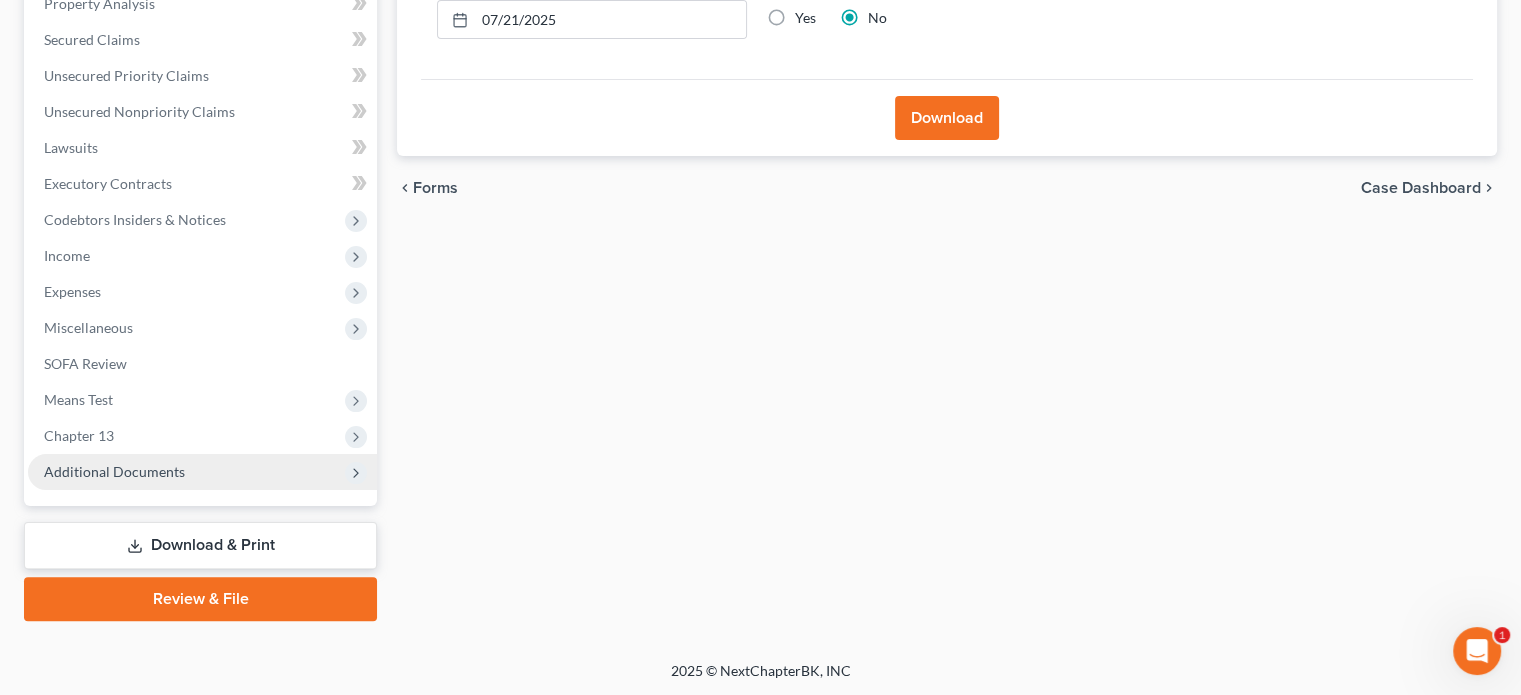 click on "Additional Documents" at bounding box center [114, 471] 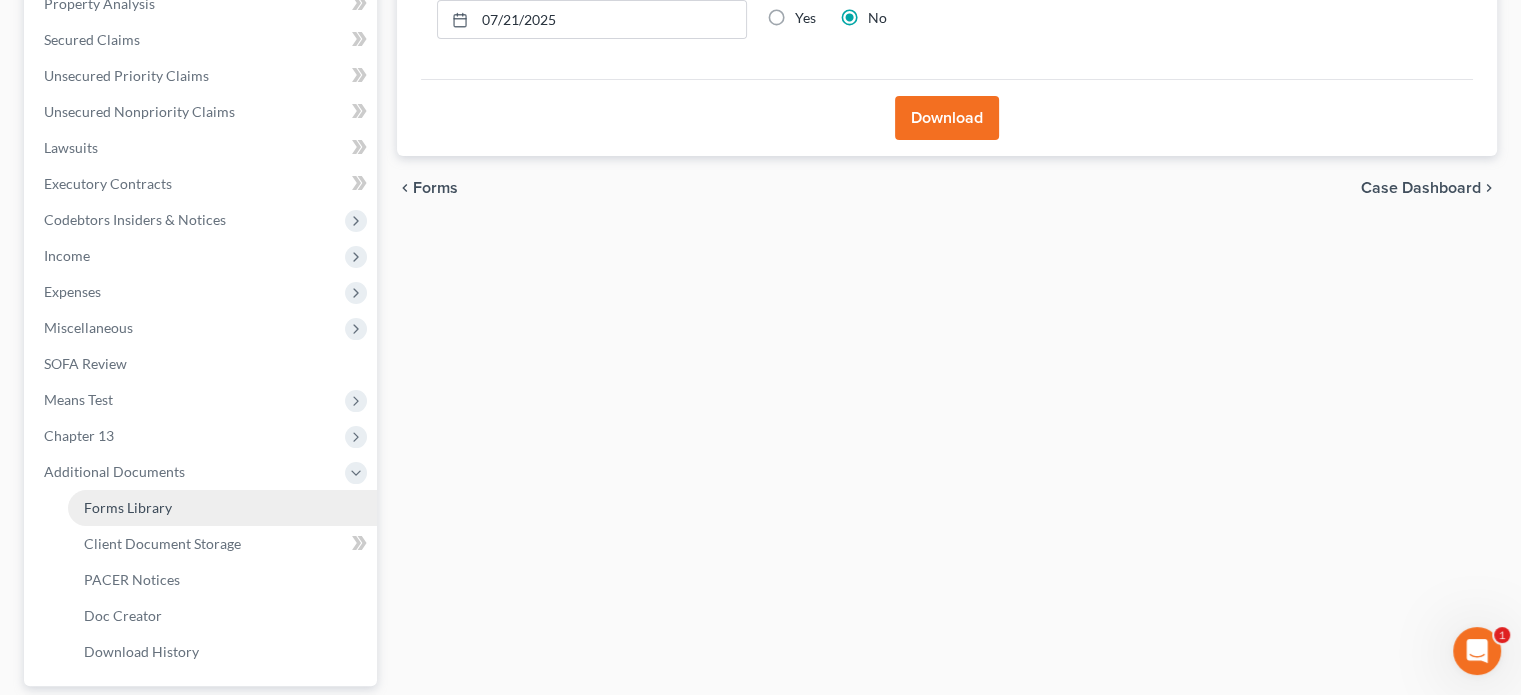 click on "Forms Library" at bounding box center (128, 507) 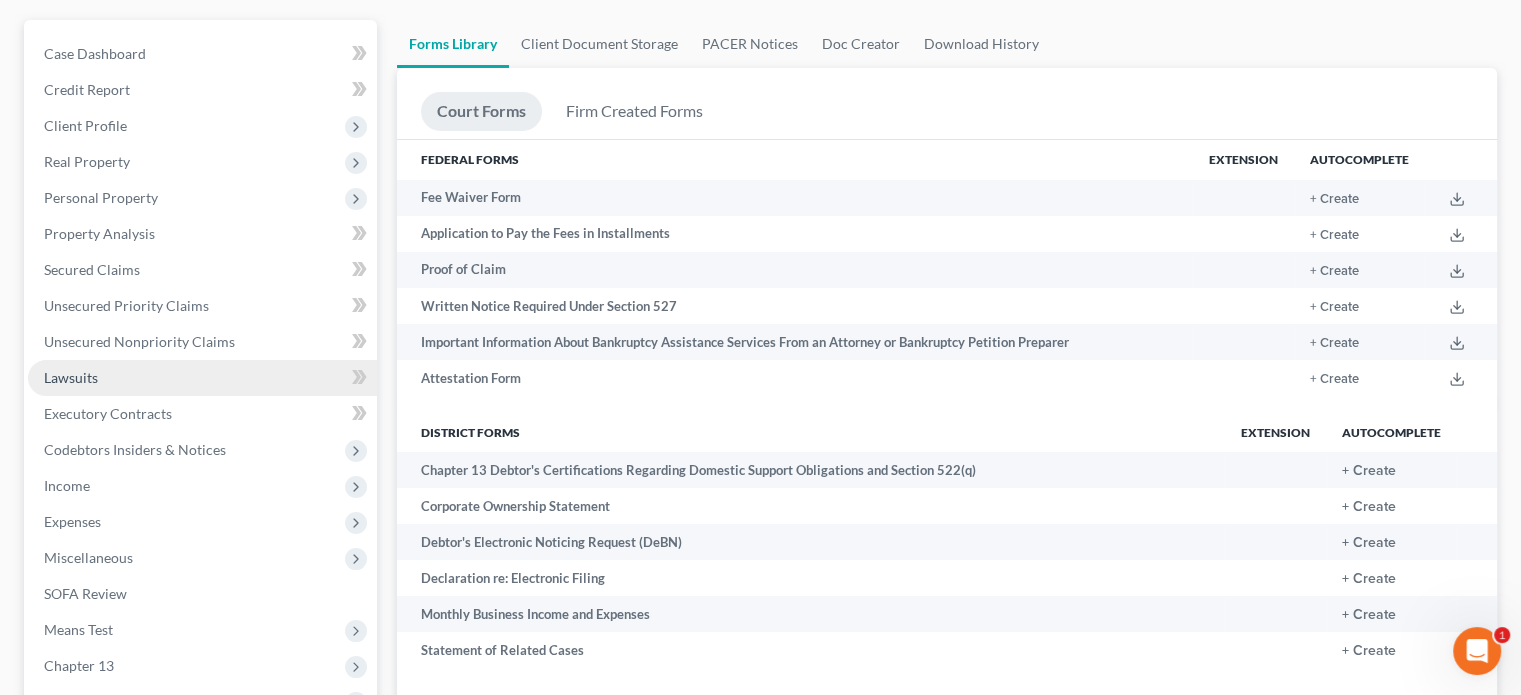 scroll, scrollTop: 582, scrollLeft: 0, axis: vertical 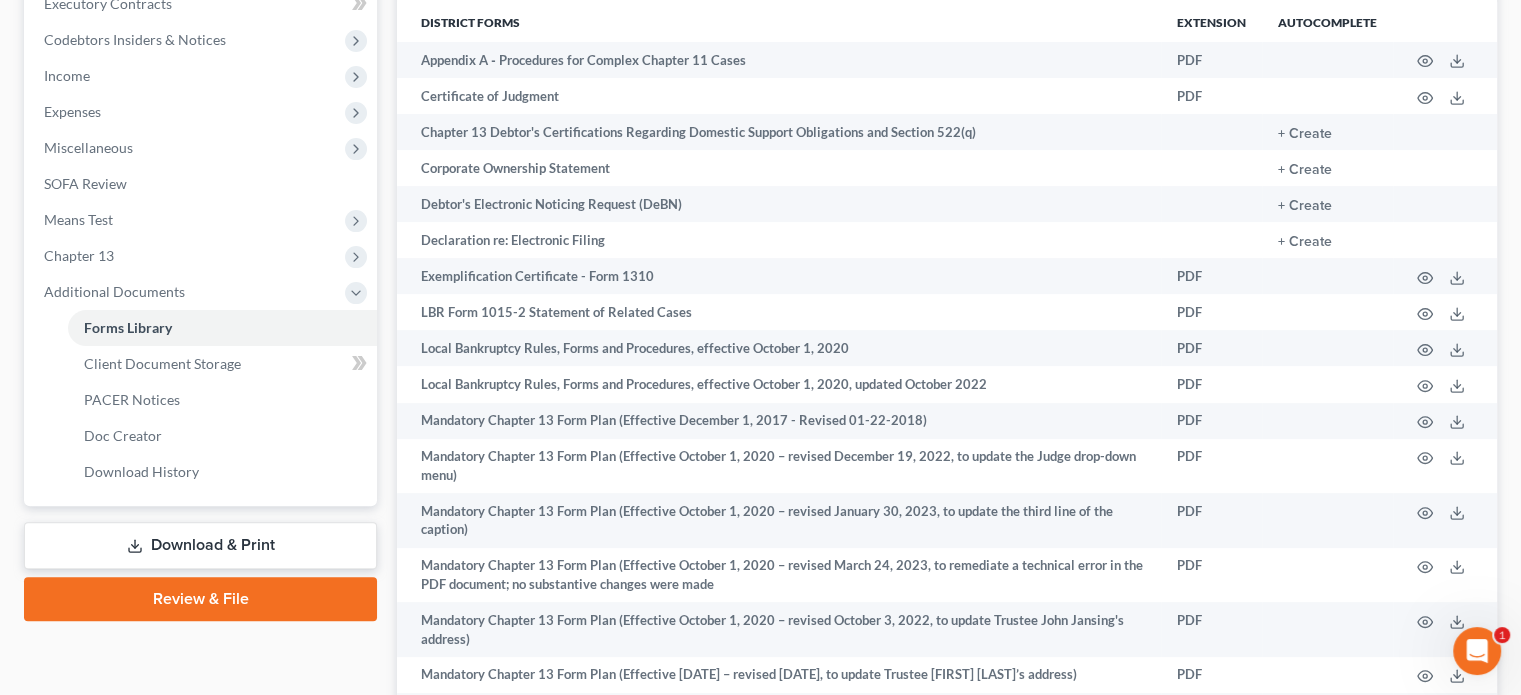 click on "Download & Print" at bounding box center [200, 545] 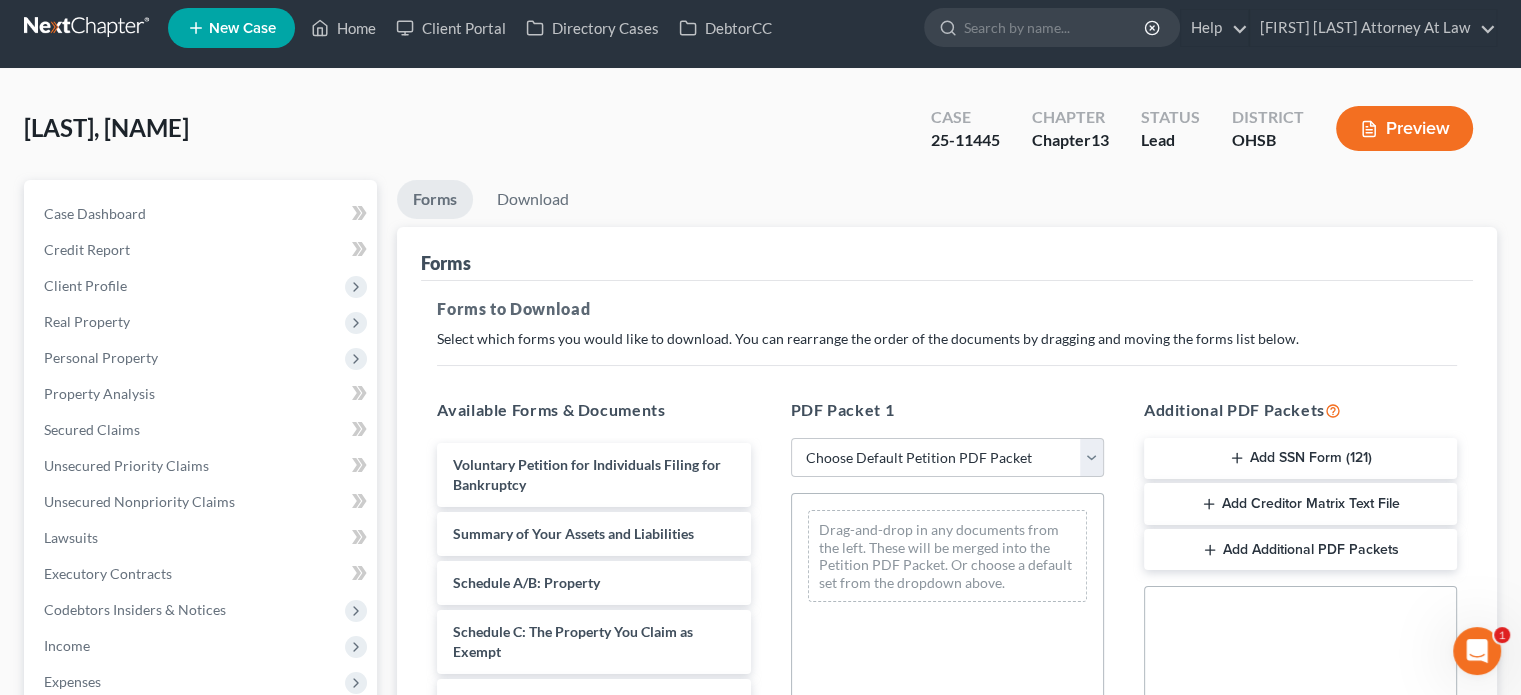 scroll, scrollTop: 0, scrollLeft: 0, axis: both 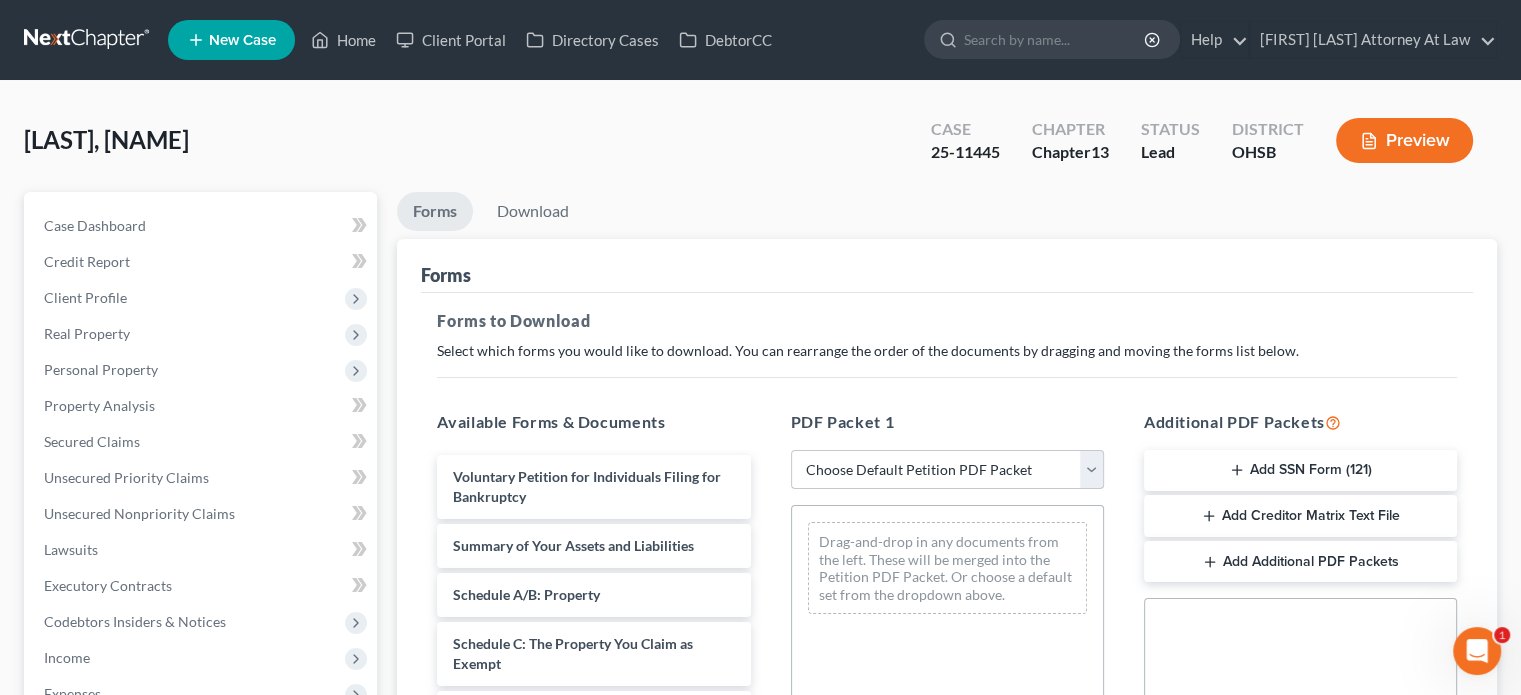 click on "Choose Default Petition PDF Packet Complete Bankruptcy Petition (all forms and schedules) Emergency Filing Forms (Petition and Creditor List Only) Amended Forms Signature Pages Only Supplemental Post Petition (Sch. I & J) Supplemental Post Petition (Sch. I) Supplemental Post Petition (Sch. J) Fairfieldoffice Fairfield2 Fairfield3" at bounding box center (947, 470) 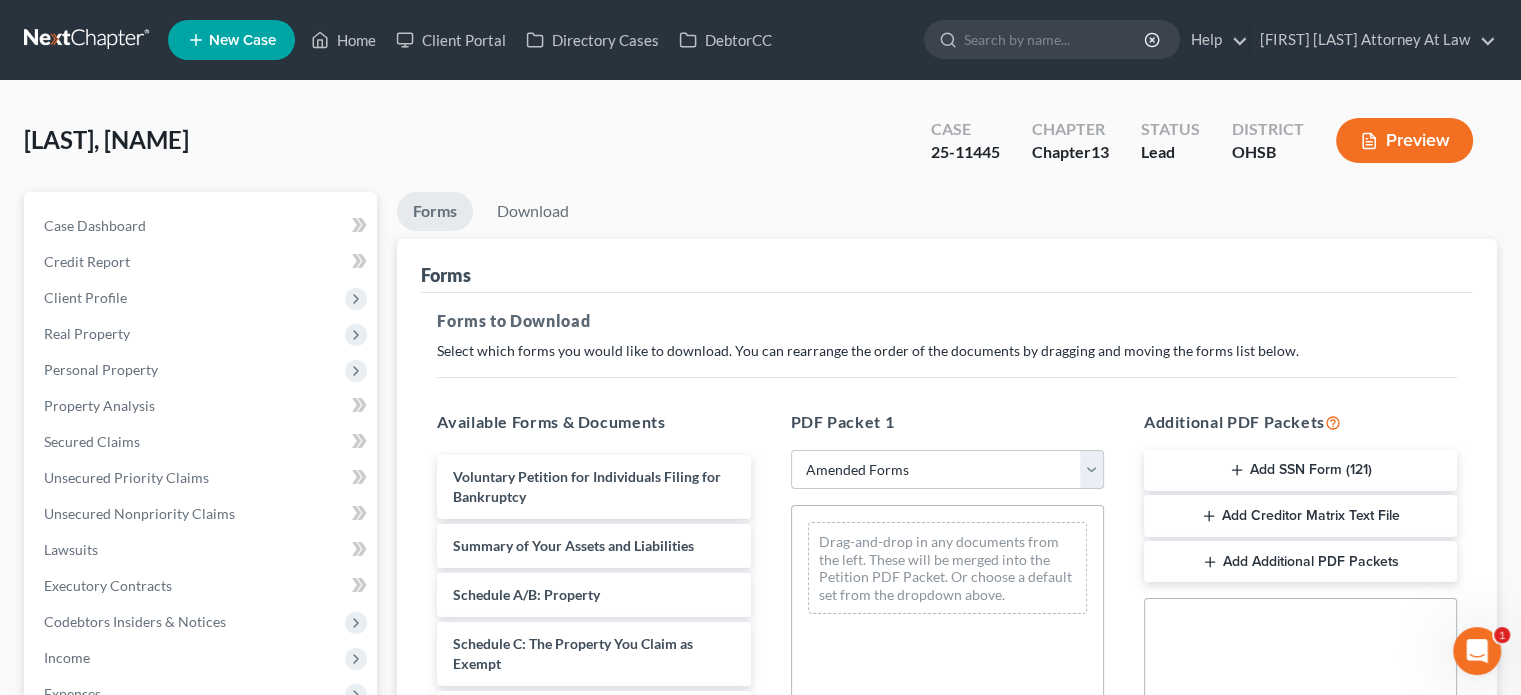click on "Choose Default Petition PDF Packet Complete Bankruptcy Petition (all forms and schedules) Emergency Filing Forms (Petition and Creditor List Only) Amended Forms Signature Pages Only Supplemental Post Petition (Sch. I & J) Supplemental Post Petition (Sch. I) Supplemental Post Petition (Sch. J) Fairfieldoffice Fairfield2 Fairfield3" at bounding box center [947, 470] 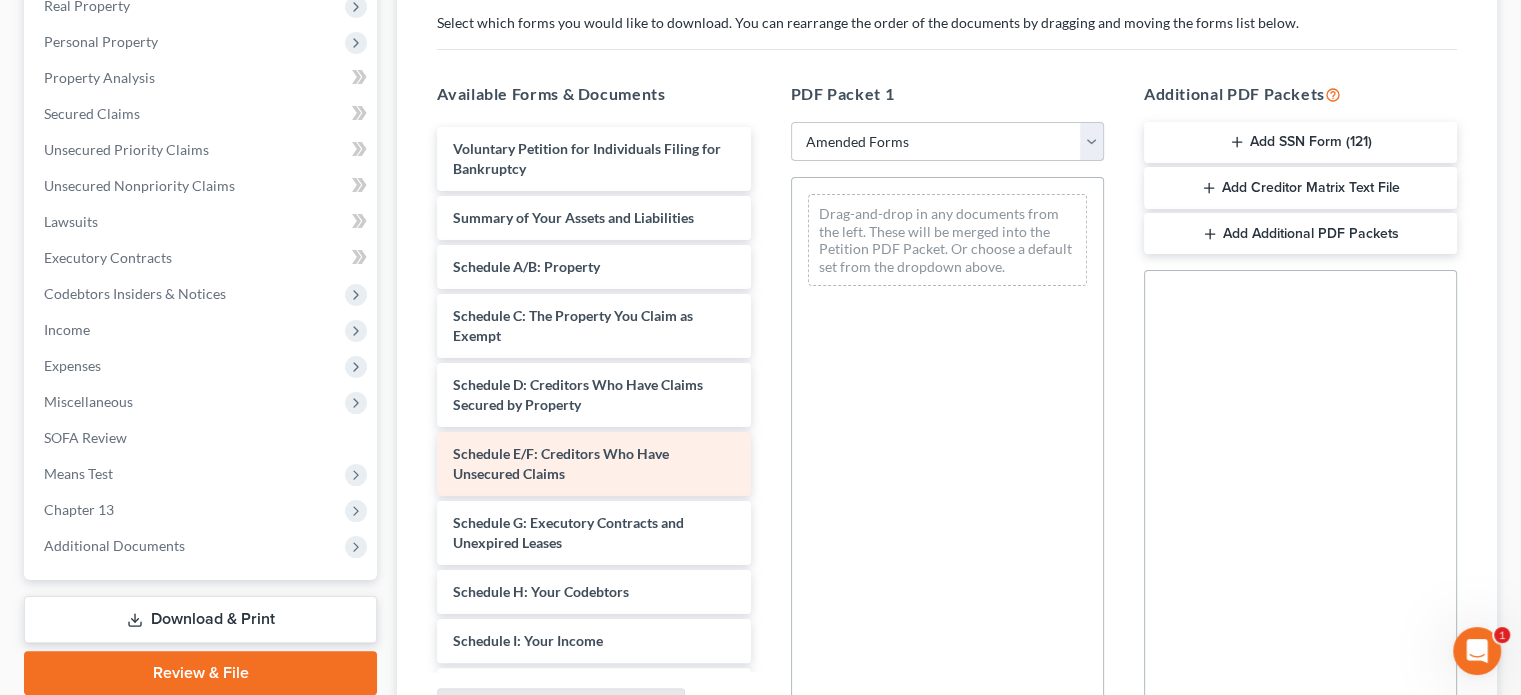 scroll, scrollTop: 400, scrollLeft: 0, axis: vertical 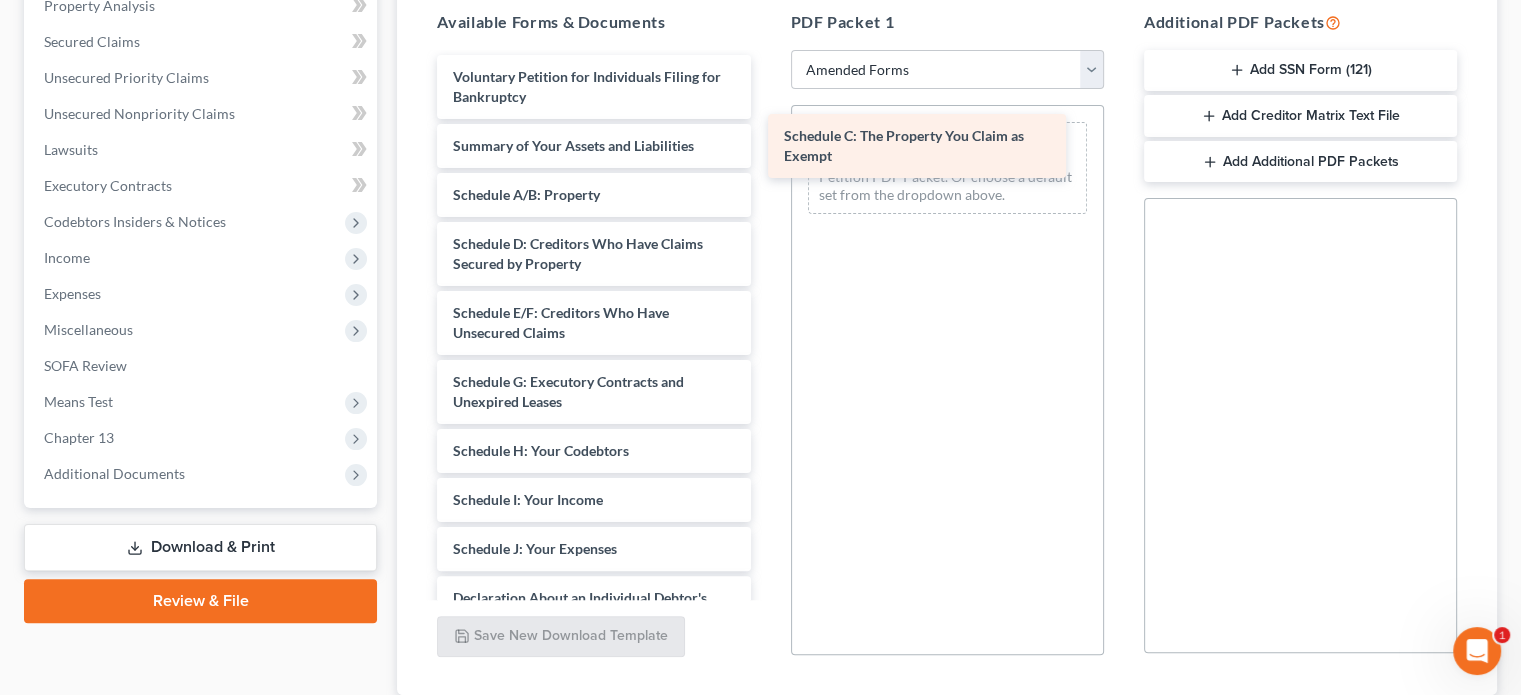 drag, startPoint x: 524, startPoint y: 249, endPoint x: 851, endPoint y: 141, distance: 344.37335 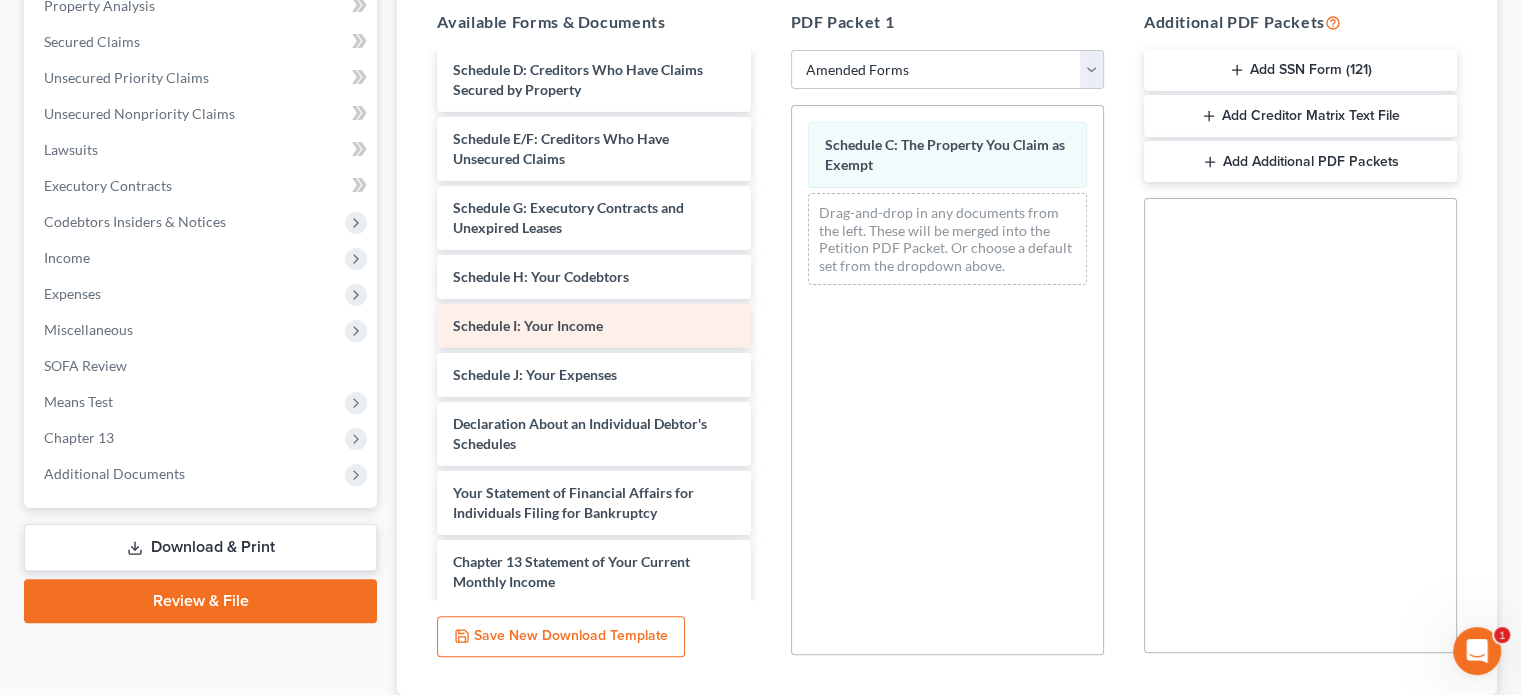 scroll, scrollTop: 200, scrollLeft: 0, axis: vertical 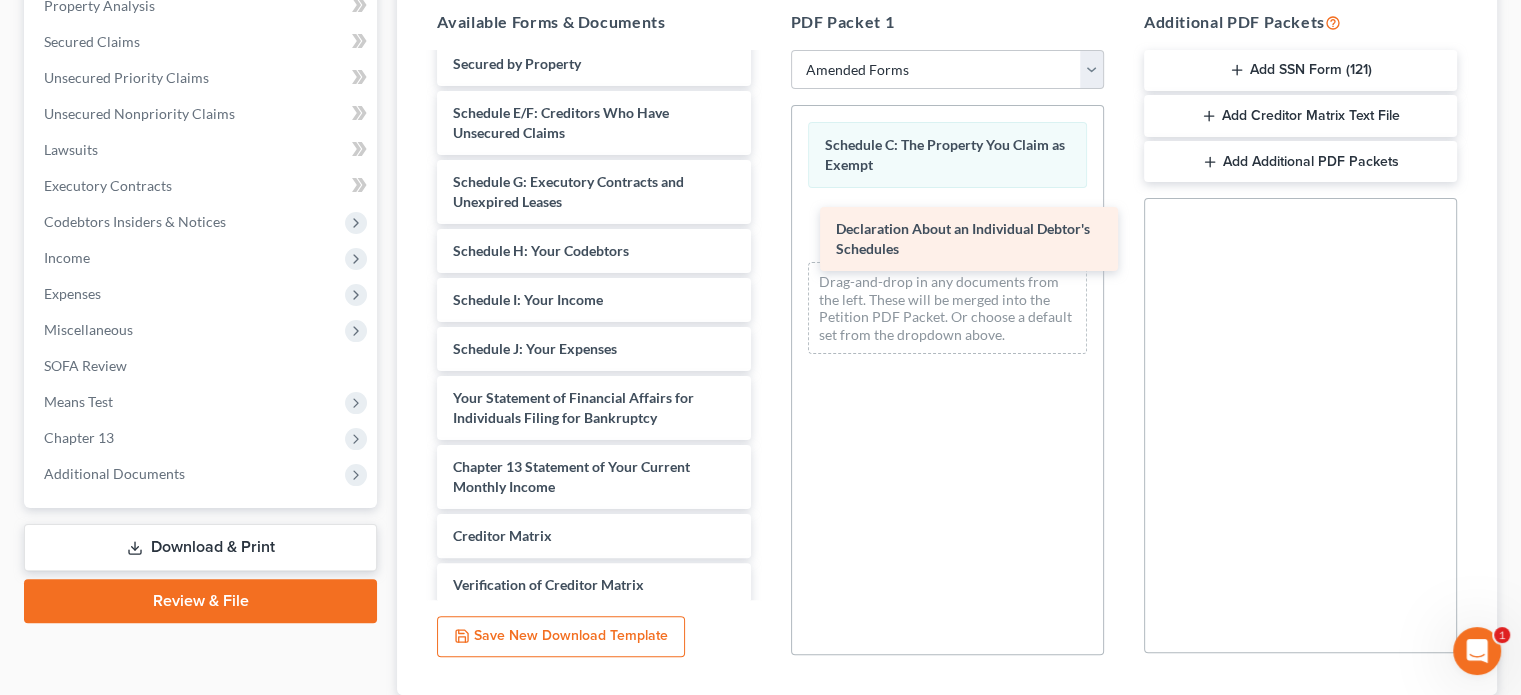 drag, startPoint x: 544, startPoint y: 401, endPoint x: 927, endPoint y: 234, distance: 417.82532 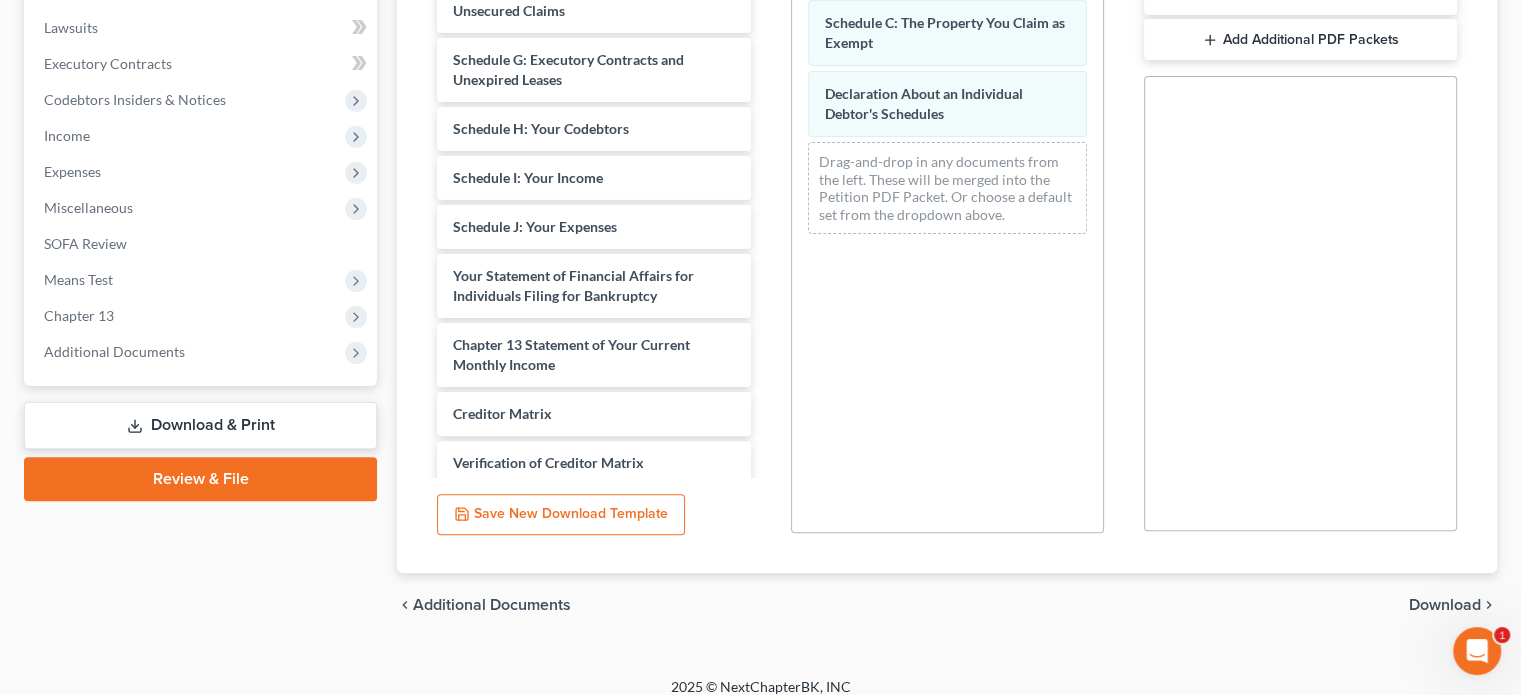scroll, scrollTop: 538, scrollLeft: 0, axis: vertical 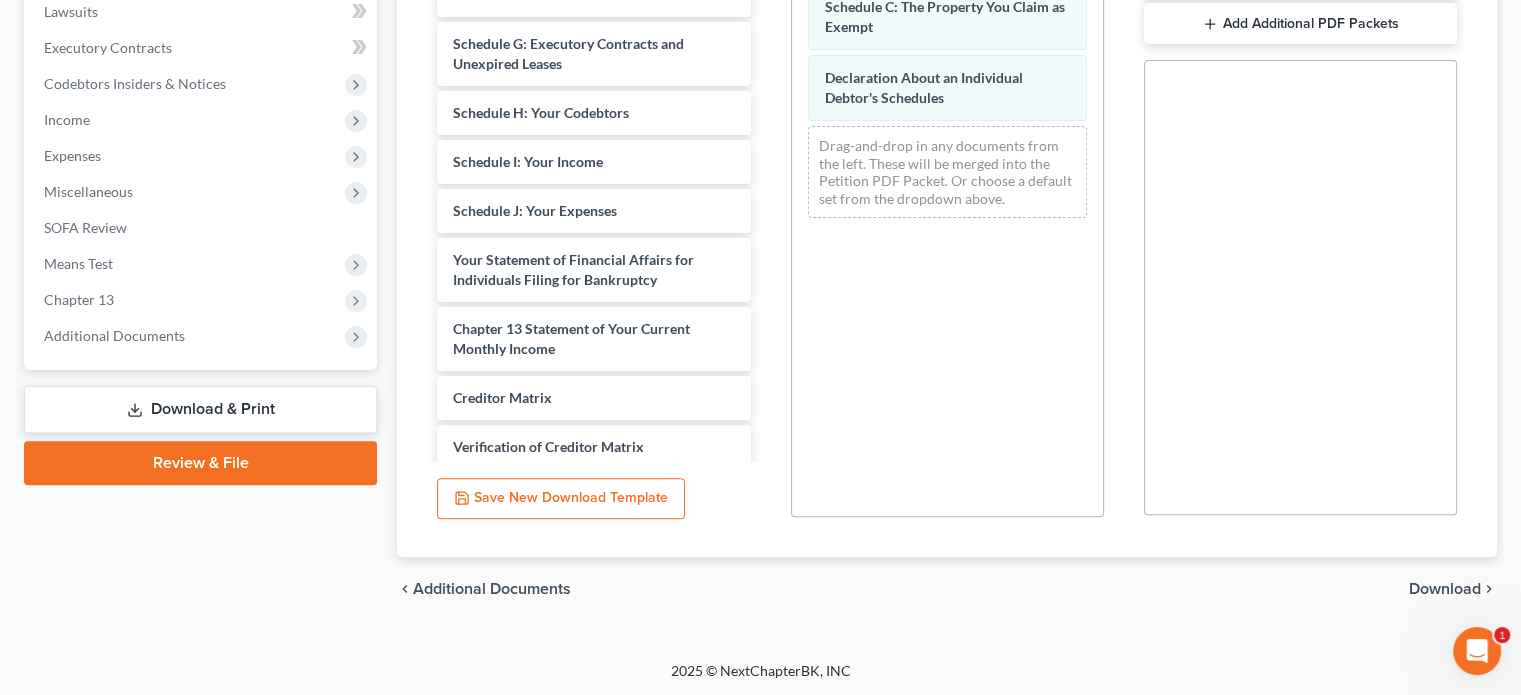 click on "Download" at bounding box center [1445, 589] 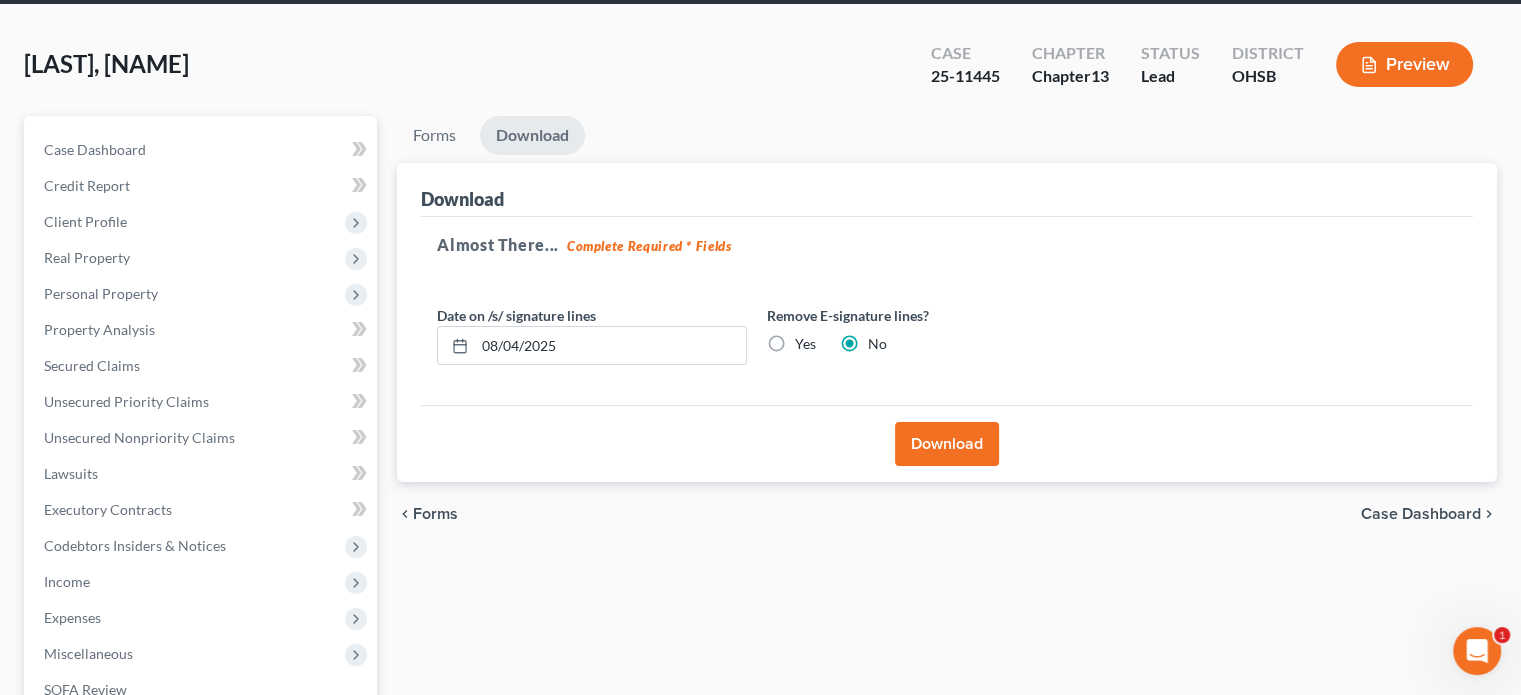 scroll, scrollTop: 2, scrollLeft: 0, axis: vertical 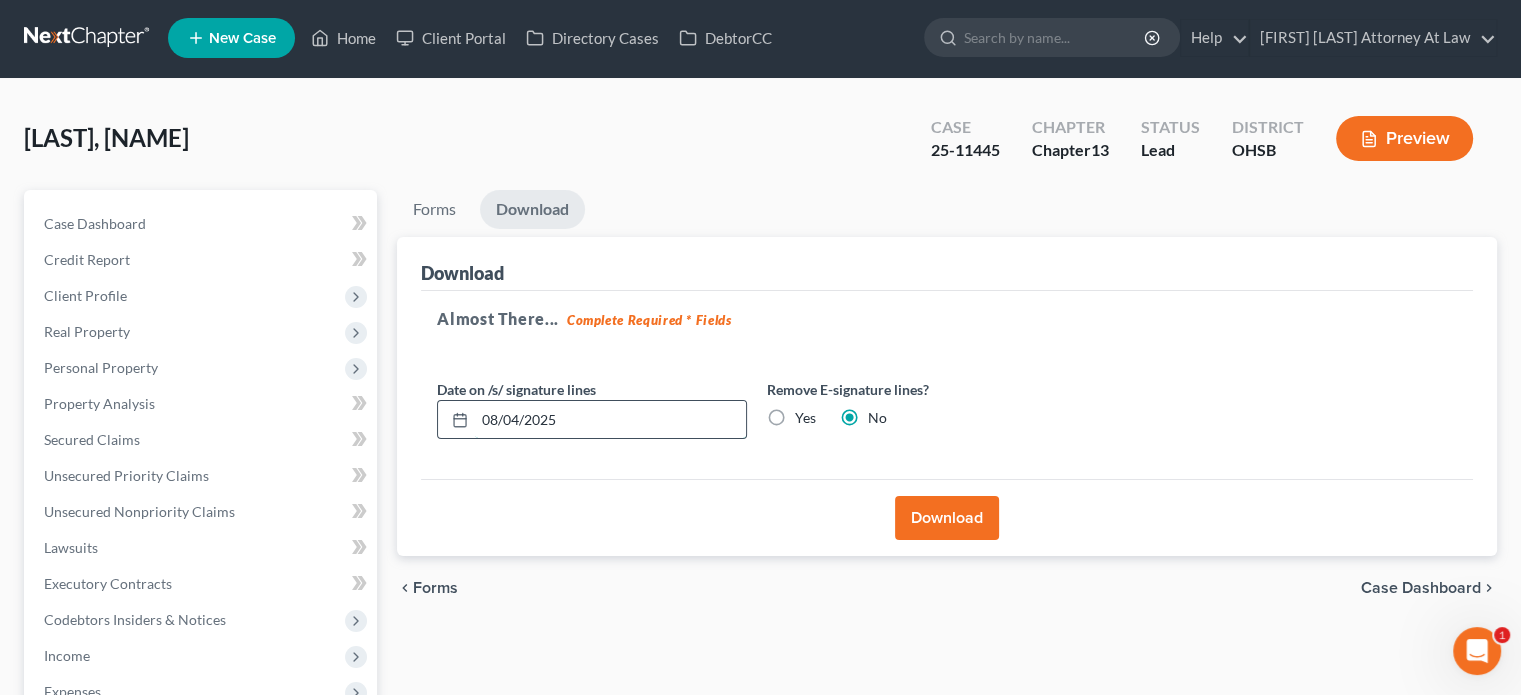 click on "08/04/2025" at bounding box center [610, 420] 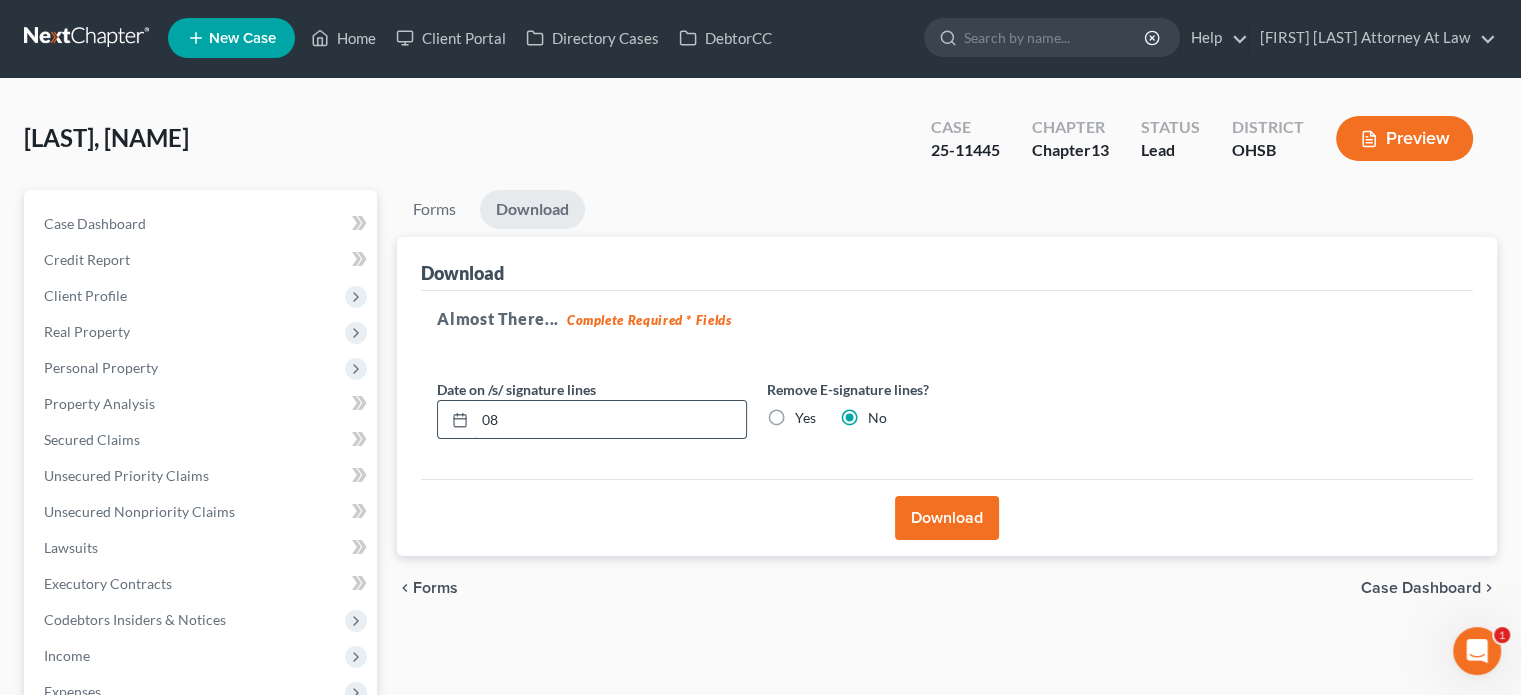 type on "0" 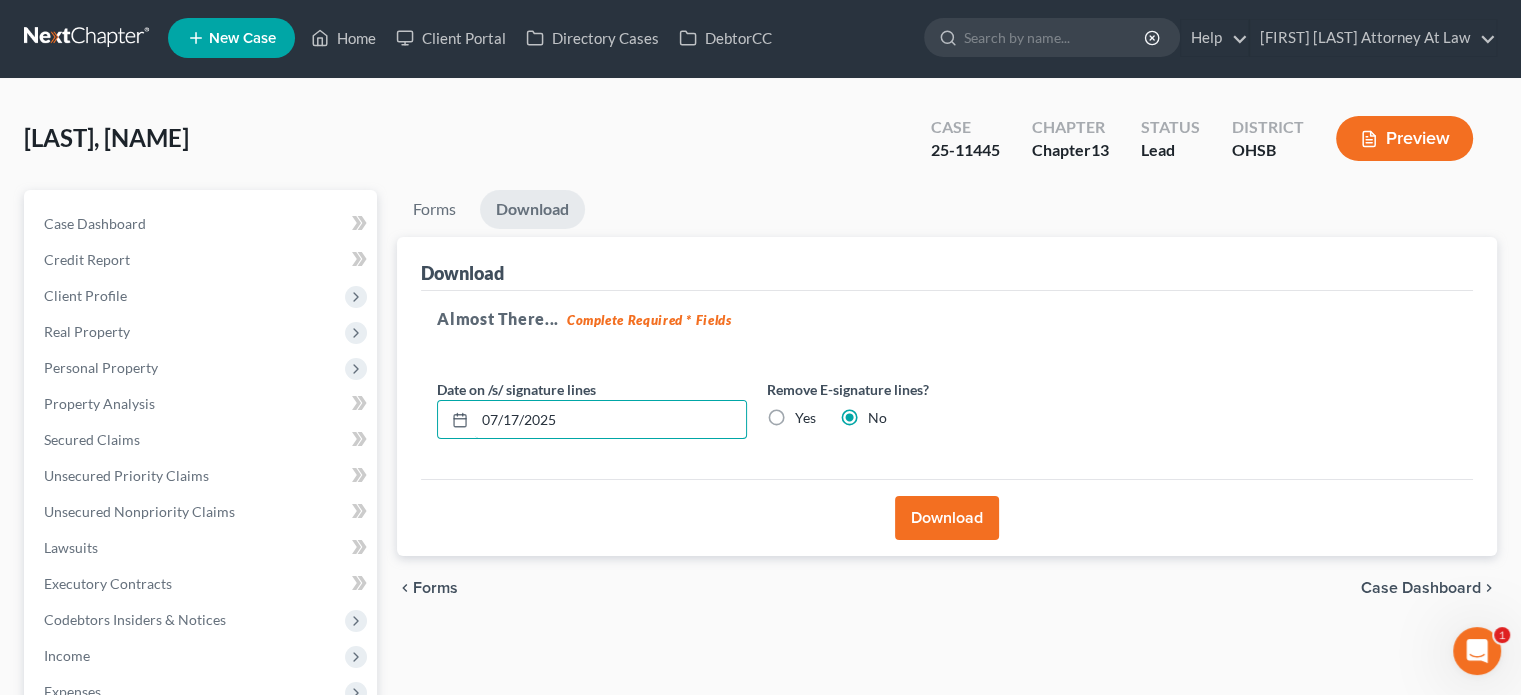 type on "07/17/2025" 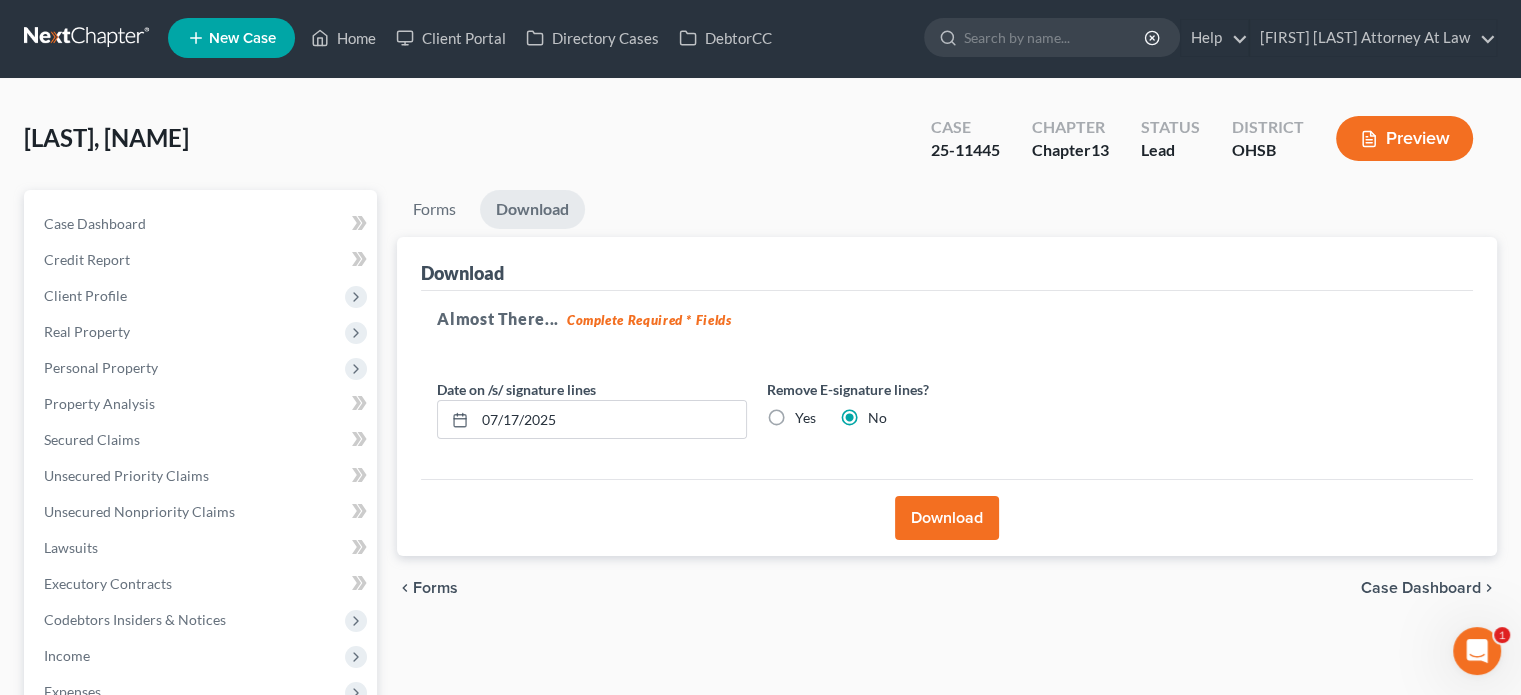 click on "Download" at bounding box center (947, 518) 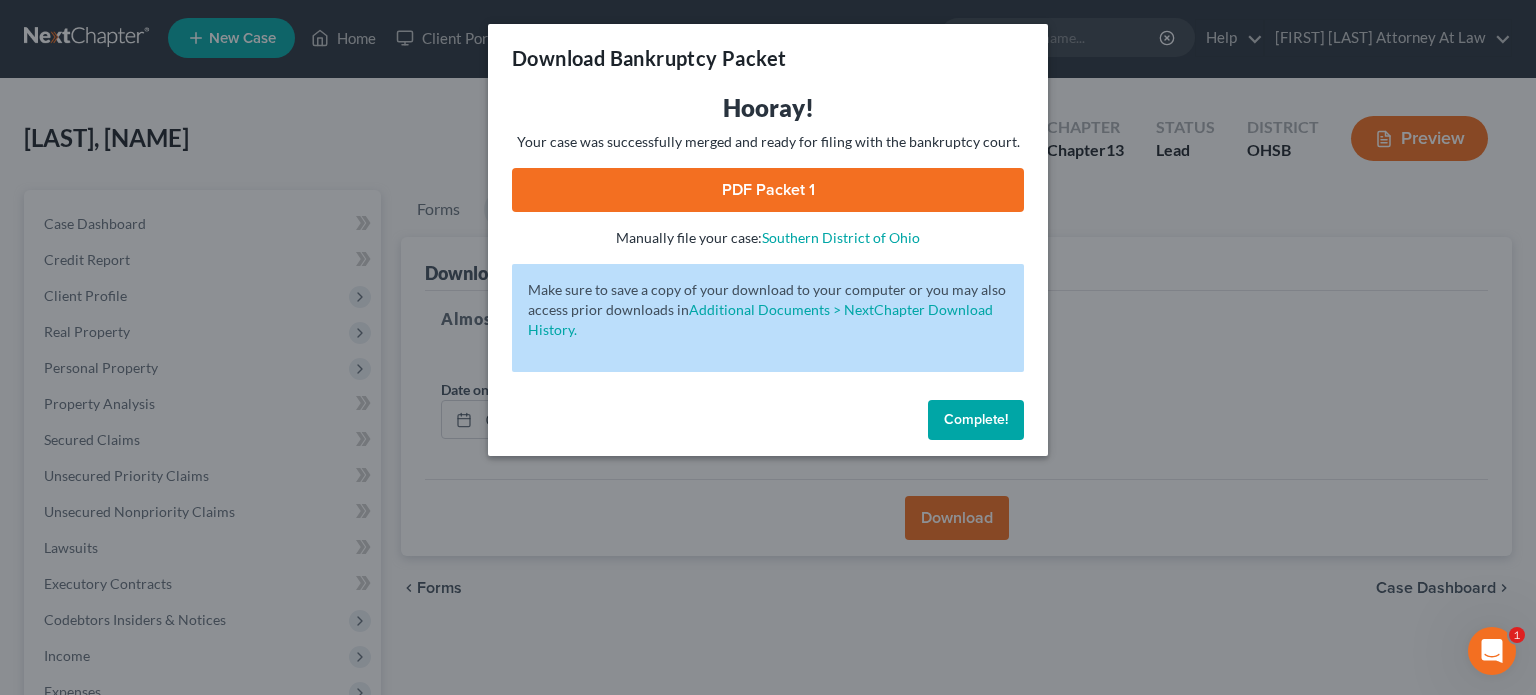 click on "PDF Packet 1" at bounding box center [768, 190] 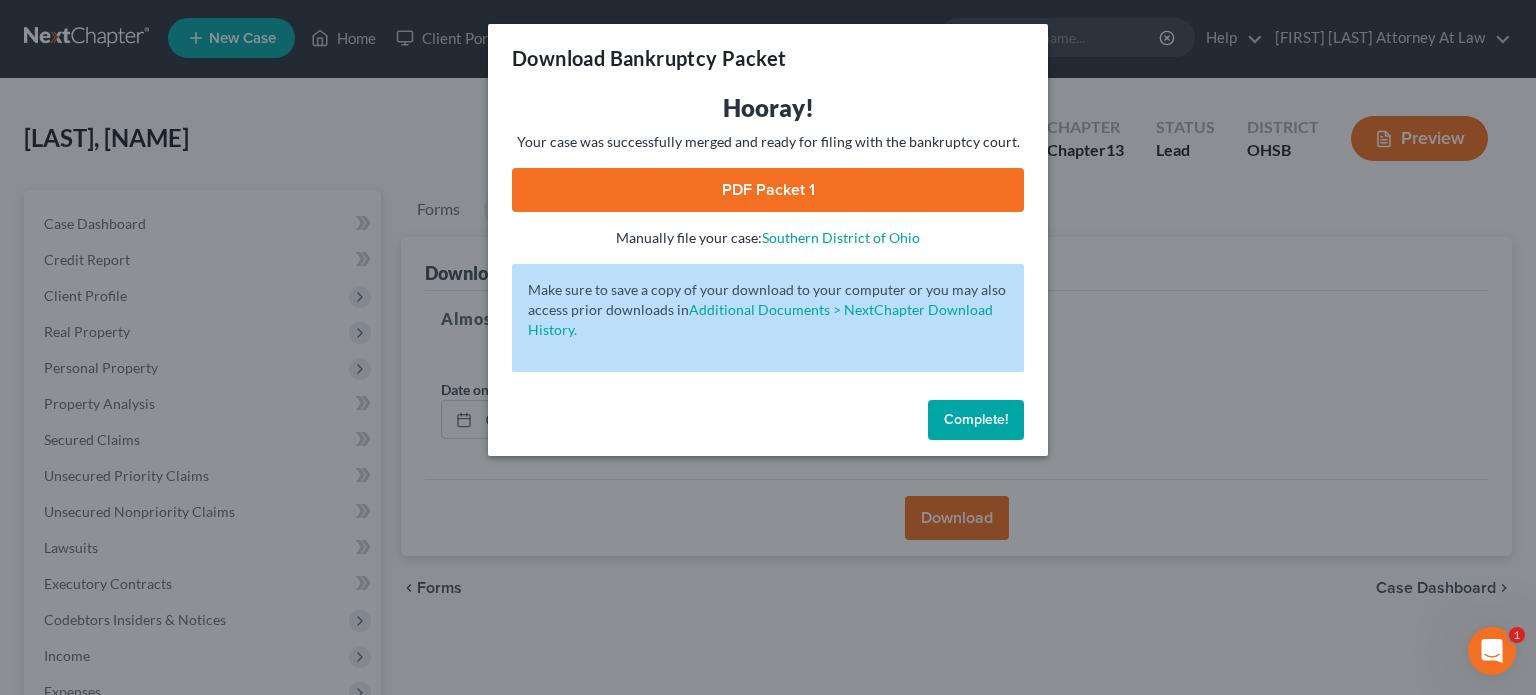 drag, startPoint x: 1007, startPoint y: 411, endPoint x: 908, endPoint y: 417, distance: 99.18165 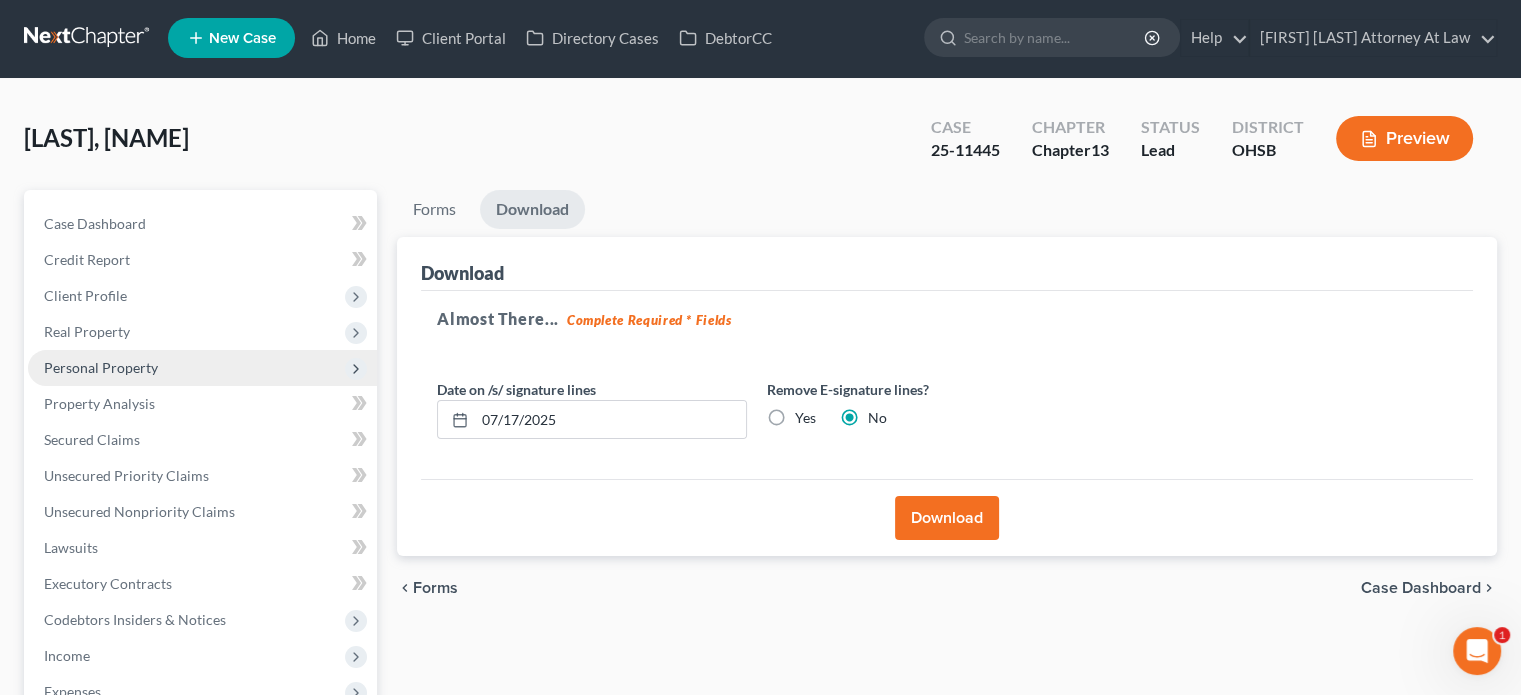 click on "Personal Property" at bounding box center (101, 367) 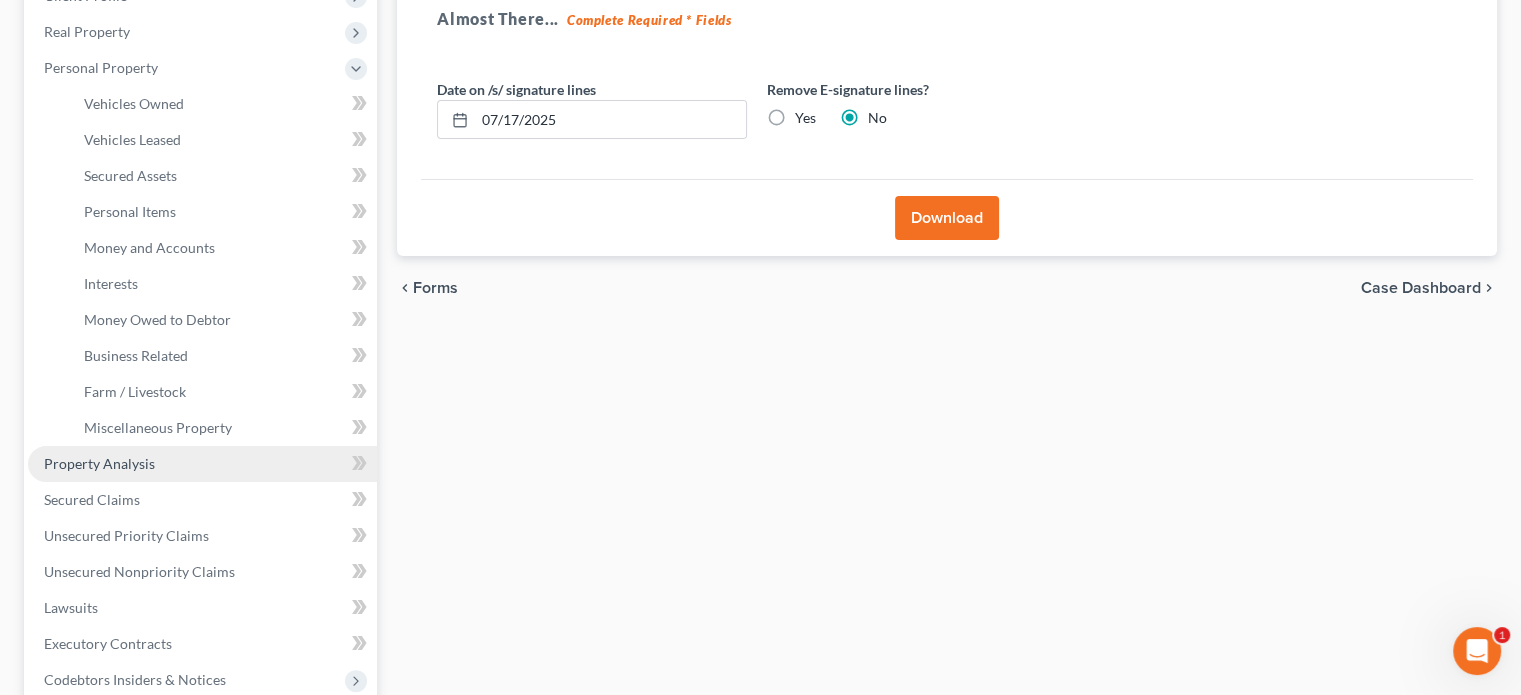 click on "Property Analysis" at bounding box center [99, 463] 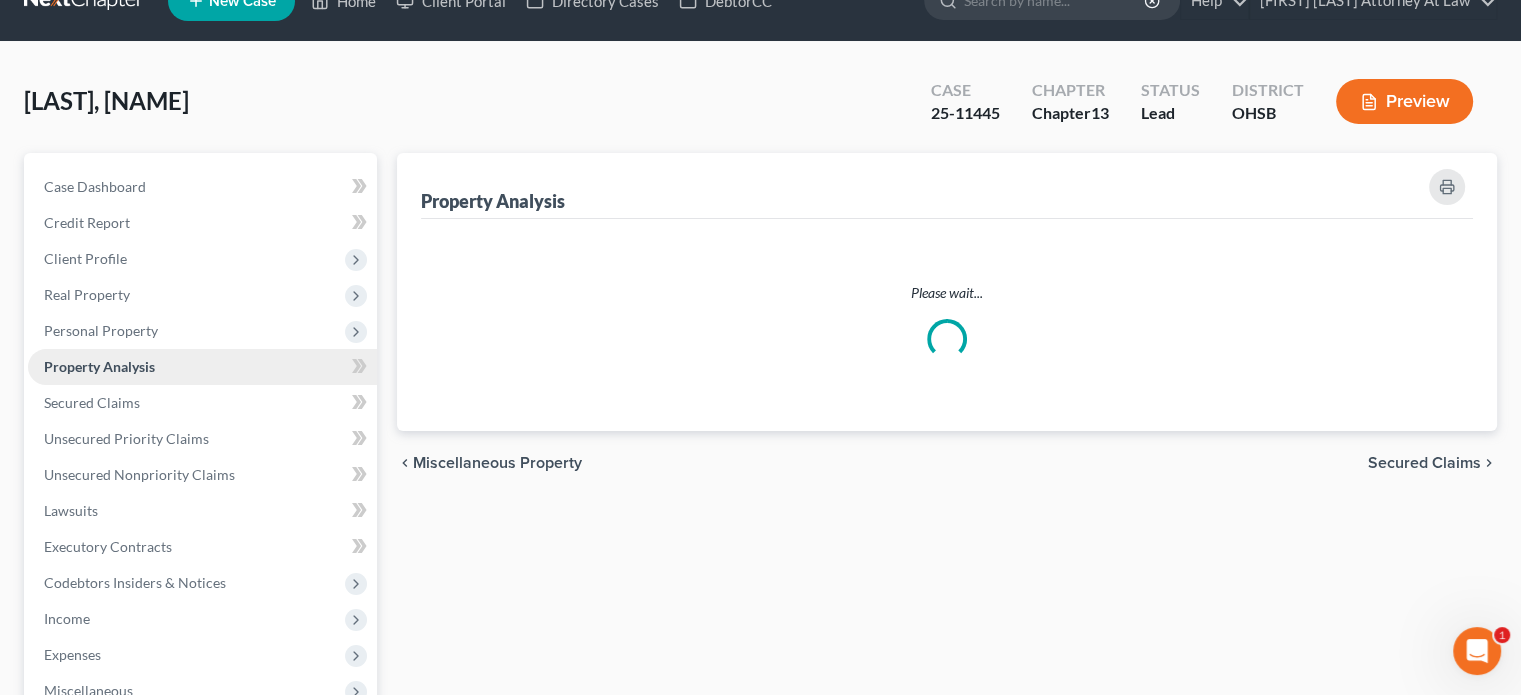 scroll, scrollTop: 0, scrollLeft: 0, axis: both 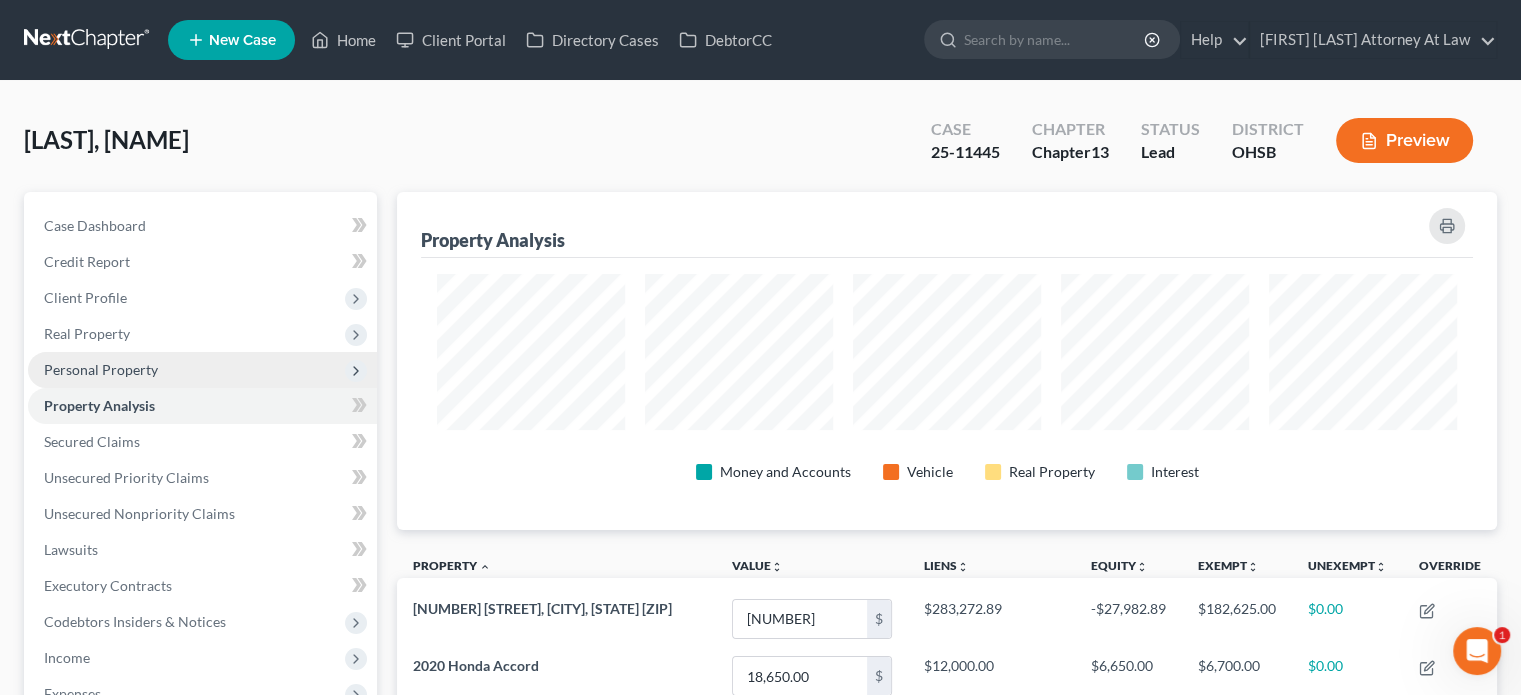 click on "Personal Property" at bounding box center [101, 369] 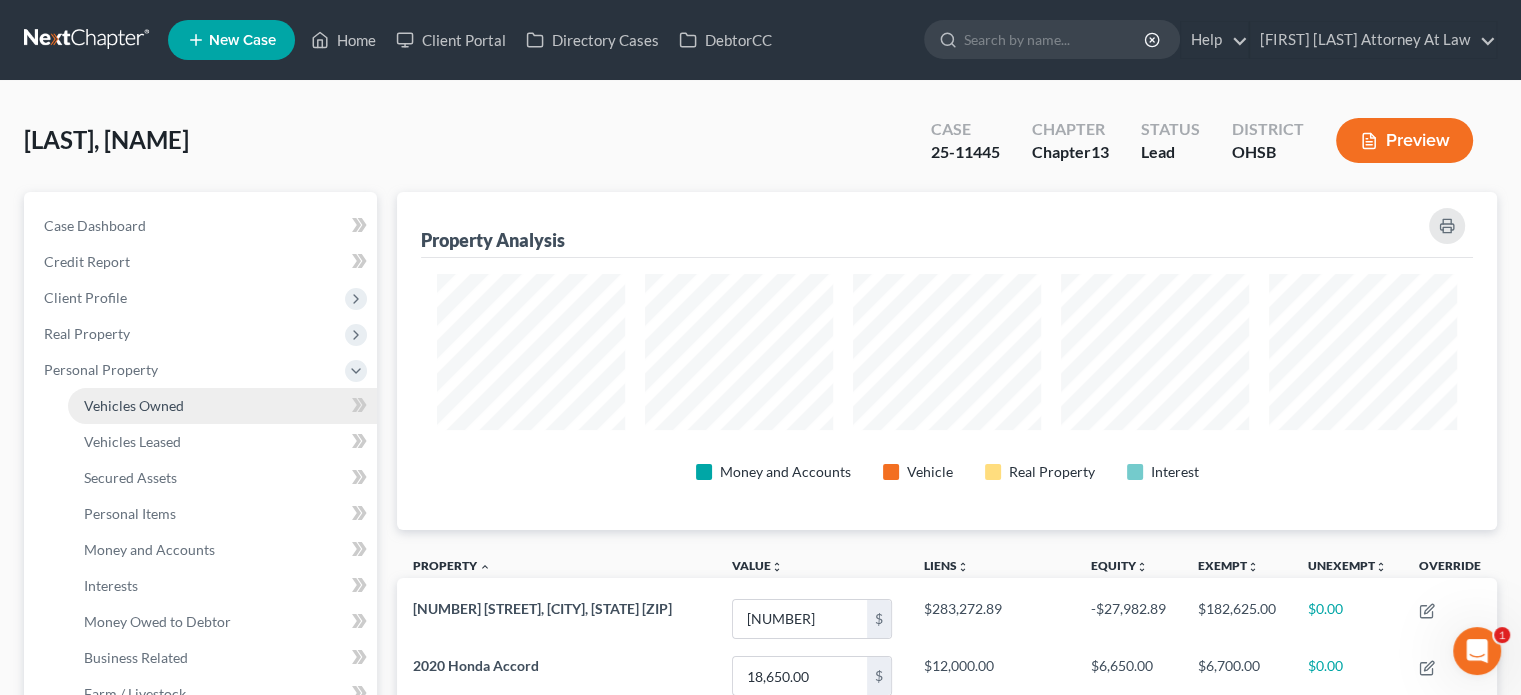 click on "Vehicles Owned" at bounding box center (134, 405) 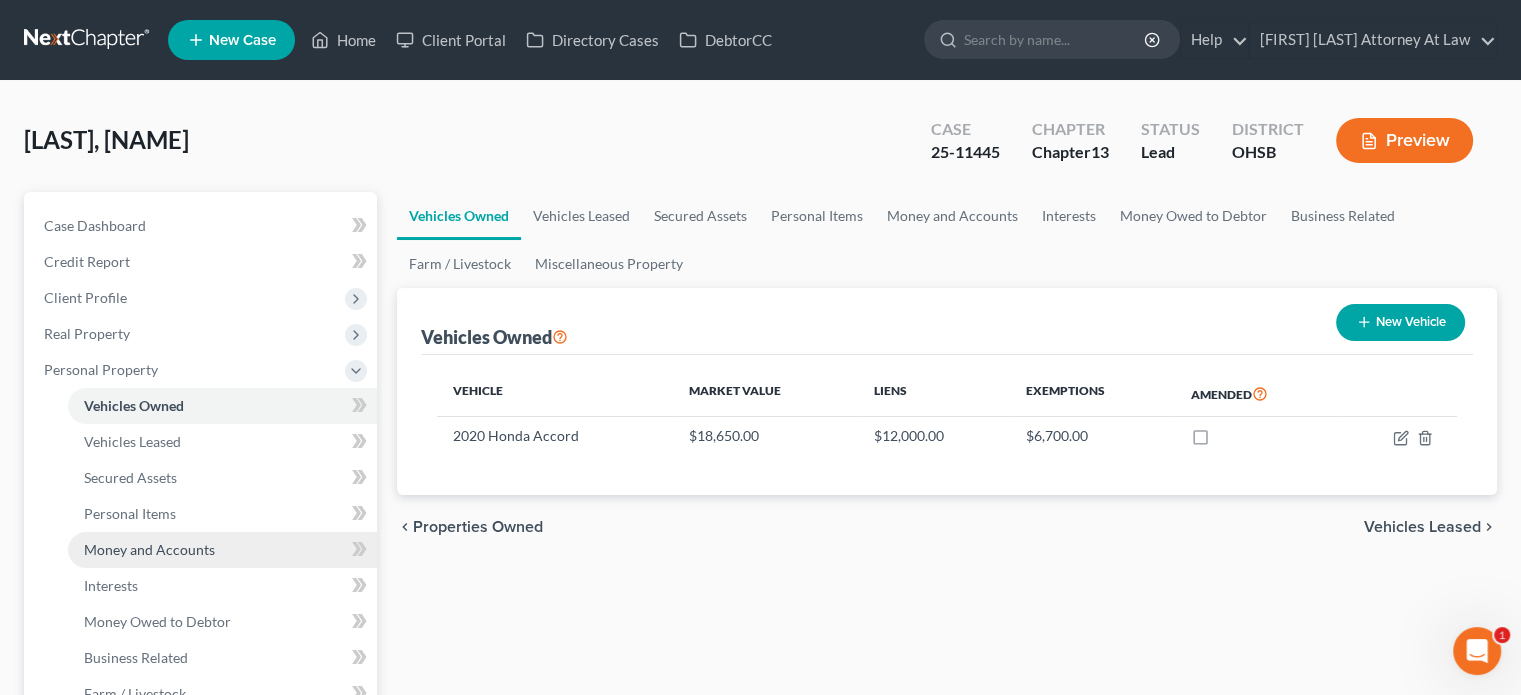 click on "Money and Accounts" at bounding box center (149, 549) 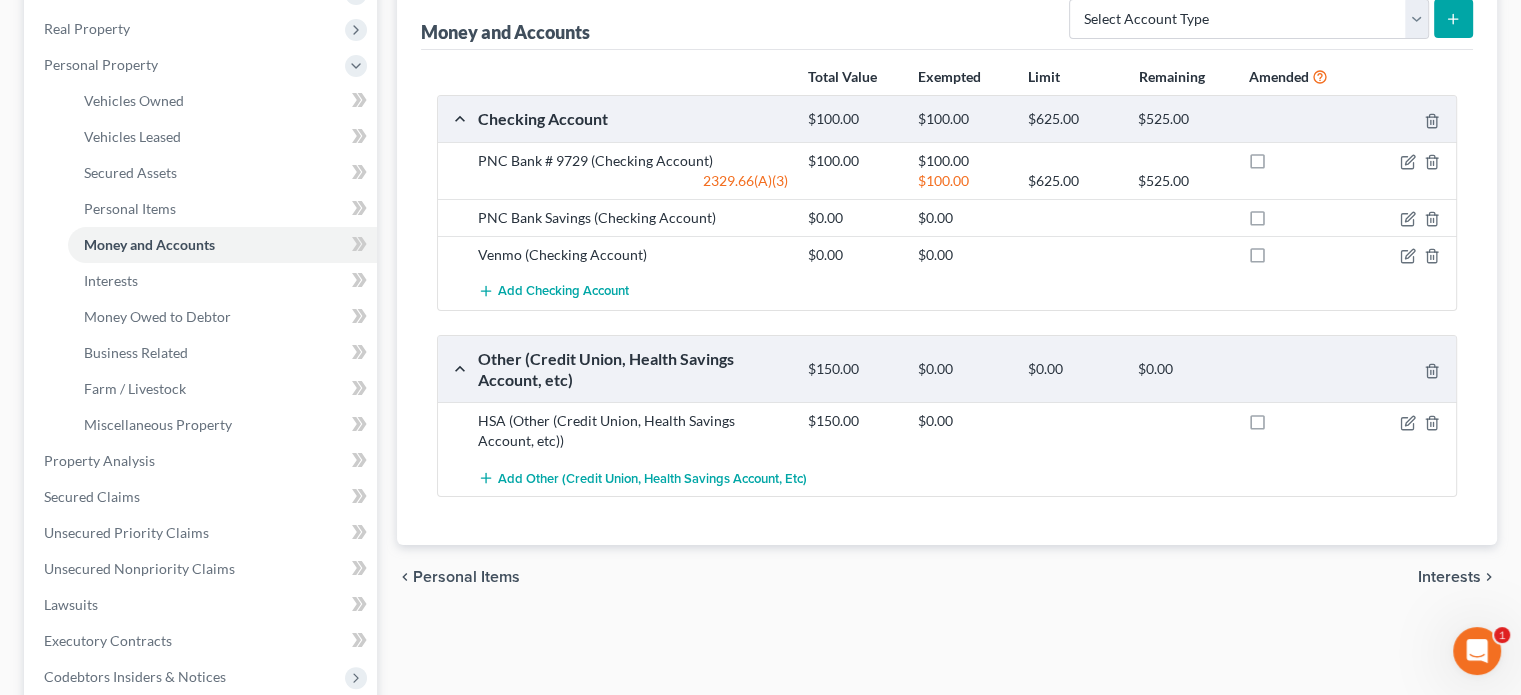 scroll, scrollTop: 300, scrollLeft: 0, axis: vertical 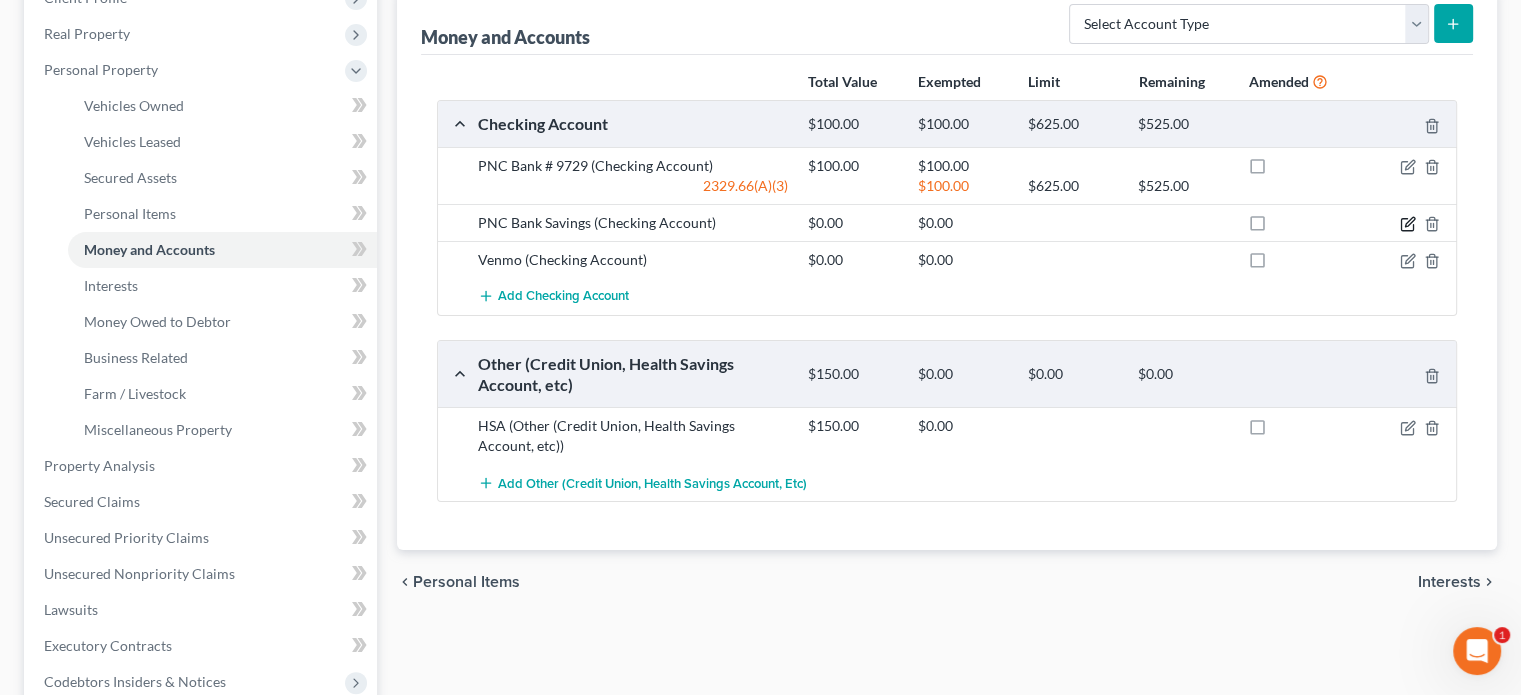 click 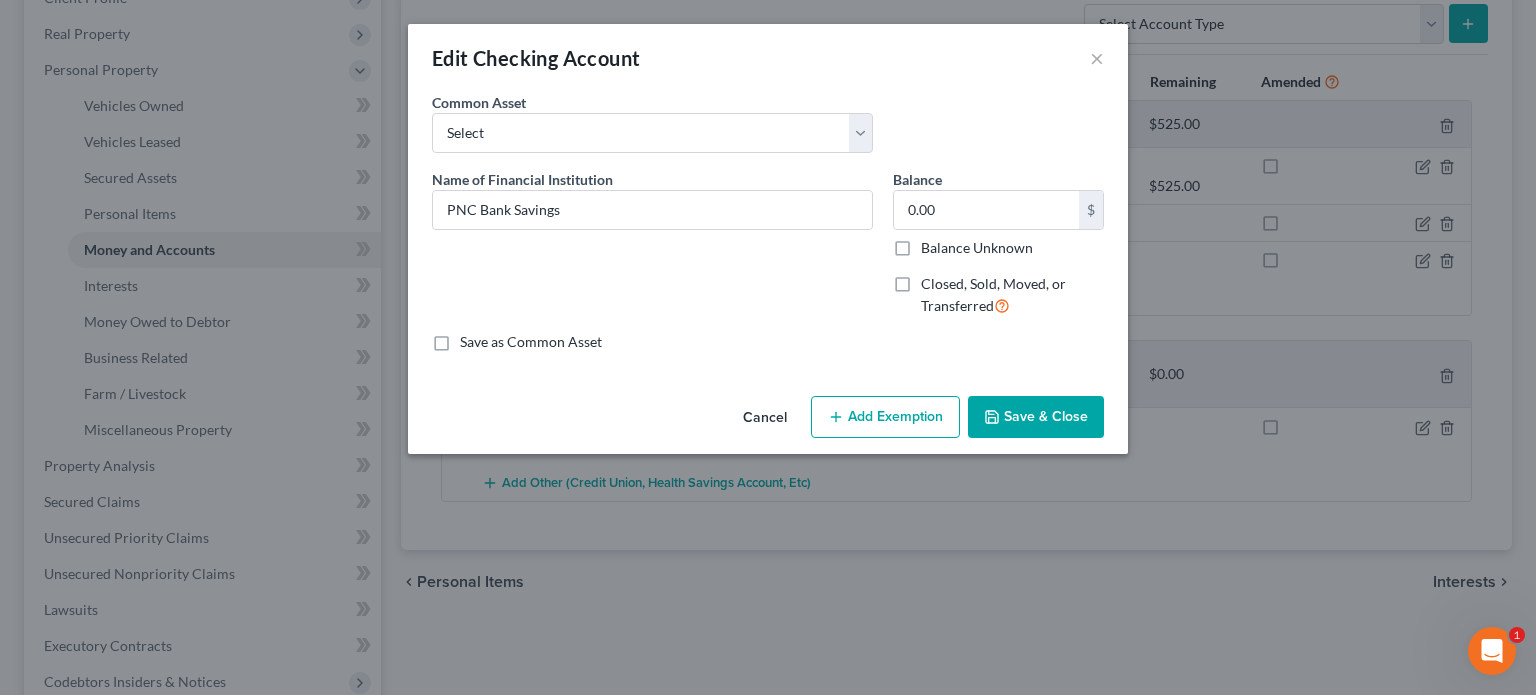 click on "Save & Close" at bounding box center [1036, 417] 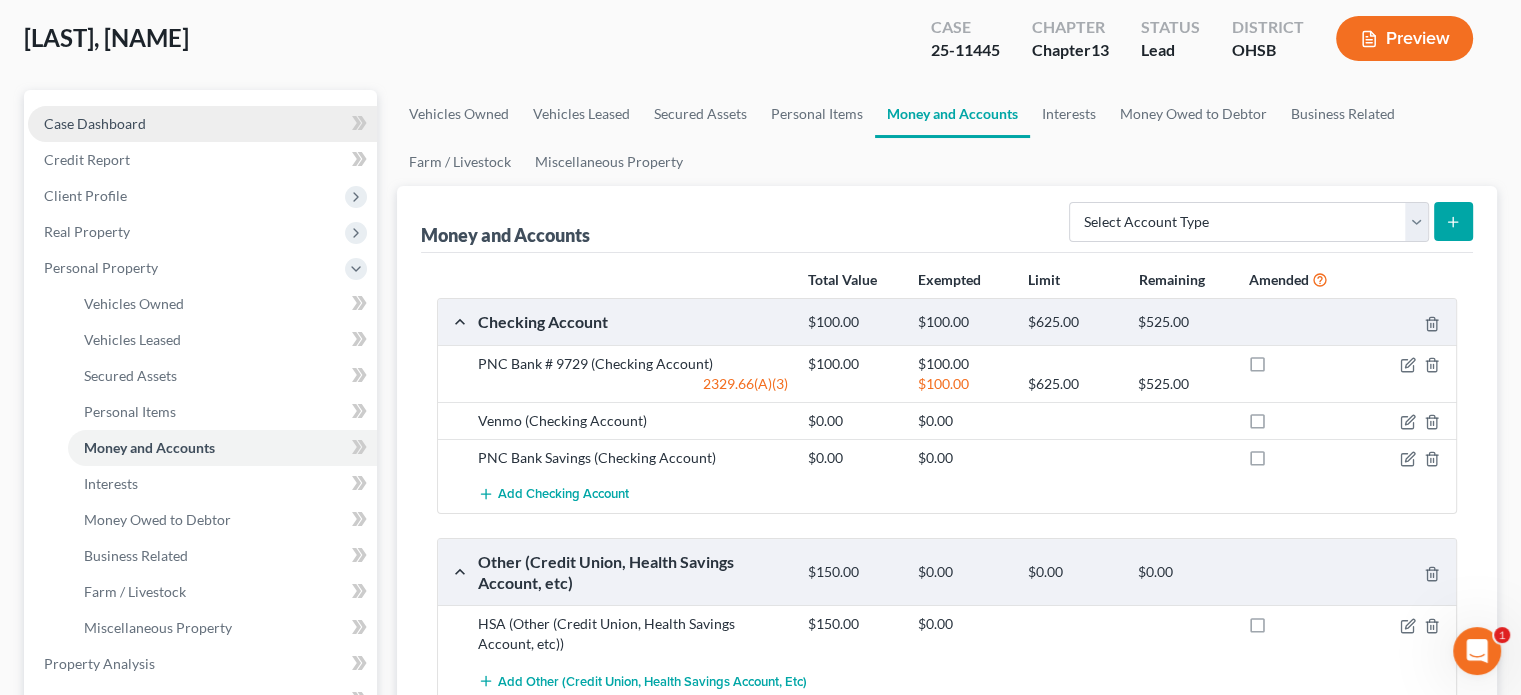 scroll, scrollTop: 0, scrollLeft: 0, axis: both 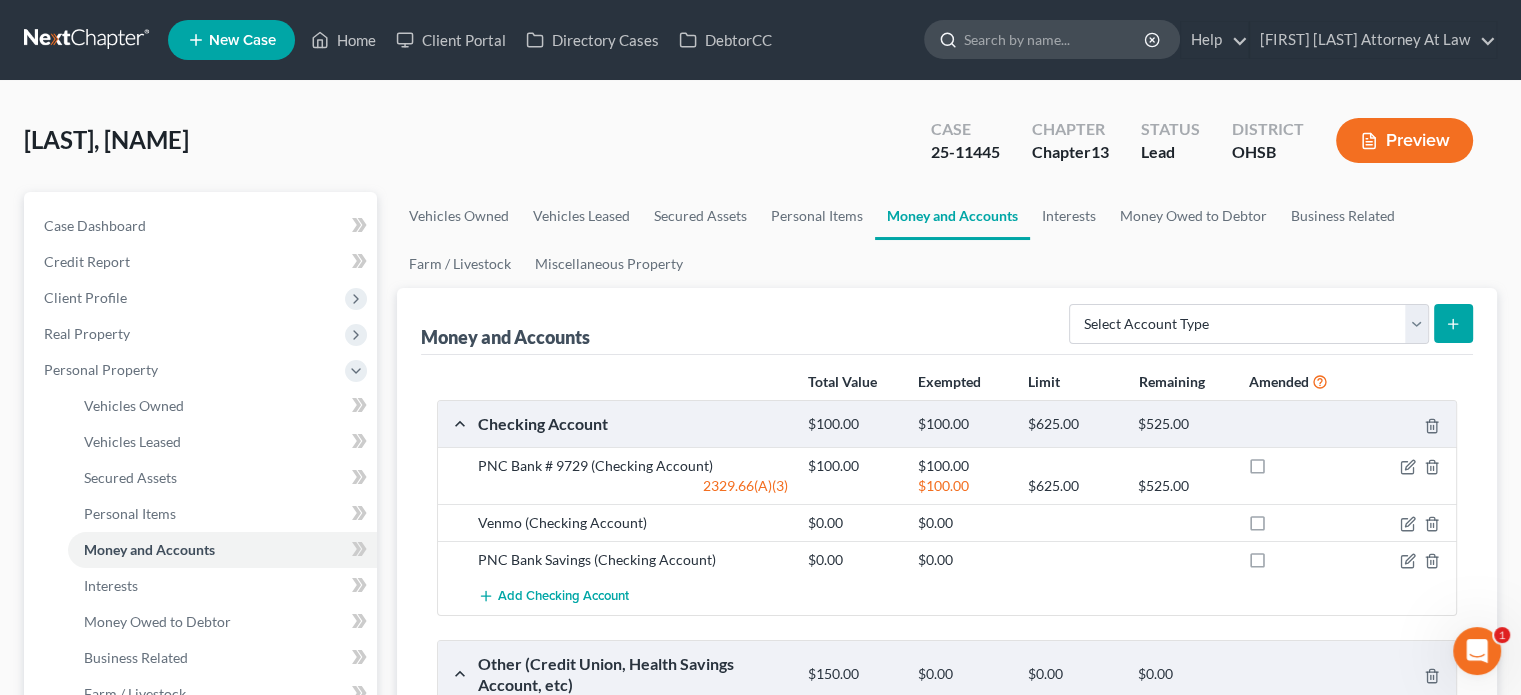 click at bounding box center (1055, 39) 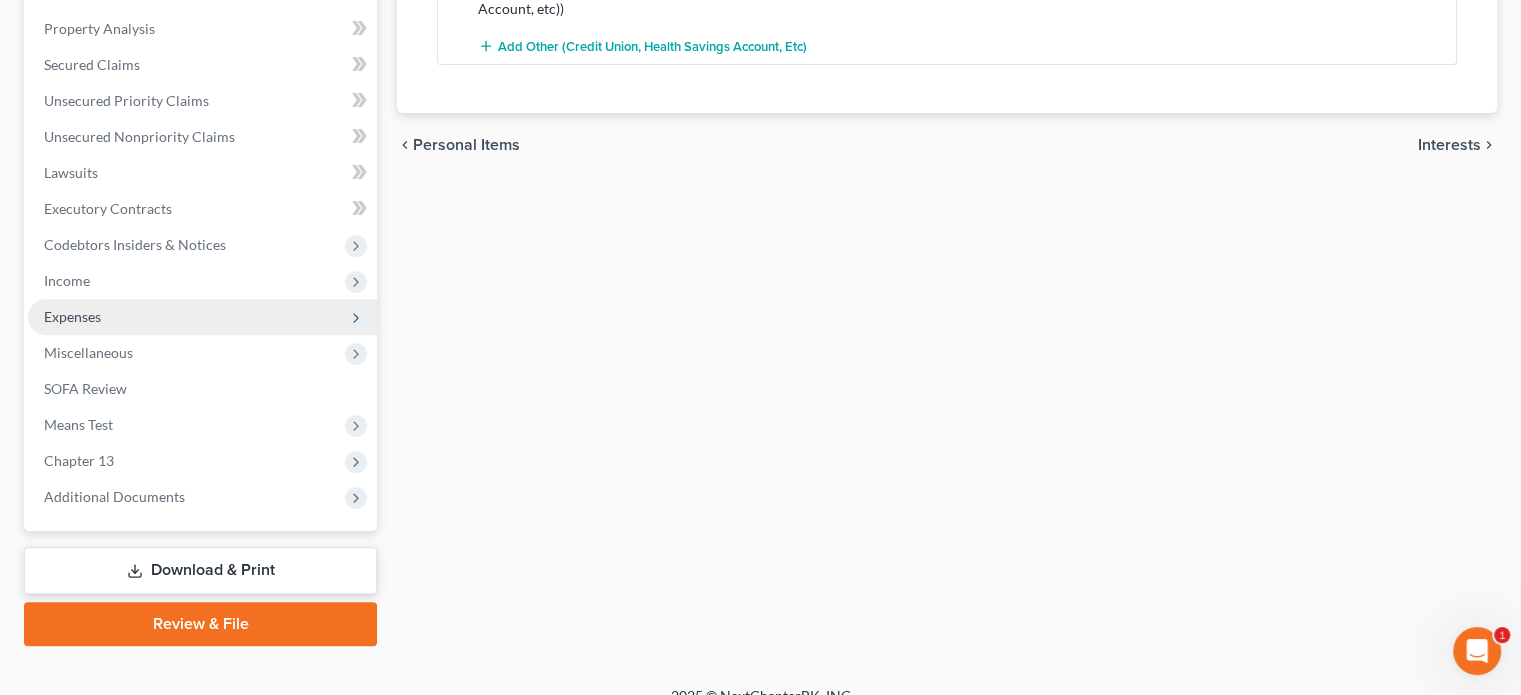 scroll, scrollTop: 762, scrollLeft: 0, axis: vertical 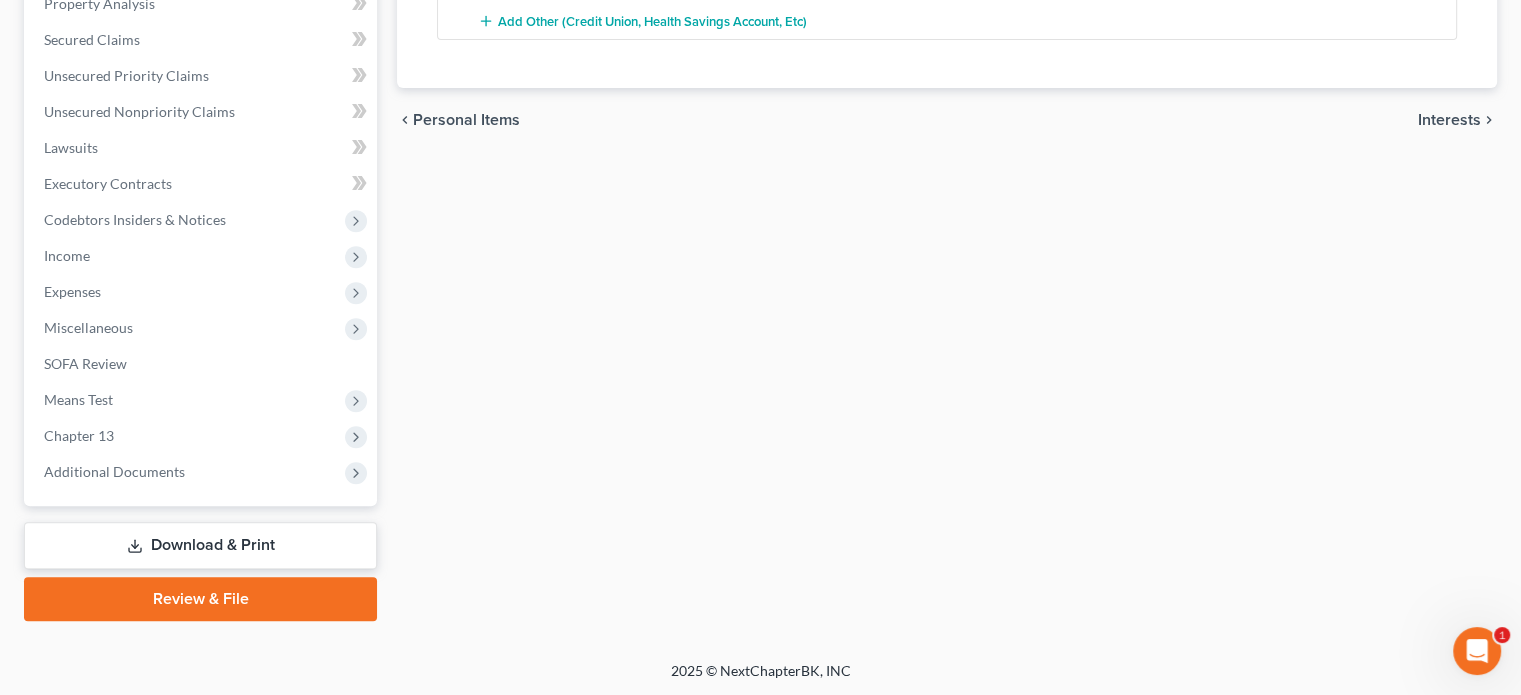 click on "Download & Print" at bounding box center [200, 545] 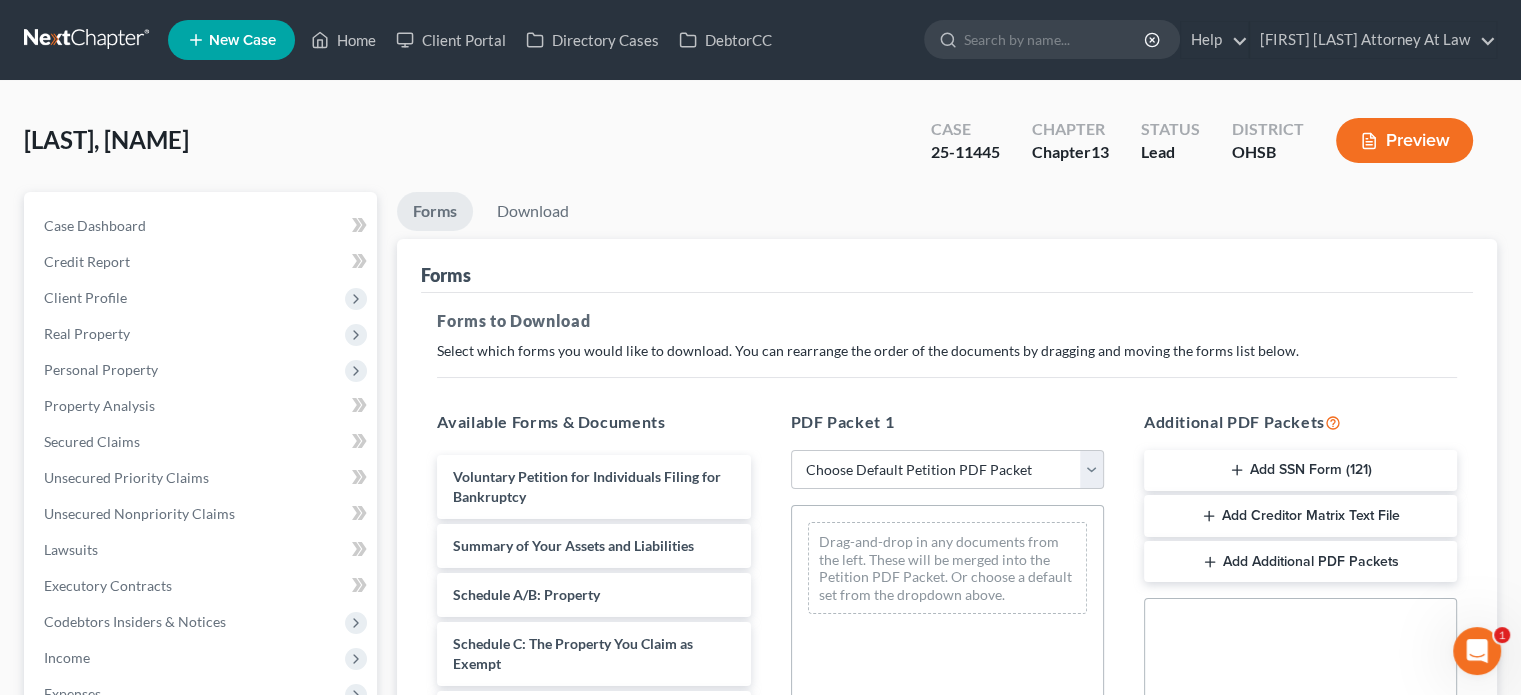 scroll, scrollTop: 0, scrollLeft: 0, axis: both 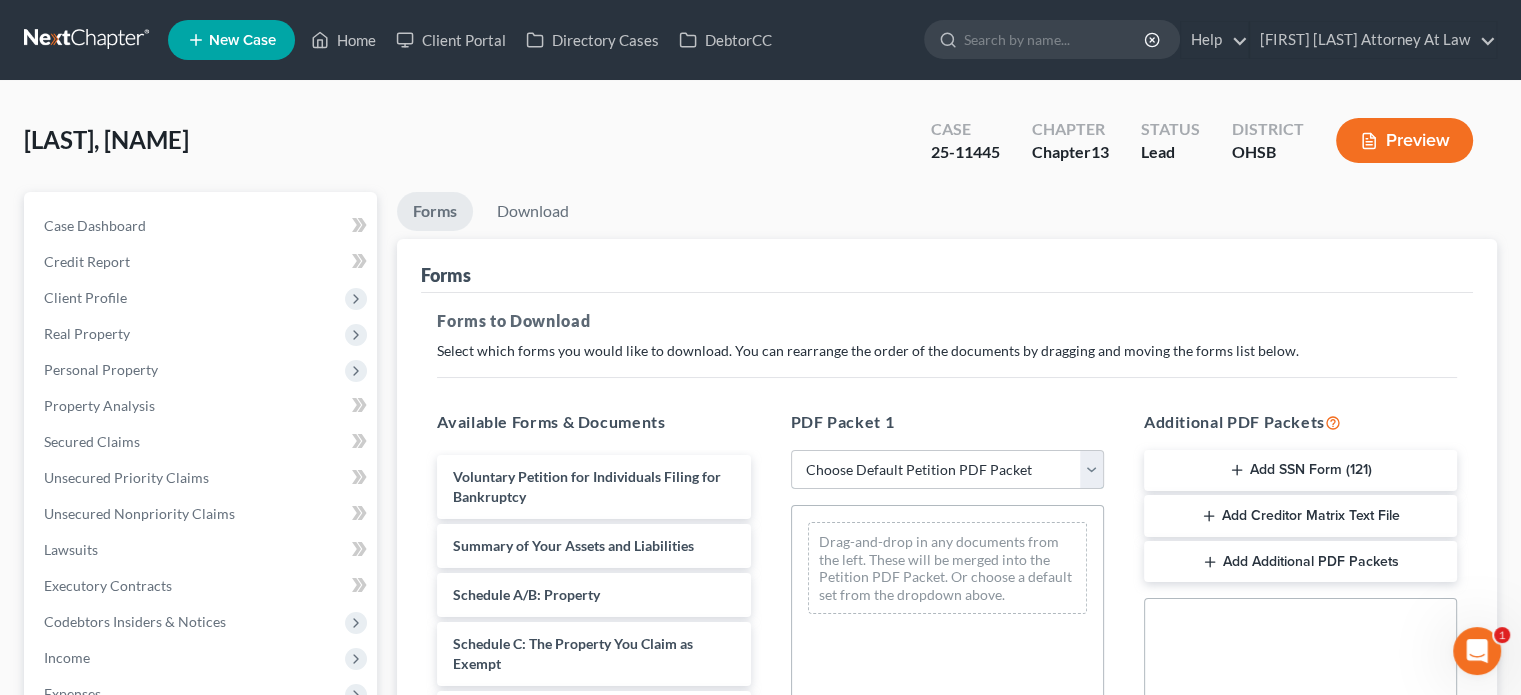 click on "Choose Default Petition PDF Packet Complete Bankruptcy Petition (all forms and schedules) Emergency Filing Forms (Petition and Creditor List Only) Amended Forms Signature Pages Only Supplemental Post Petition (Sch. I & J) Supplemental Post Petition (Sch. I) Supplemental Post Petition (Sch. J) Fairfieldoffice Fairfield2 Fairfield3" at bounding box center [947, 470] 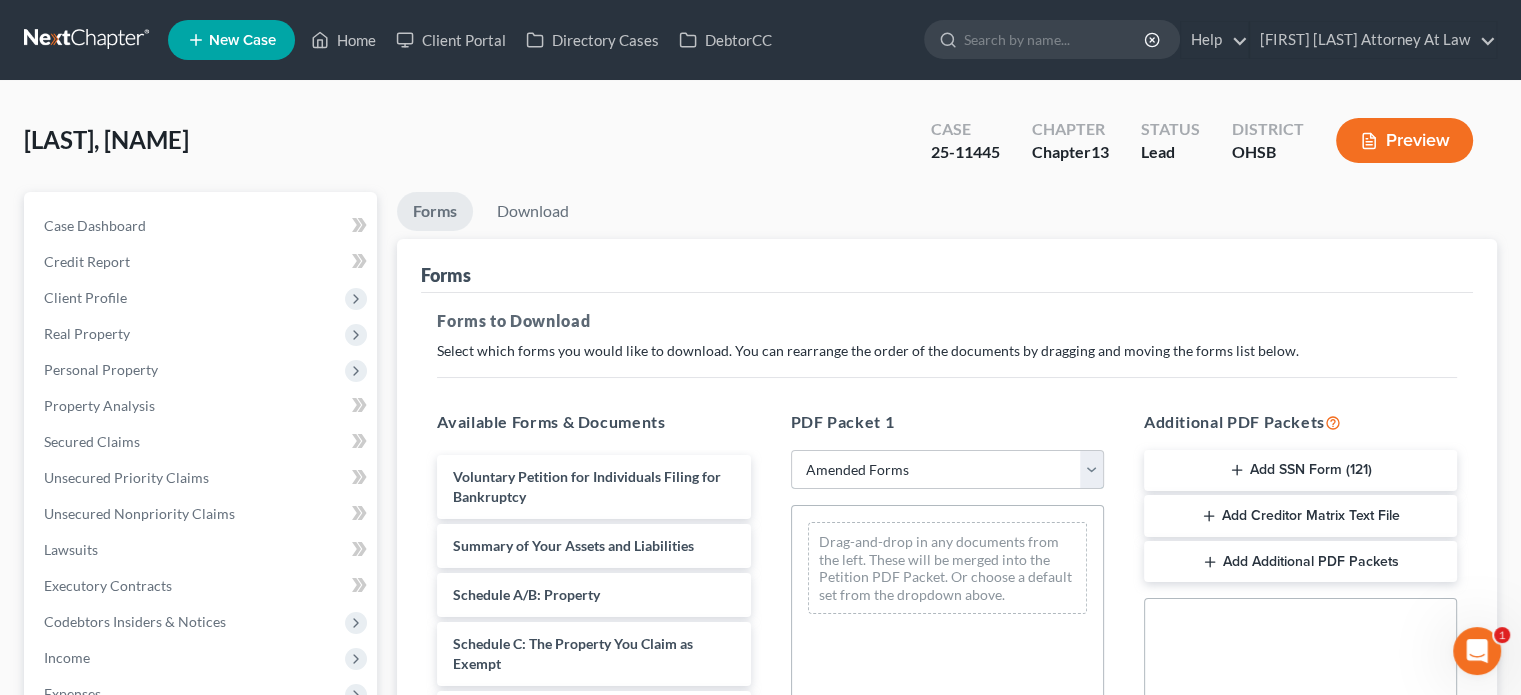 click on "Choose Default Petition PDF Packet Complete Bankruptcy Petition (all forms and schedules) Emergency Filing Forms (Petition and Creditor List Only) Amended Forms Signature Pages Only Supplemental Post Petition (Sch. I & J) Supplemental Post Petition (Sch. I) Supplemental Post Petition (Sch. J) Fairfieldoffice Fairfield2 Fairfield3" at bounding box center [947, 470] 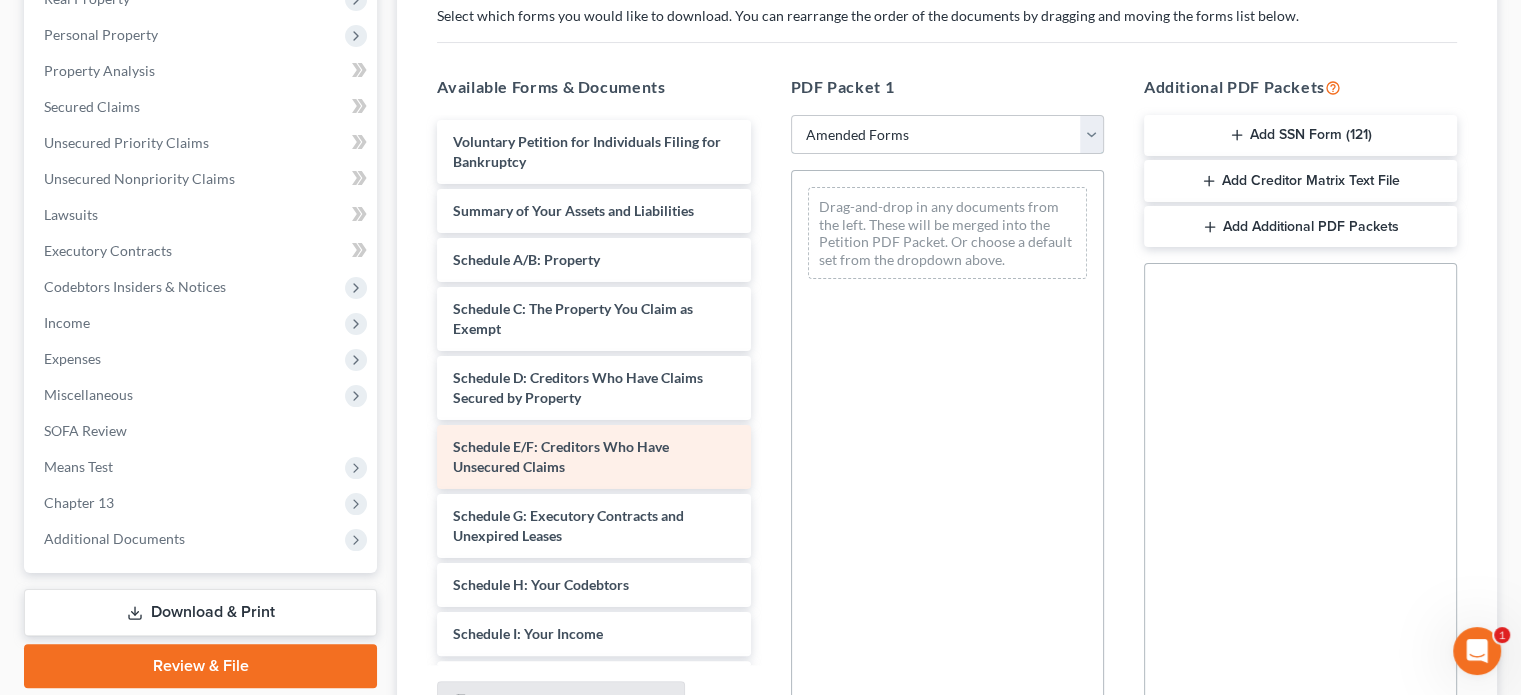 scroll, scrollTop: 238, scrollLeft: 0, axis: vertical 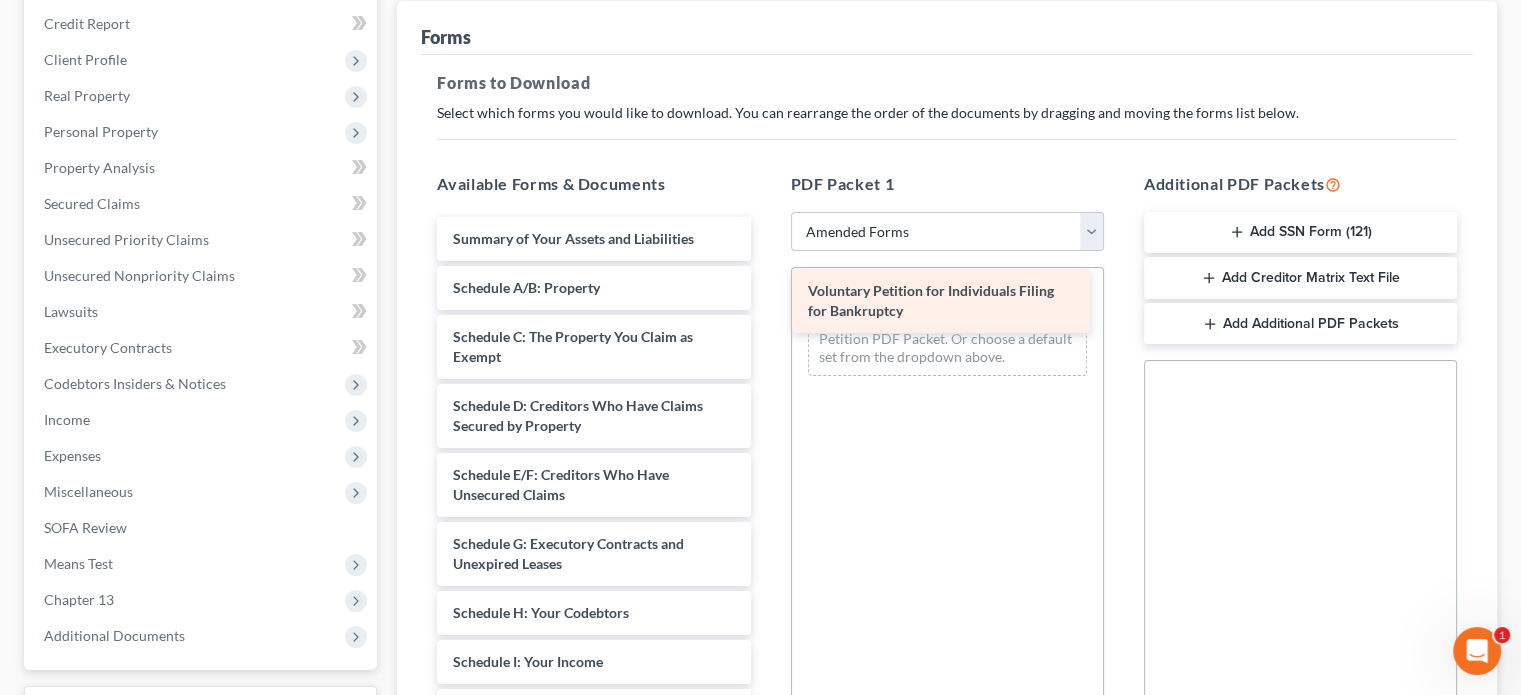 drag, startPoint x: 539, startPoint y: 246, endPoint x: 894, endPoint y: 300, distance: 359.08356 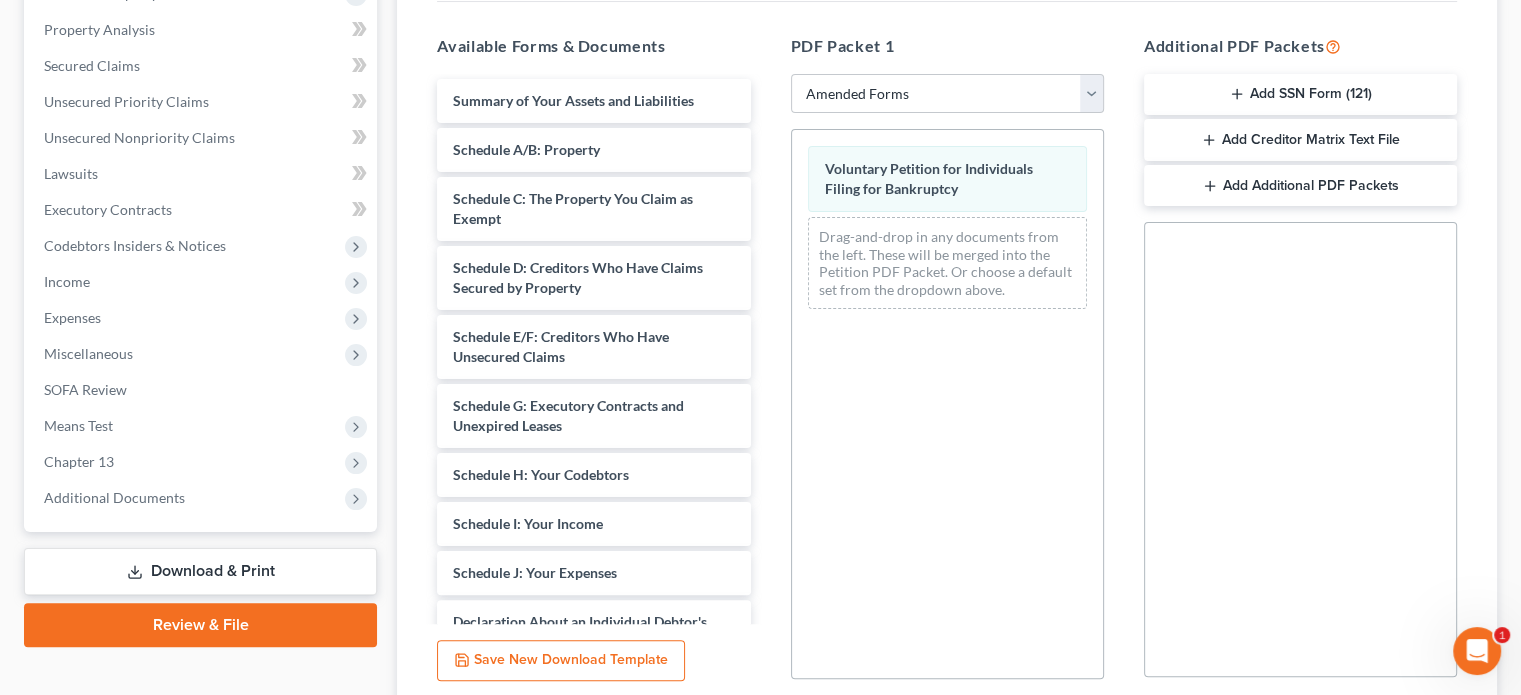 scroll, scrollTop: 438, scrollLeft: 0, axis: vertical 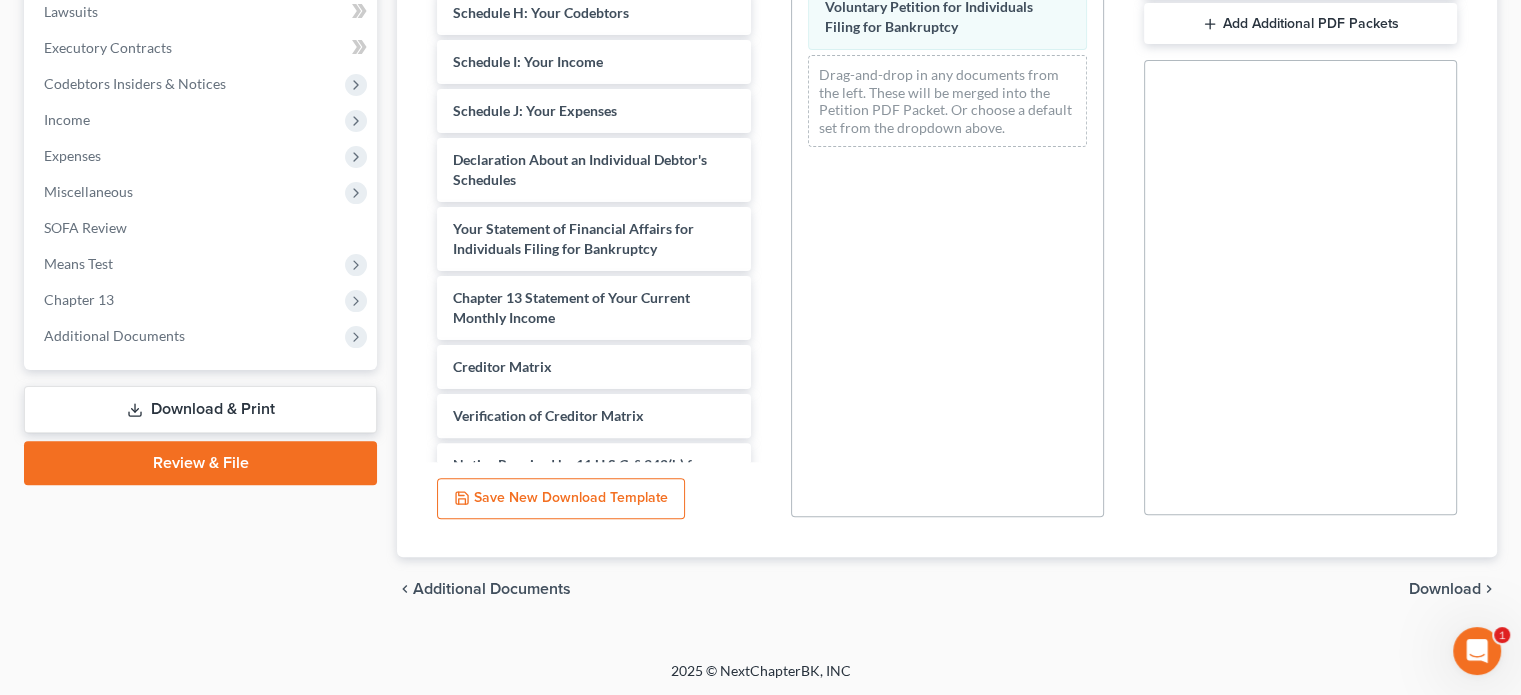 click on "Download" at bounding box center (1445, 589) 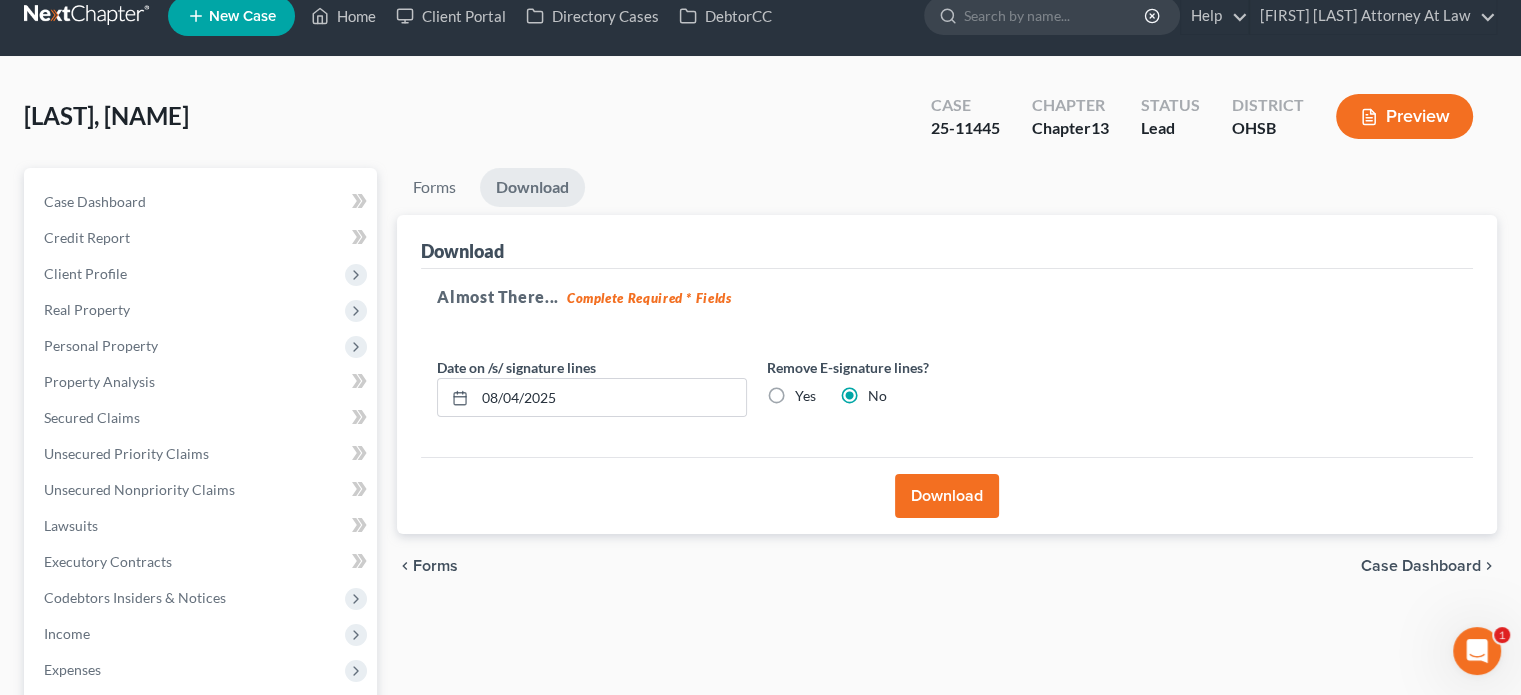 scroll, scrollTop: 0, scrollLeft: 0, axis: both 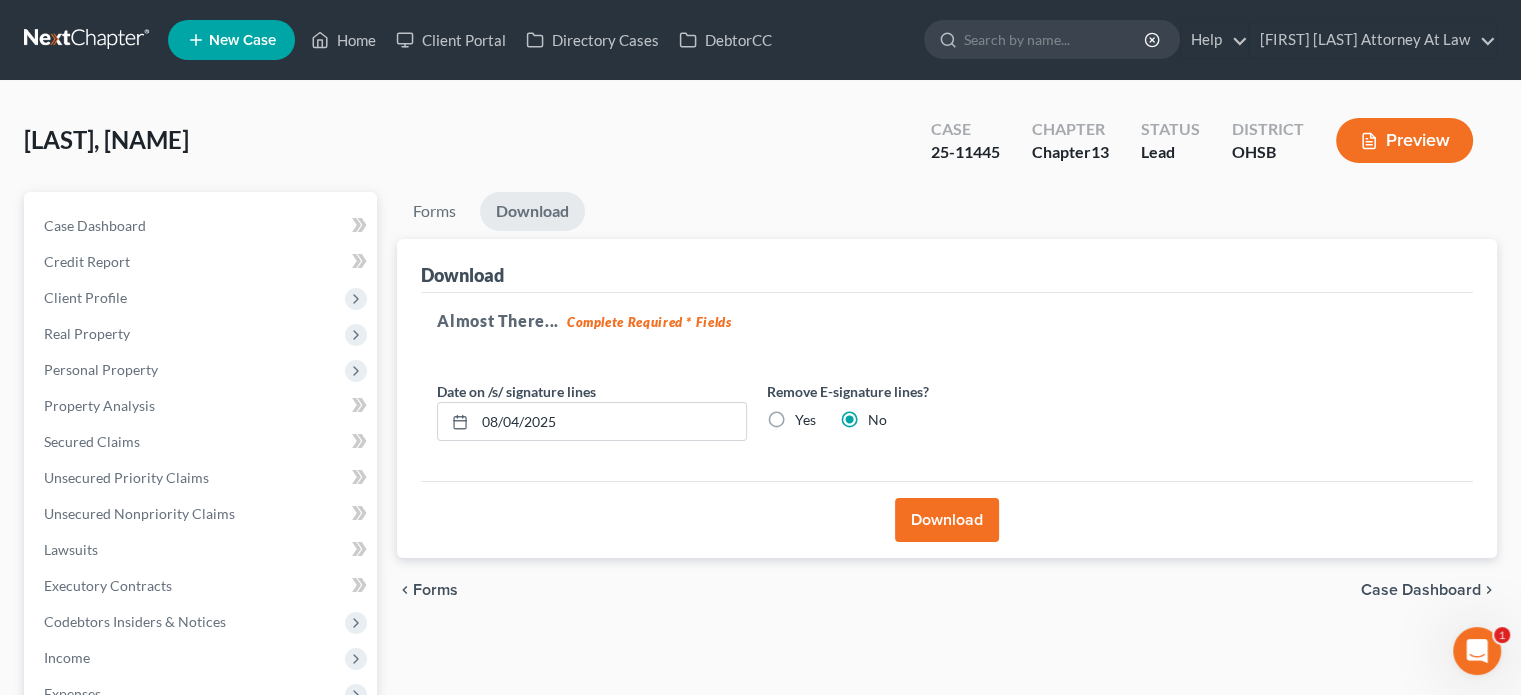 click on "Download" at bounding box center [947, 520] 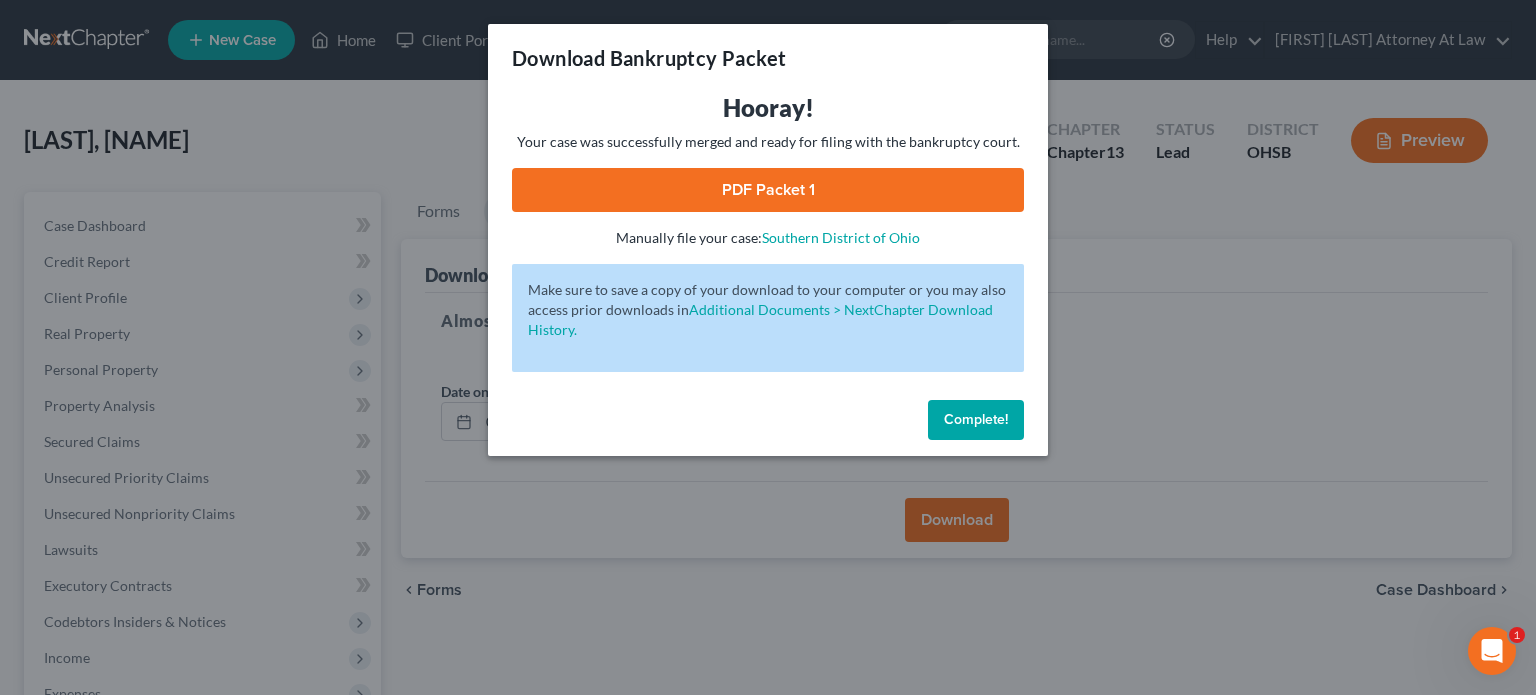 click on "PDF Packet 1" at bounding box center (768, 190) 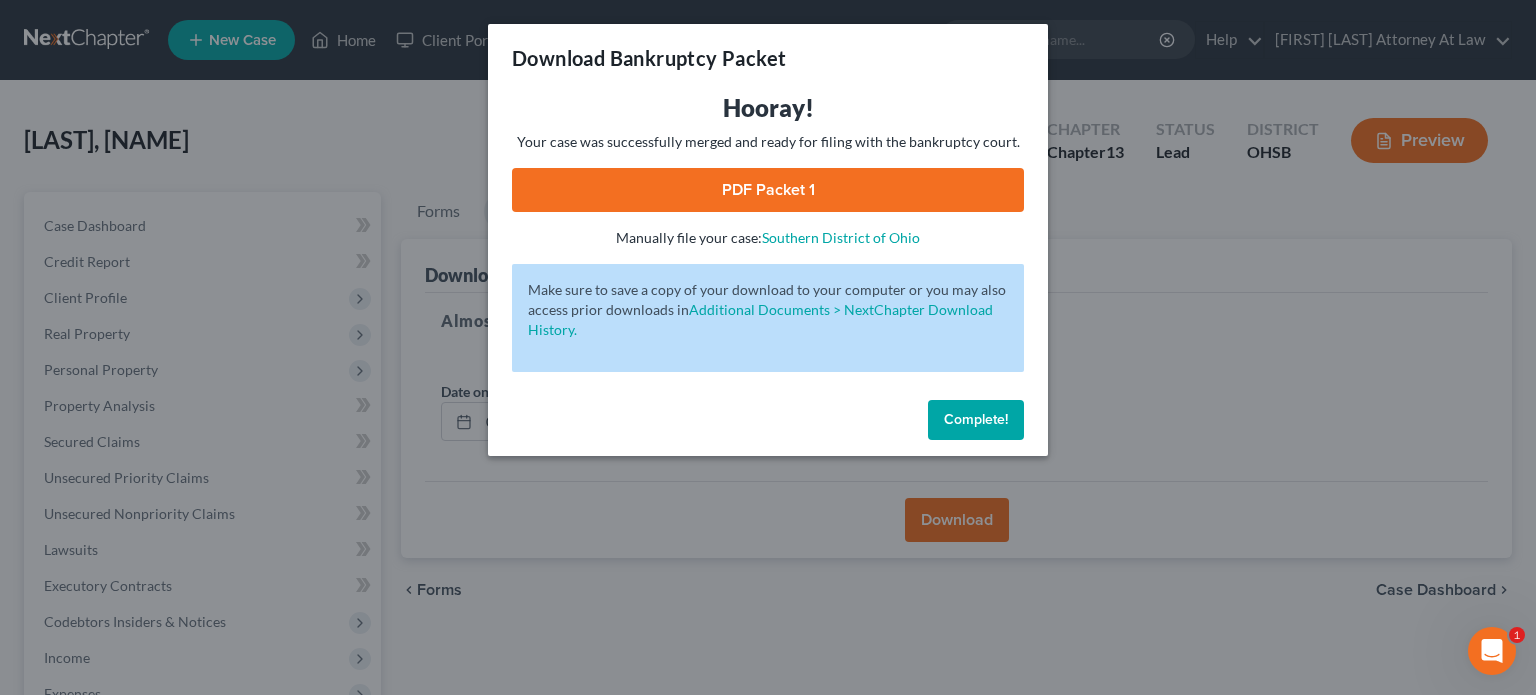click on "Complete!" at bounding box center [976, 419] 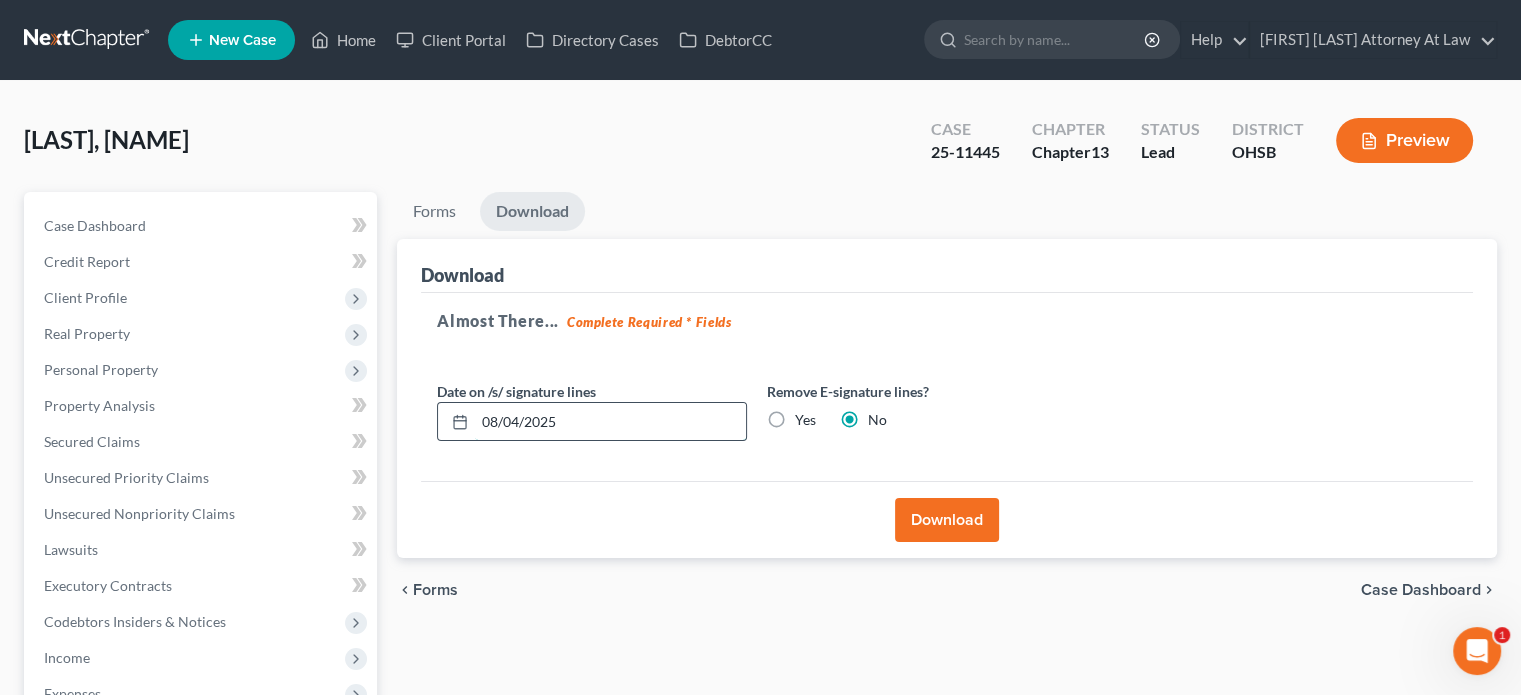 click on "08/04/2025" at bounding box center (610, 422) 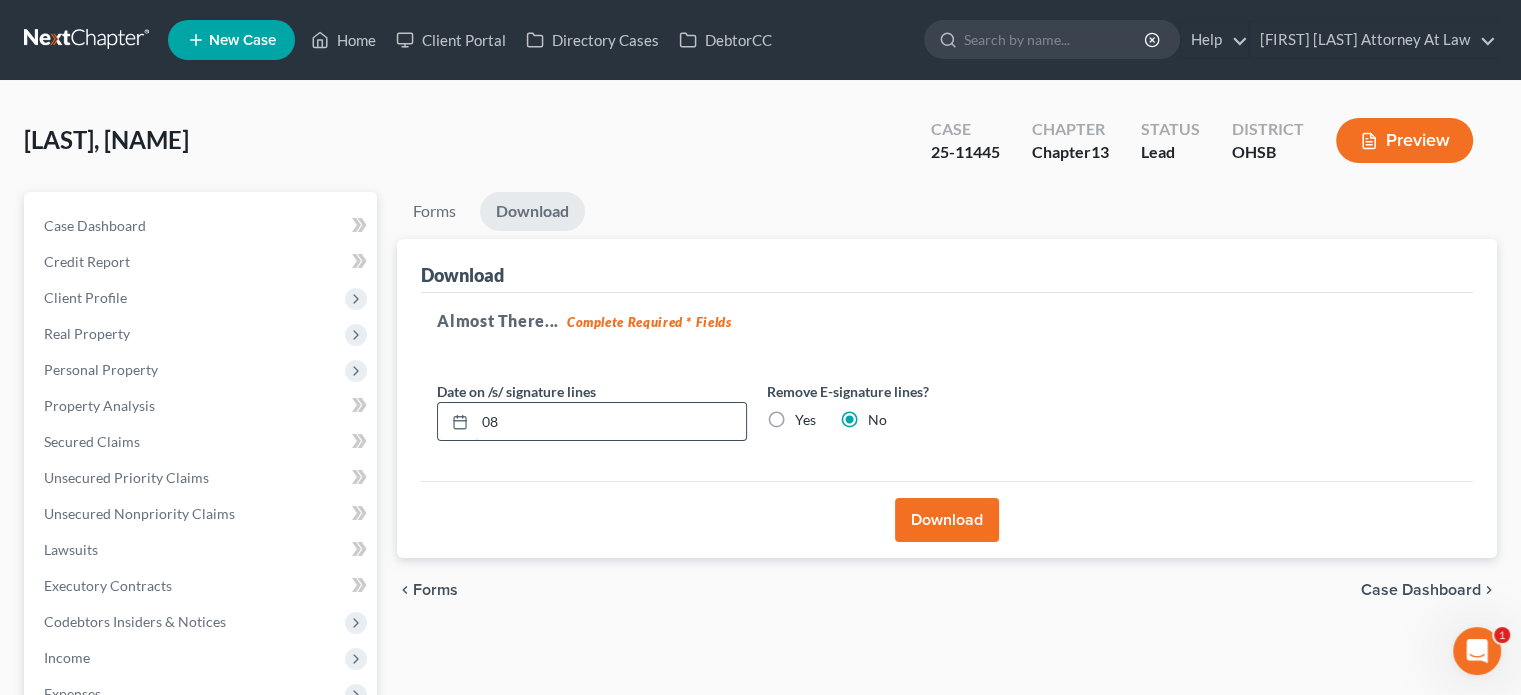 type on "0" 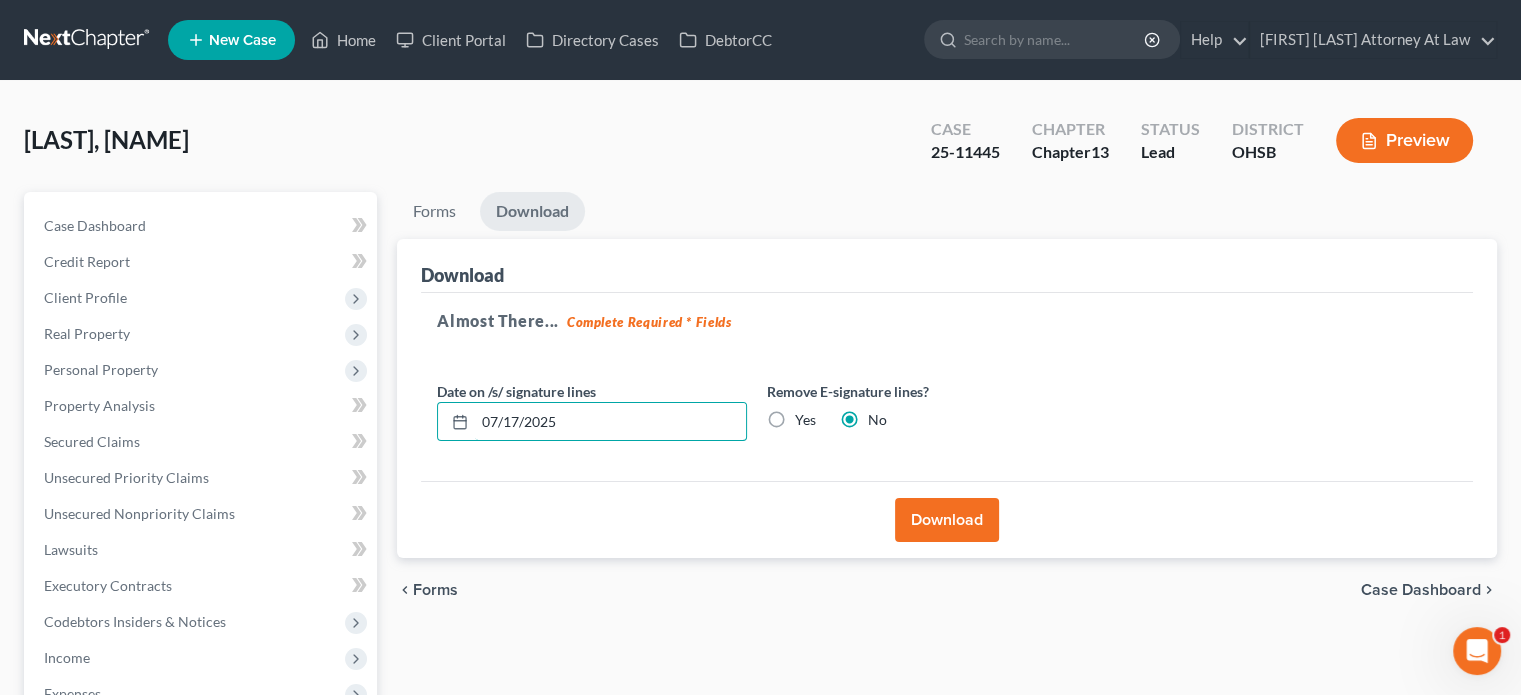 type on "07/17/2025" 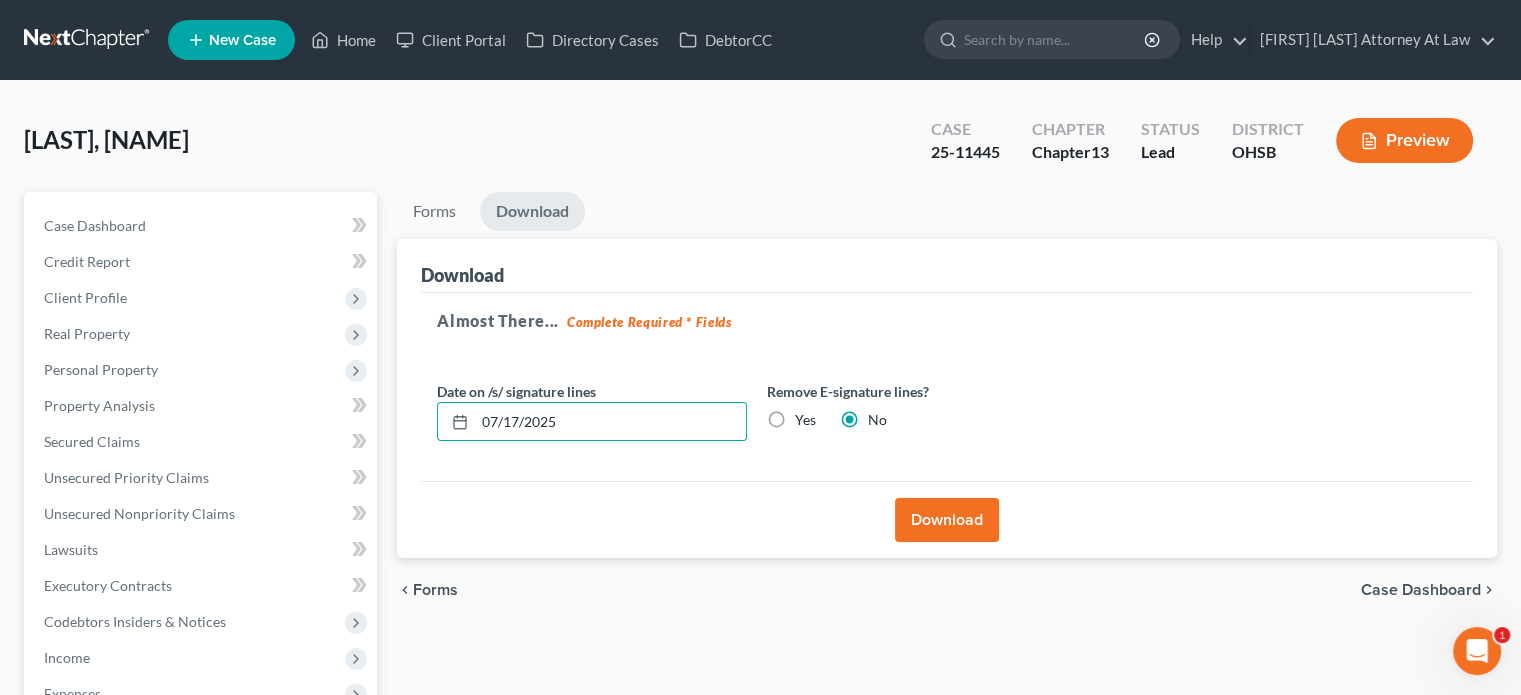 click on "Download" at bounding box center (947, 520) 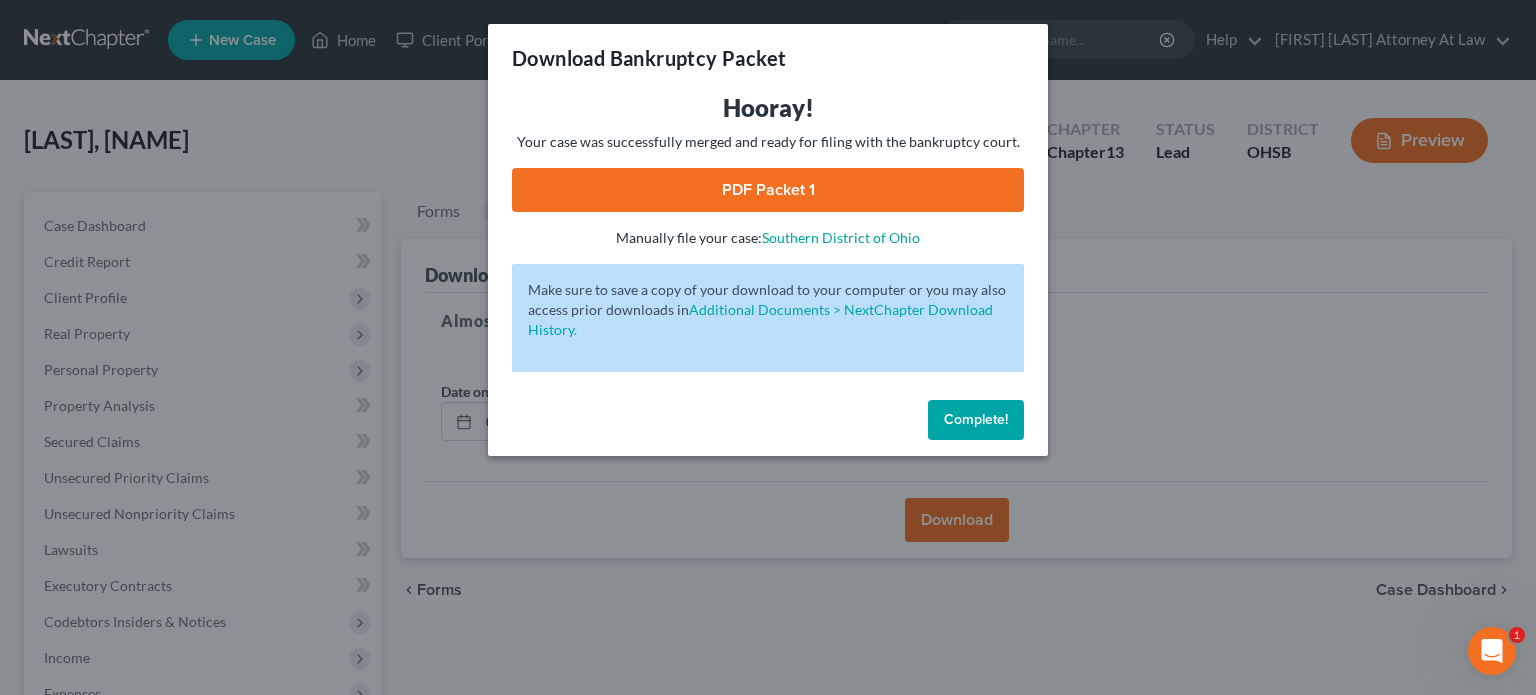 click on "PDF Packet 1" at bounding box center (768, 190) 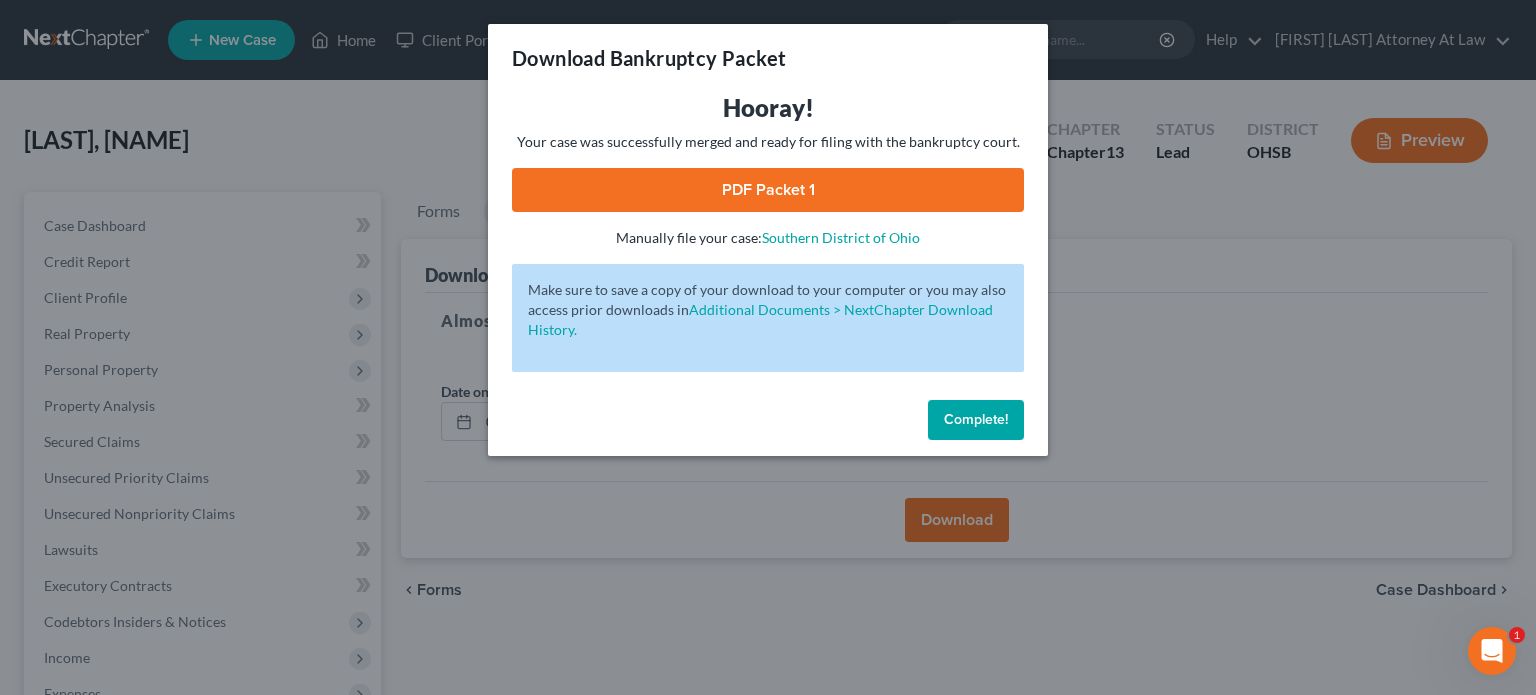 click on "PDF Packet 1" at bounding box center [768, 190] 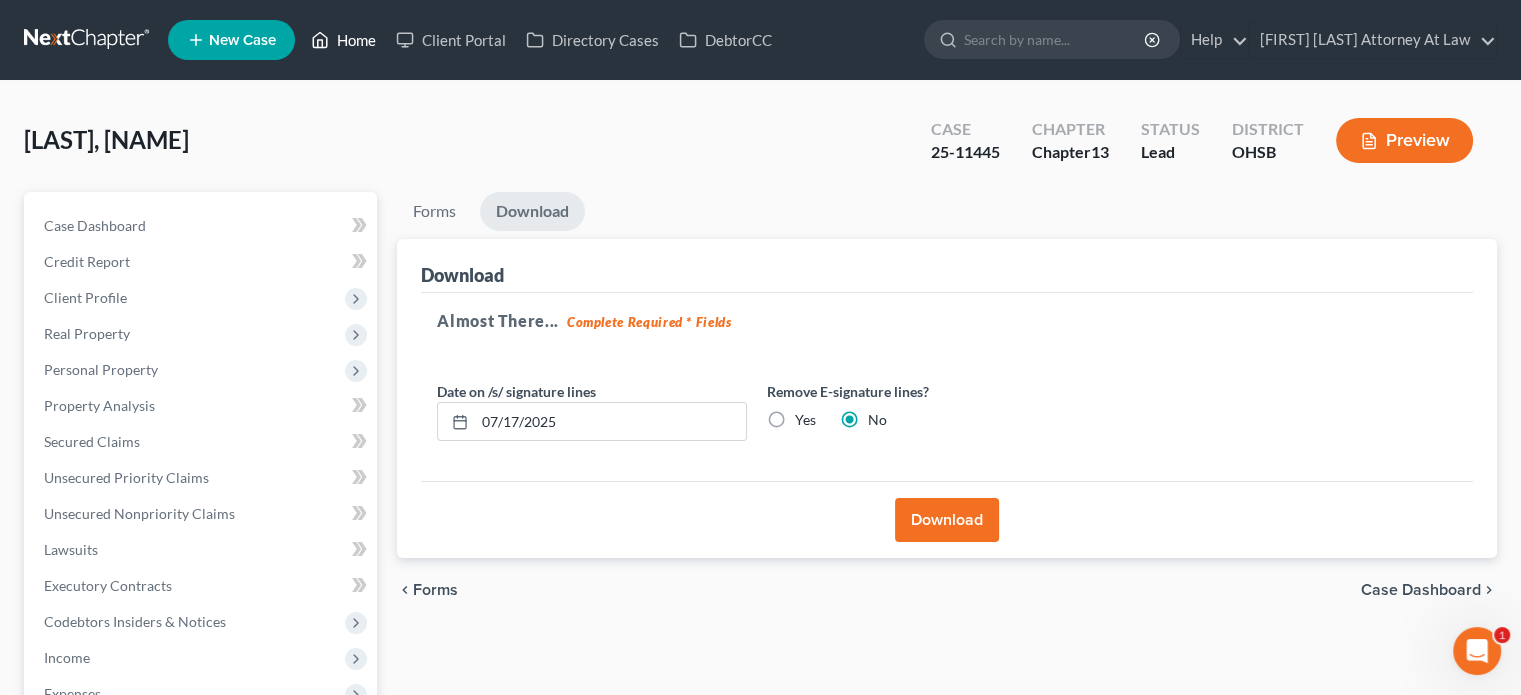 click on "Home" at bounding box center [343, 40] 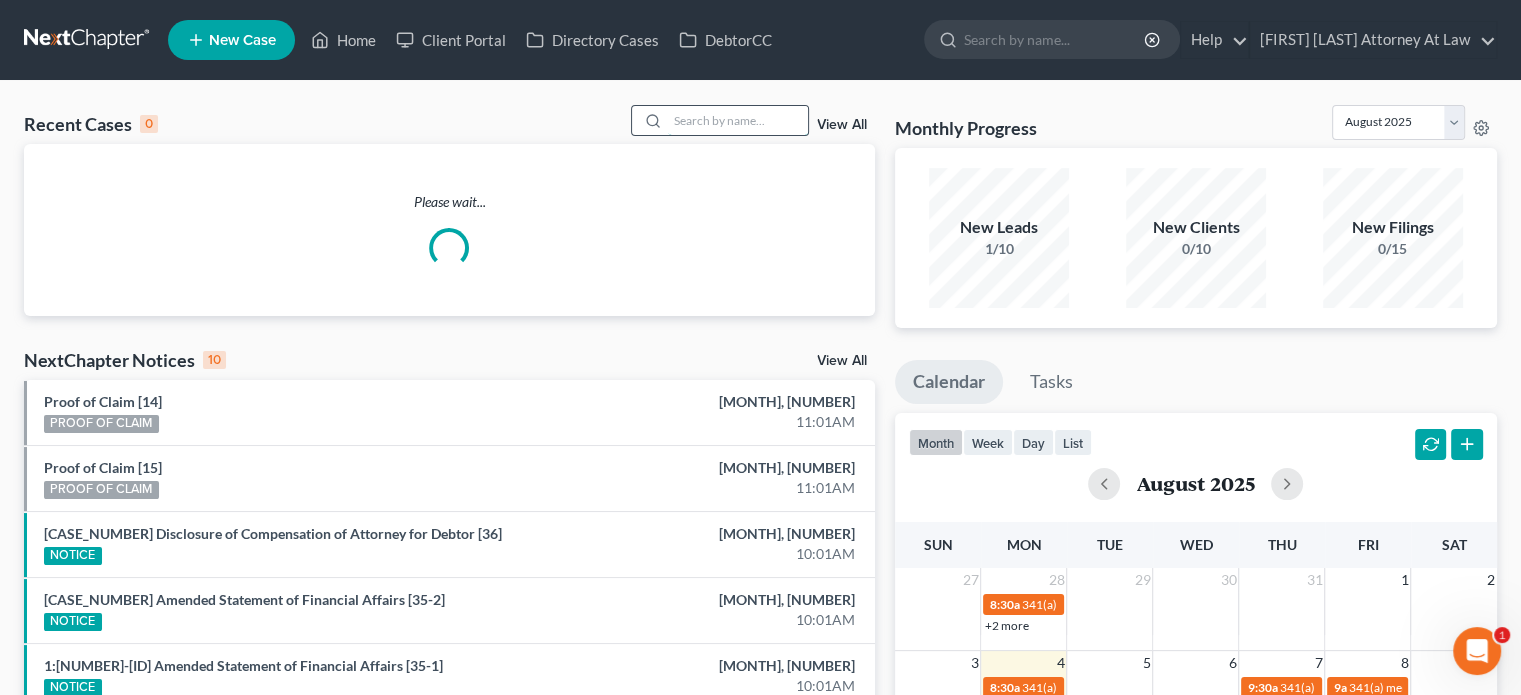 click at bounding box center (738, 120) 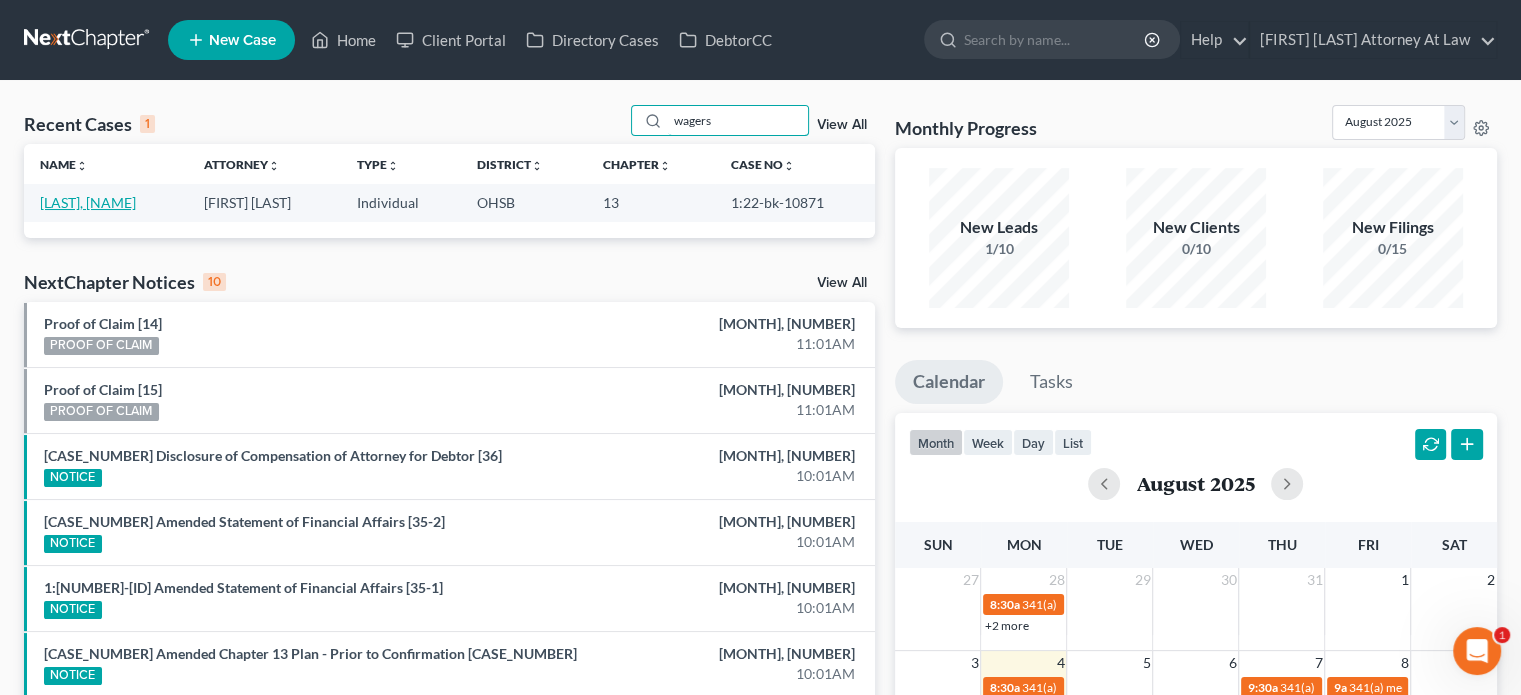 type on "wagers" 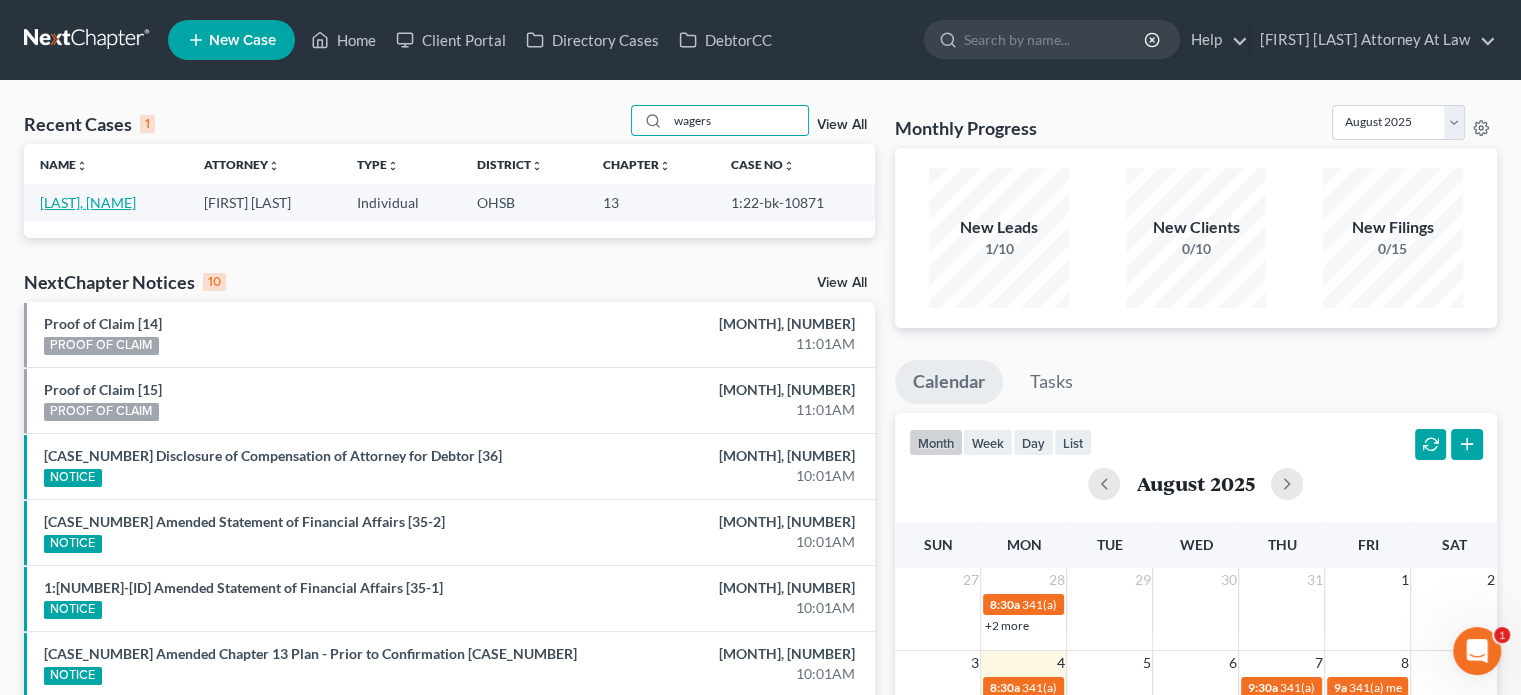 click on "[LAST], [NAME]" at bounding box center (88, 202) 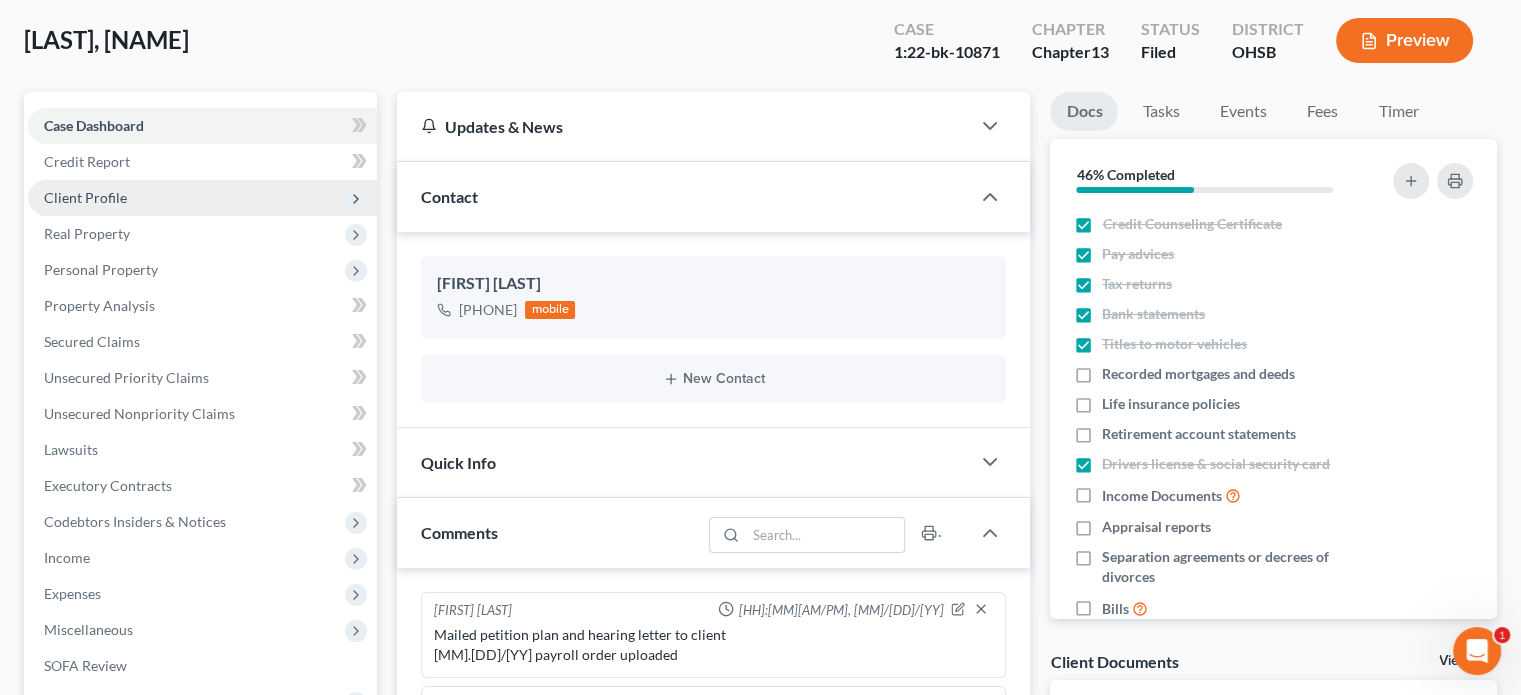 scroll, scrollTop: 400, scrollLeft: 0, axis: vertical 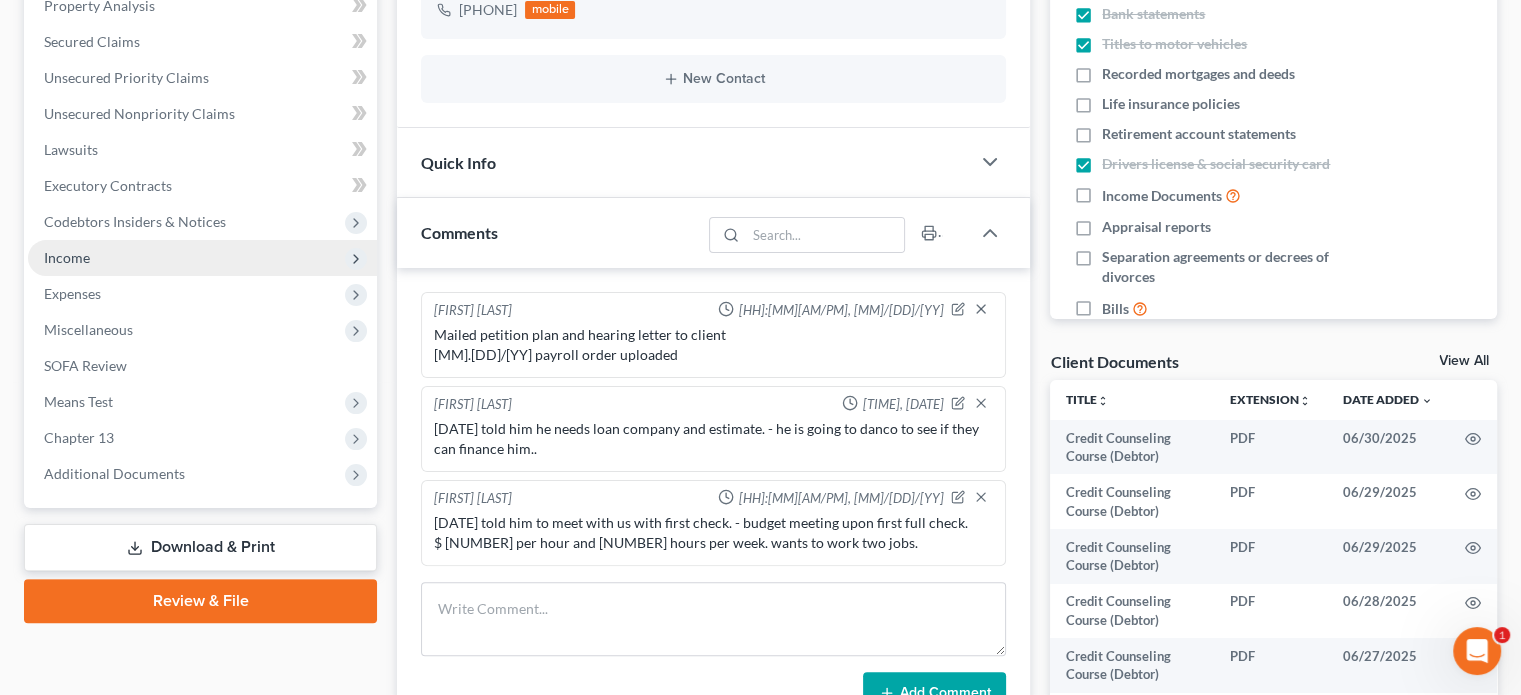 click on "Income" at bounding box center [67, 257] 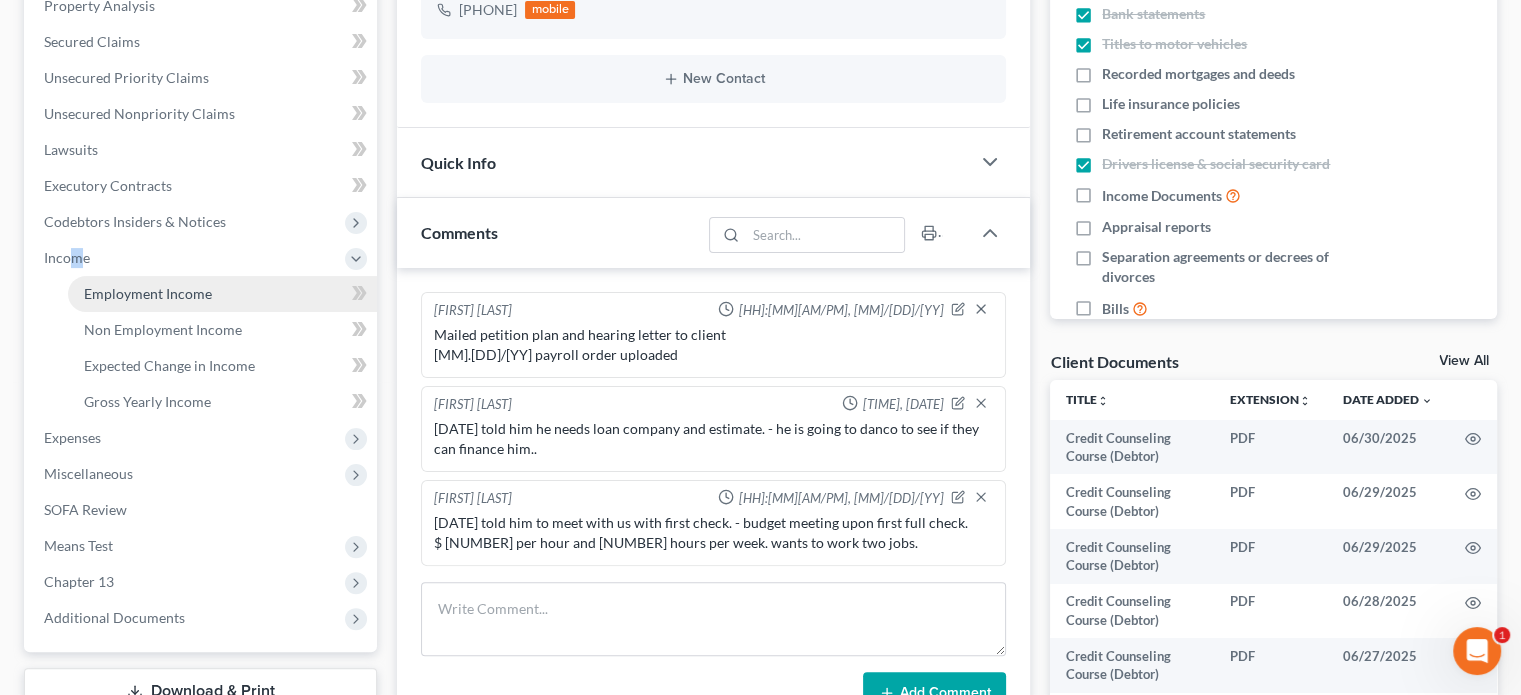 click on "Employment Income" at bounding box center [148, 293] 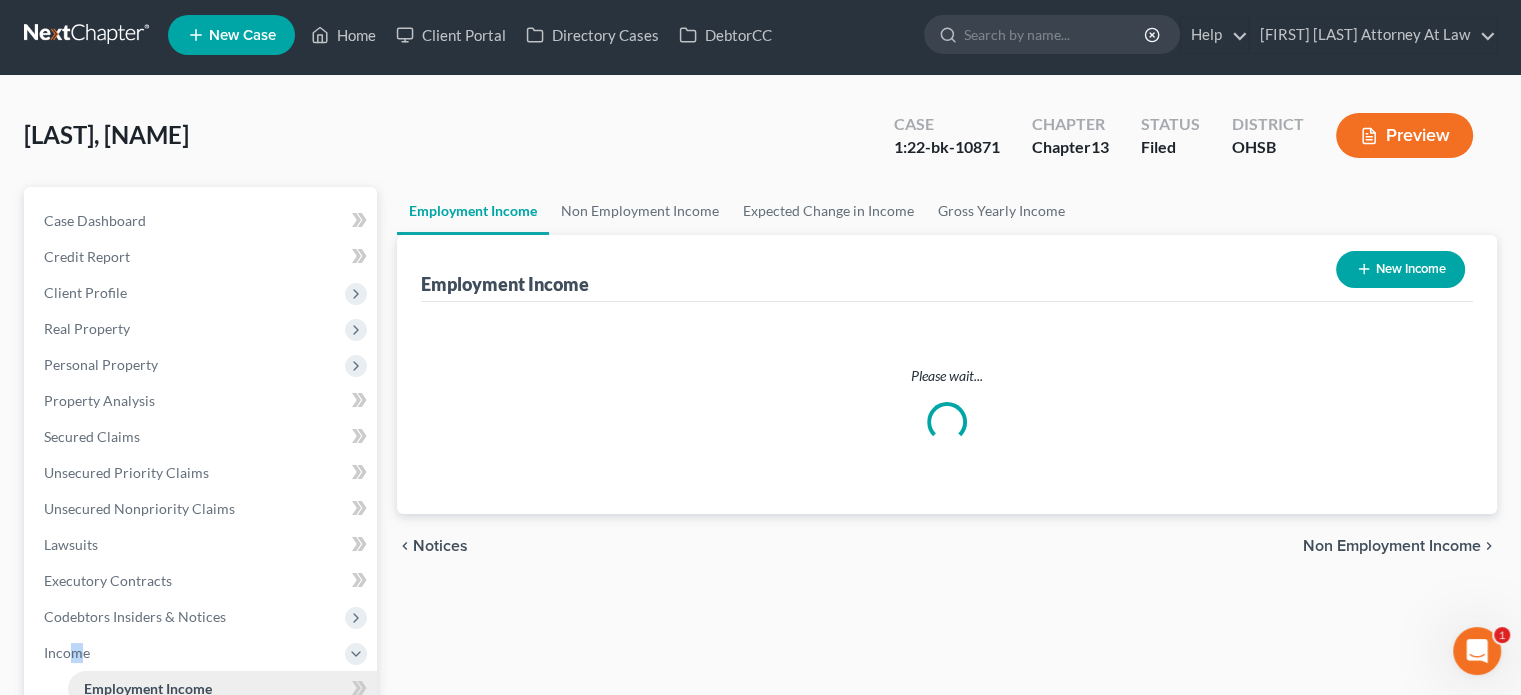 scroll, scrollTop: 0, scrollLeft: 0, axis: both 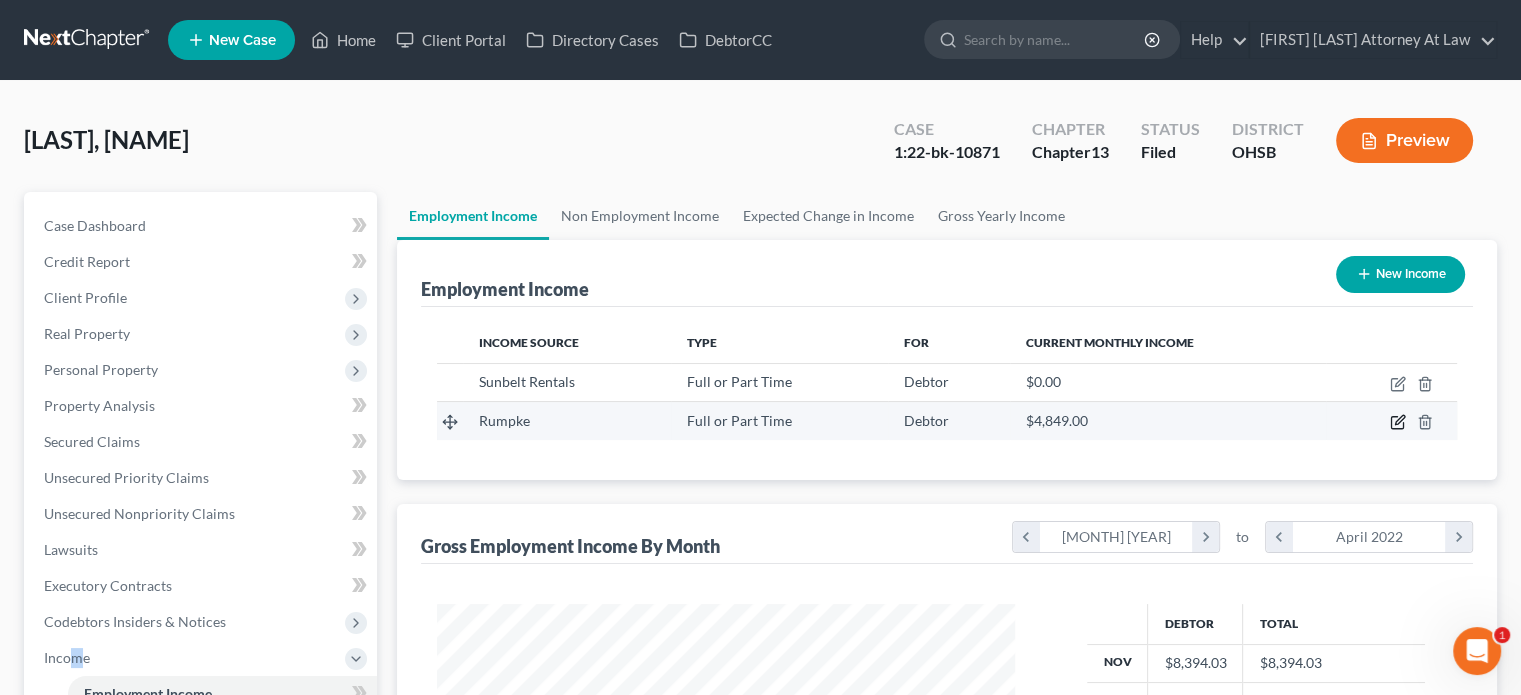 click 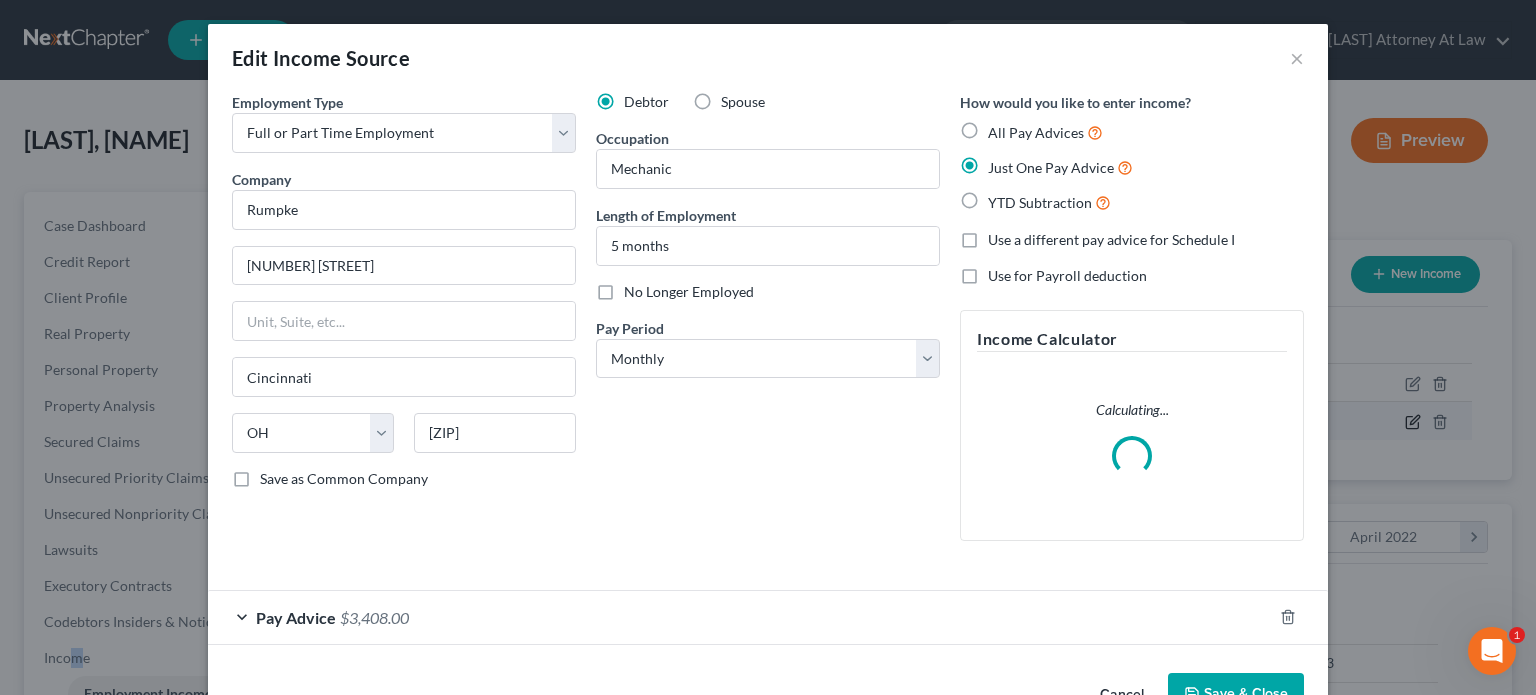 scroll, scrollTop: 999643, scrollLeft: 999375, axis: both 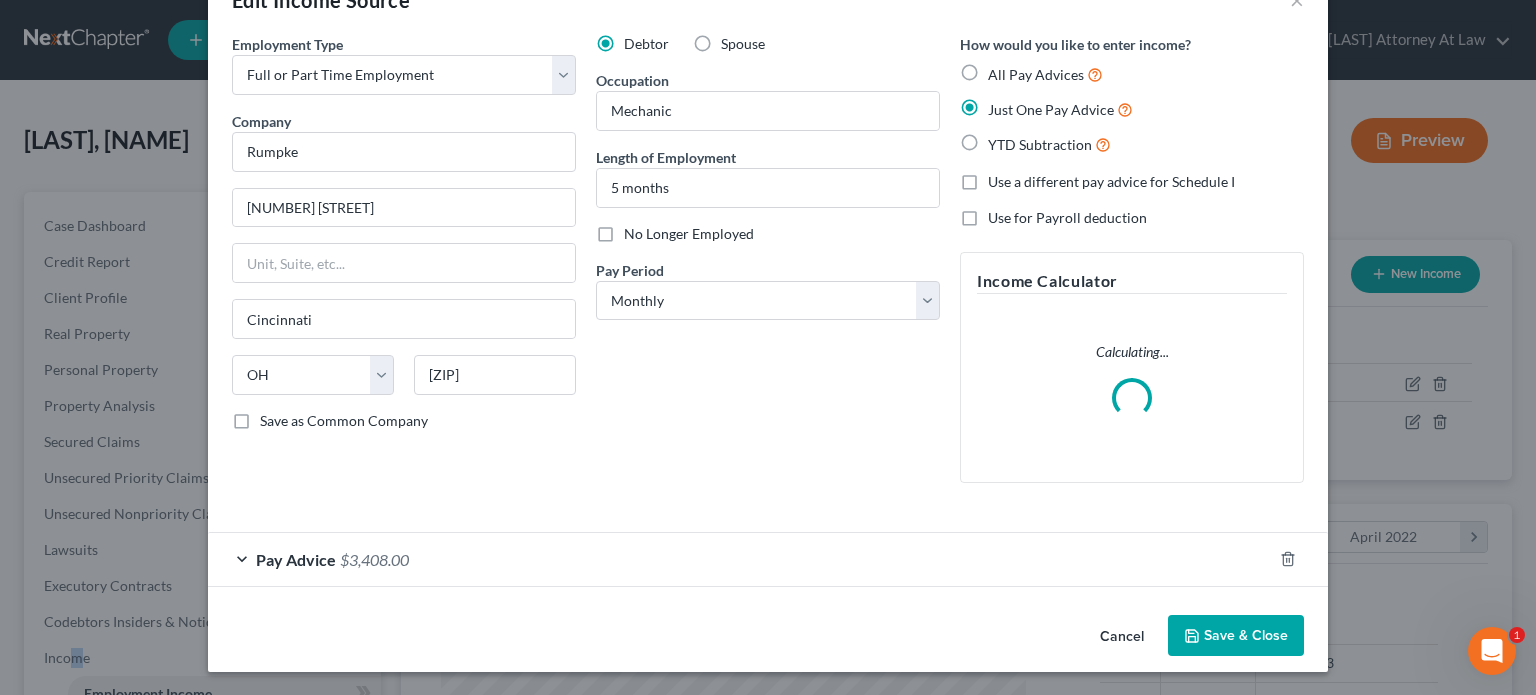 click on "Save & Close" at bounding box center [1236, 636] 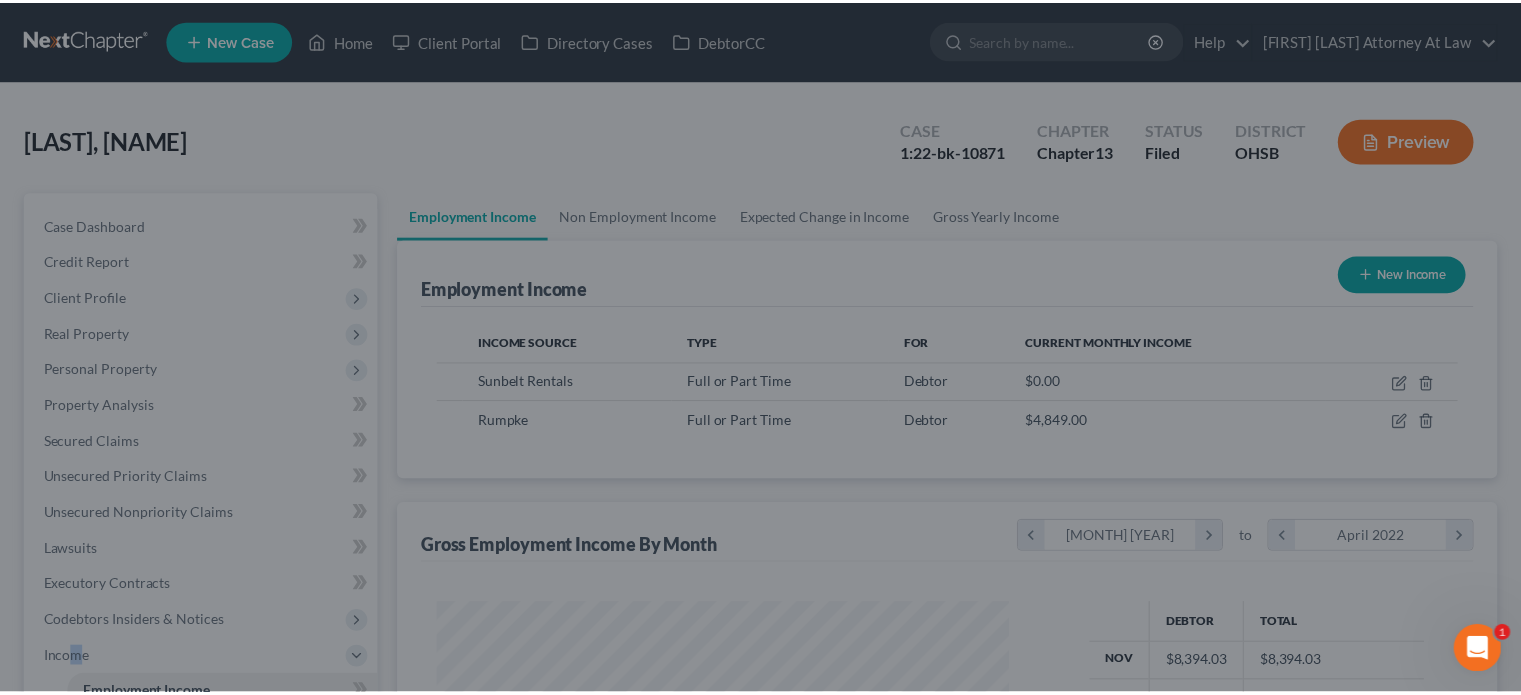 scroll, scrollTop: 356, scrollLeft: 617, axis: both 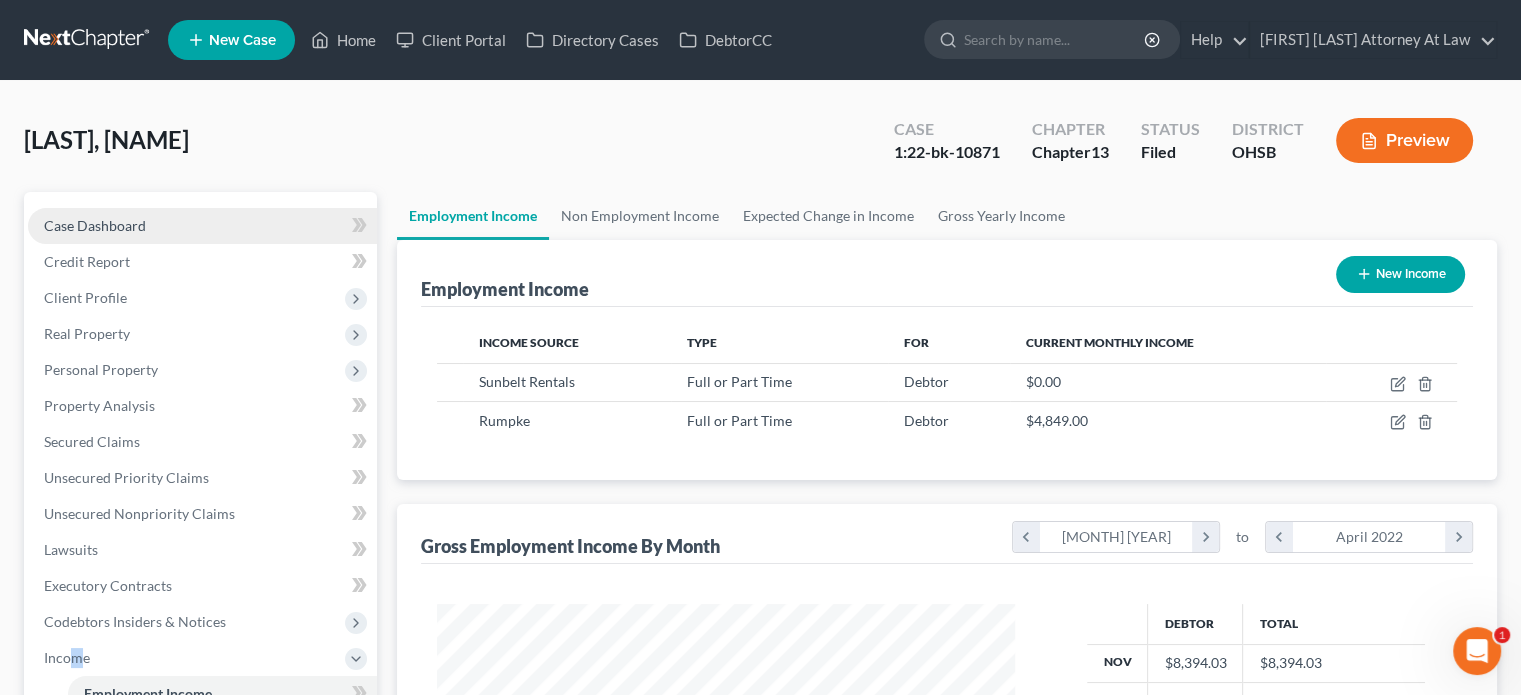 click on "Case Dashboard" at bounding box center (95, 225) 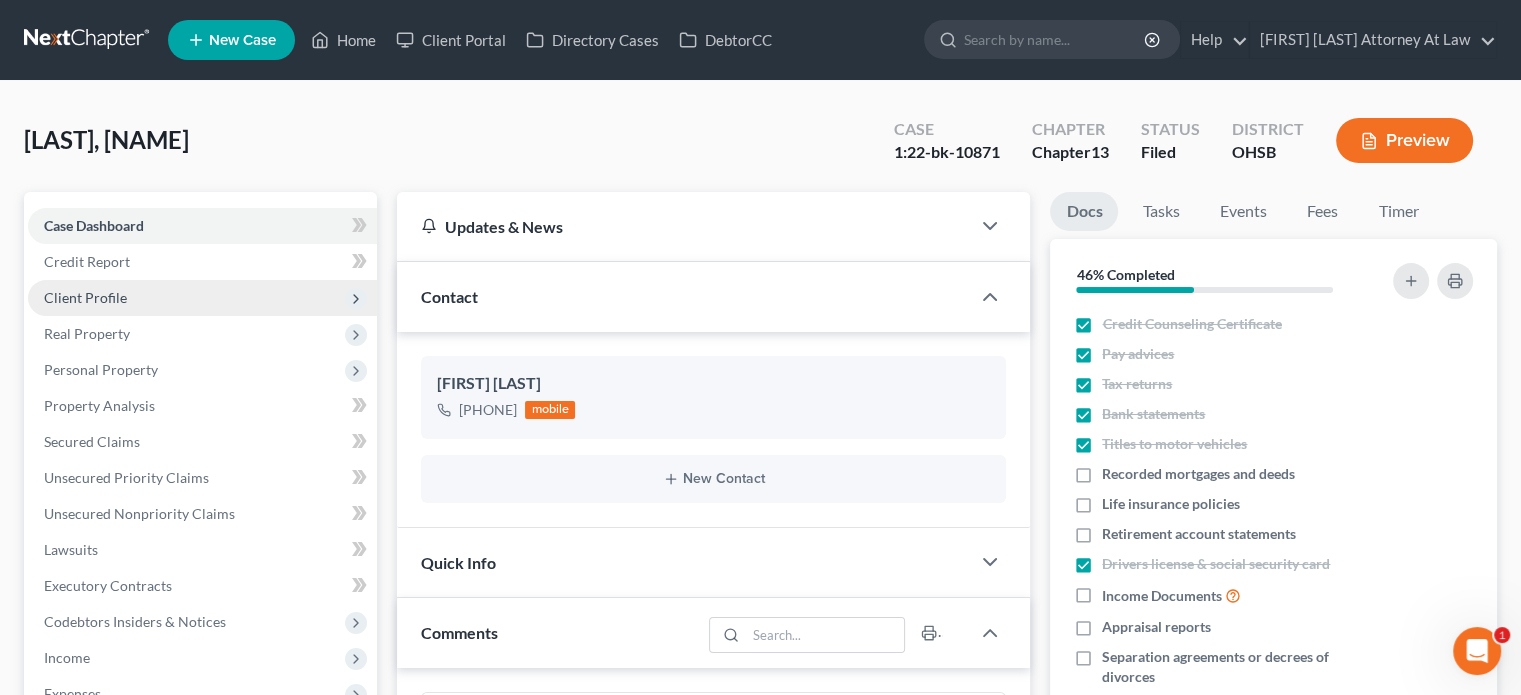 click on "Client Profile" at bounding box center [85, 297] 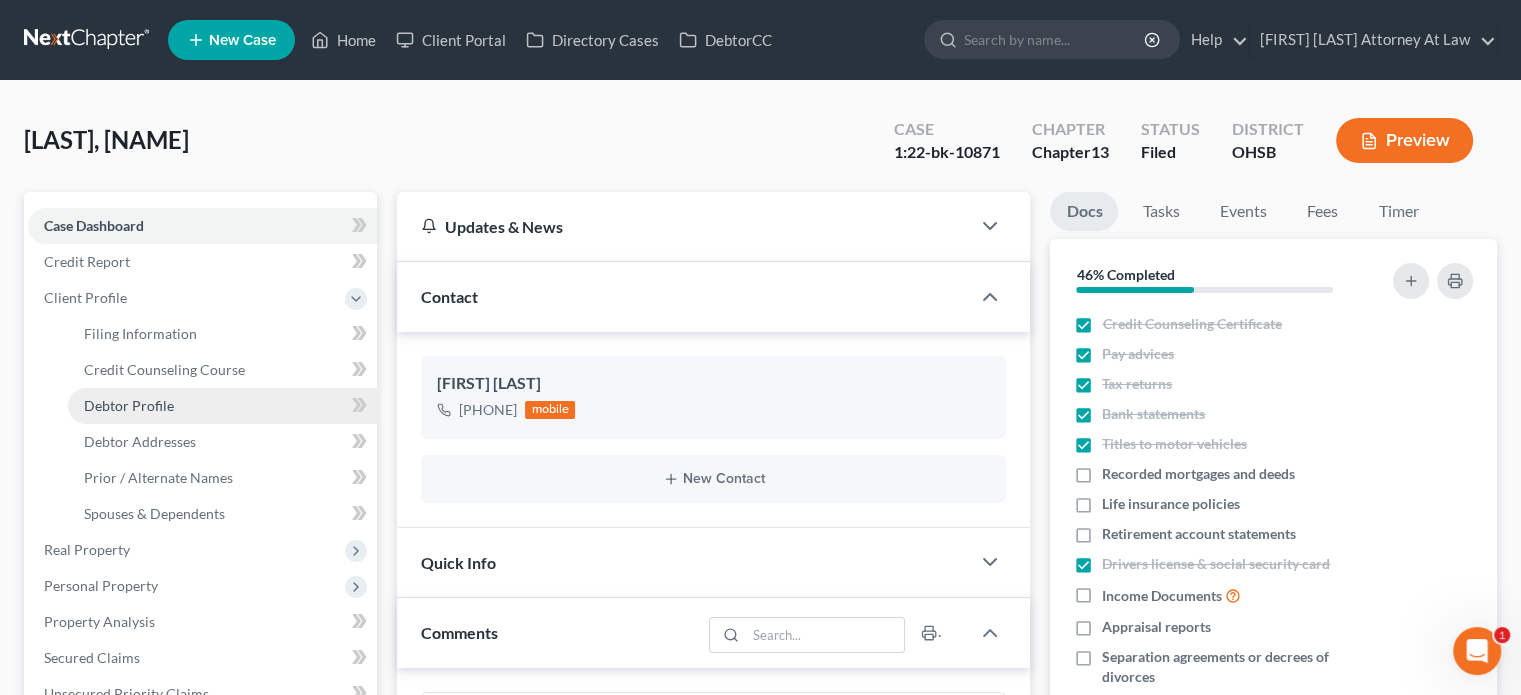click on "Debtor Profile" at bounding box center (129, 405) 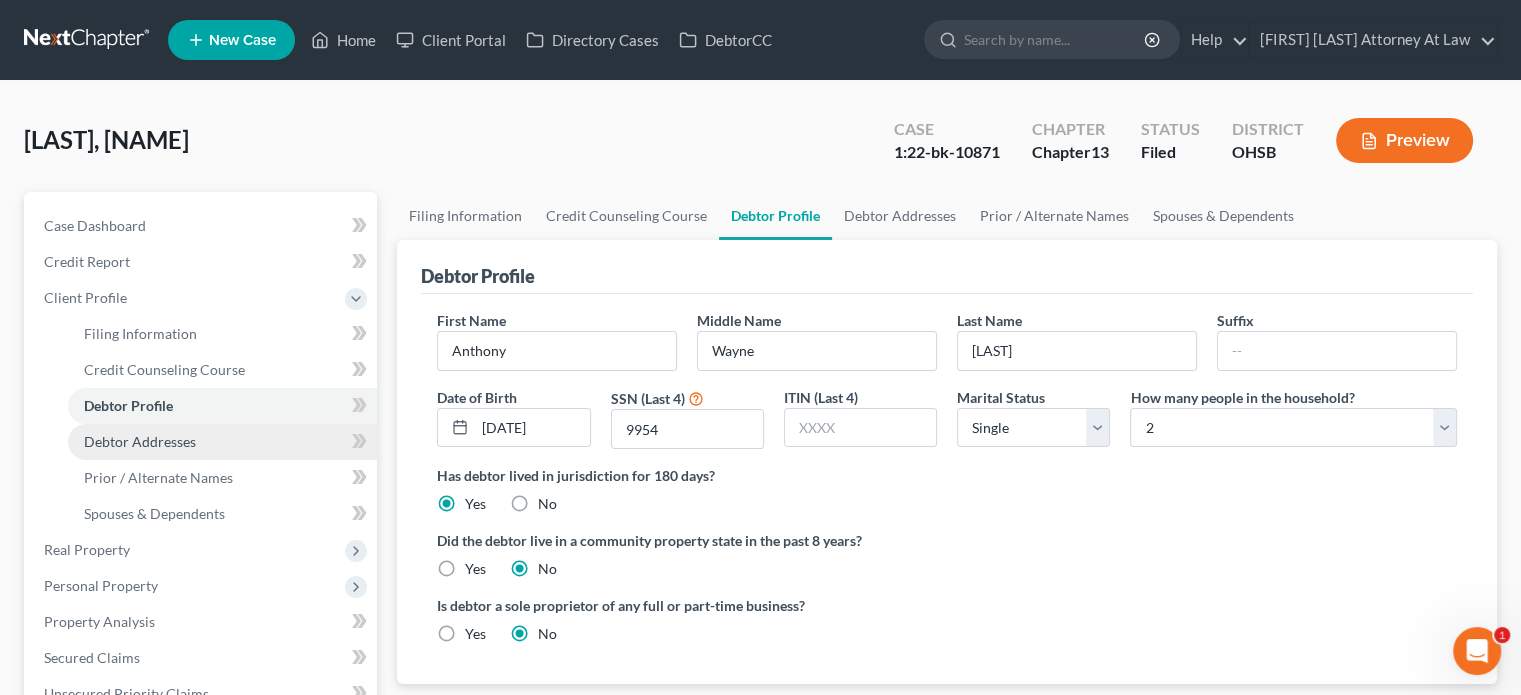 click on "Debtor Addresses" at bounding box center (140, 441) 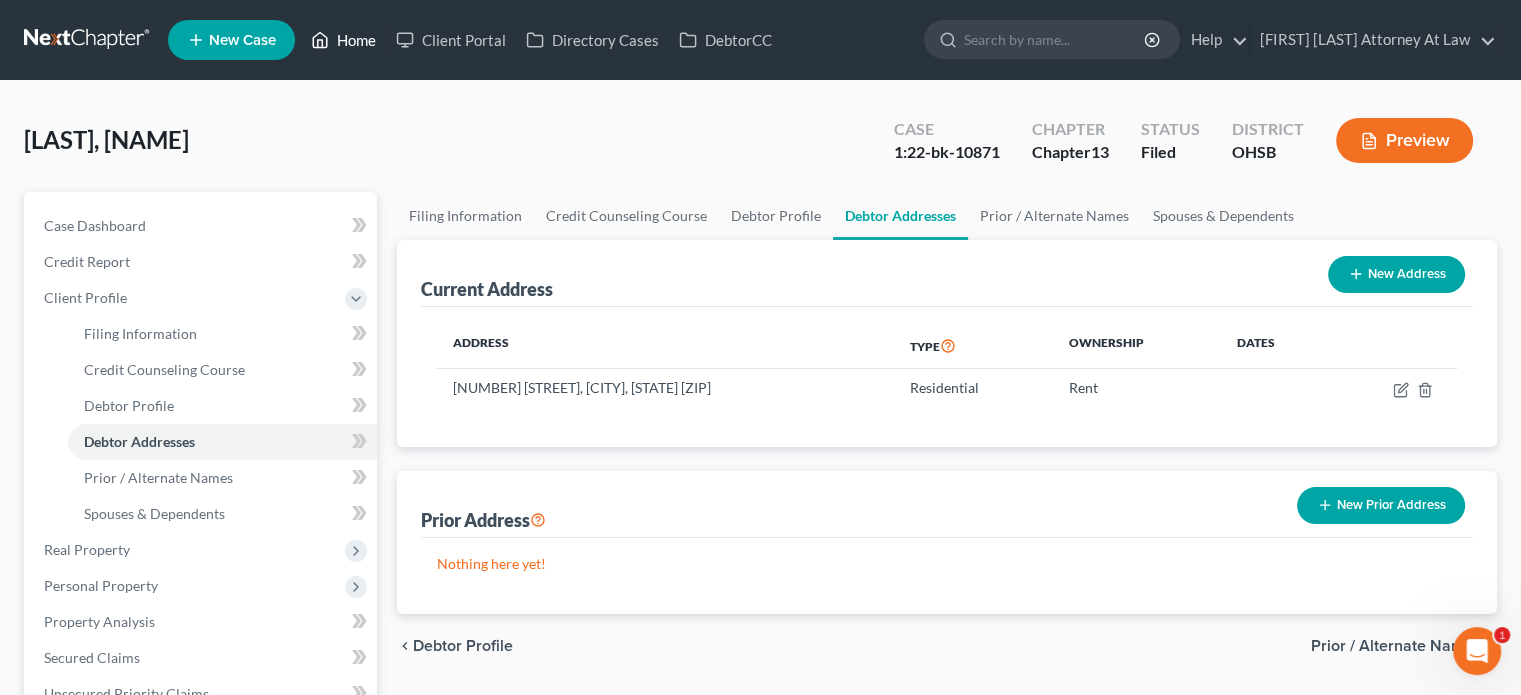 drag, startPoint x: 349, startPoint y: 36, endPoint x: 364, endPoint y: 47, distance: 18.601076 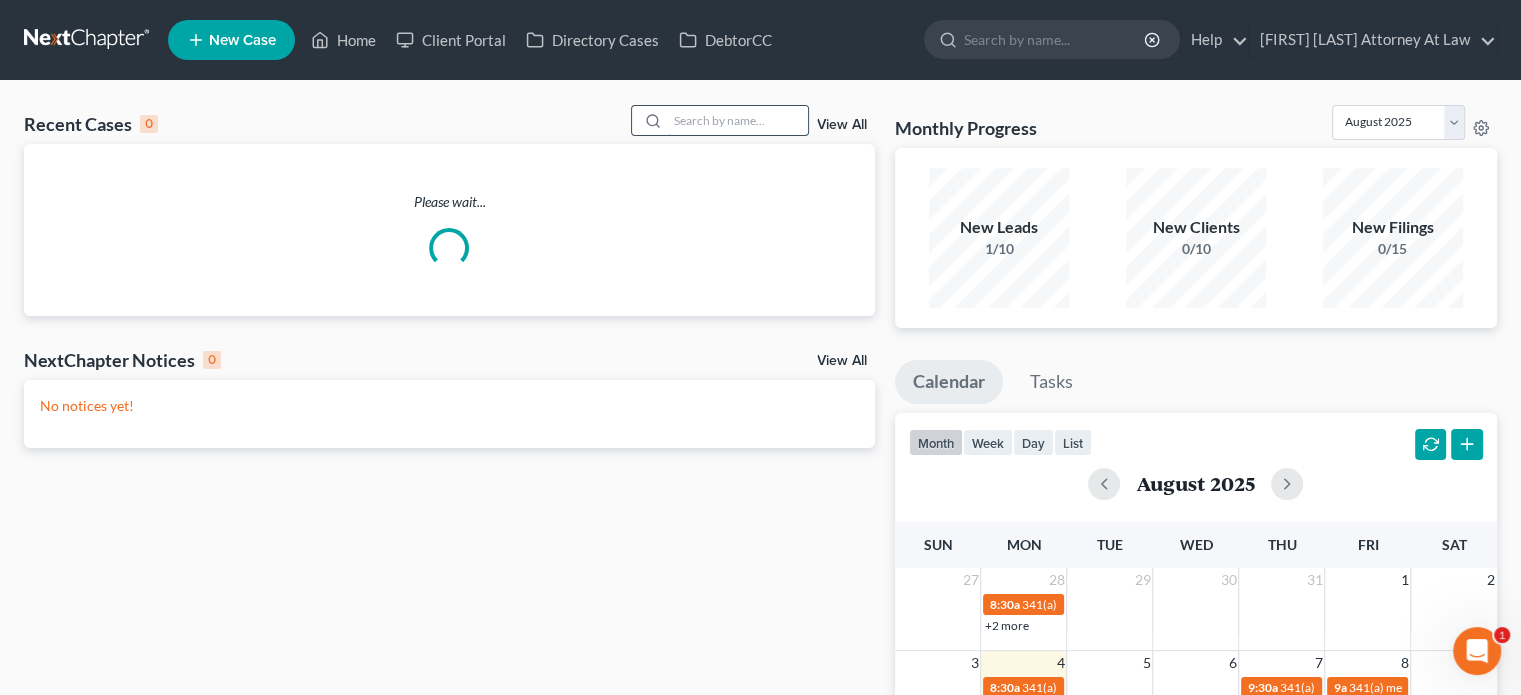 click at bounding box center [738, 120] 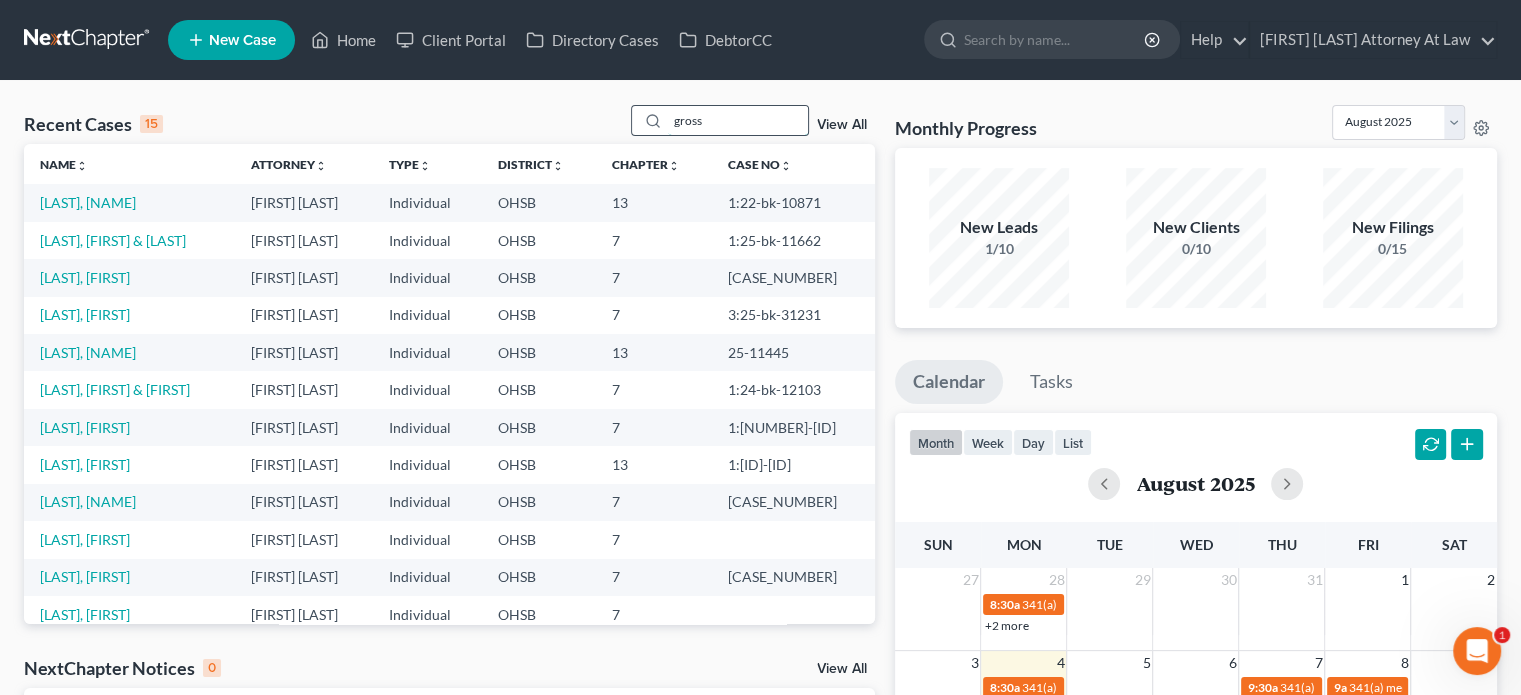 type on "gross" 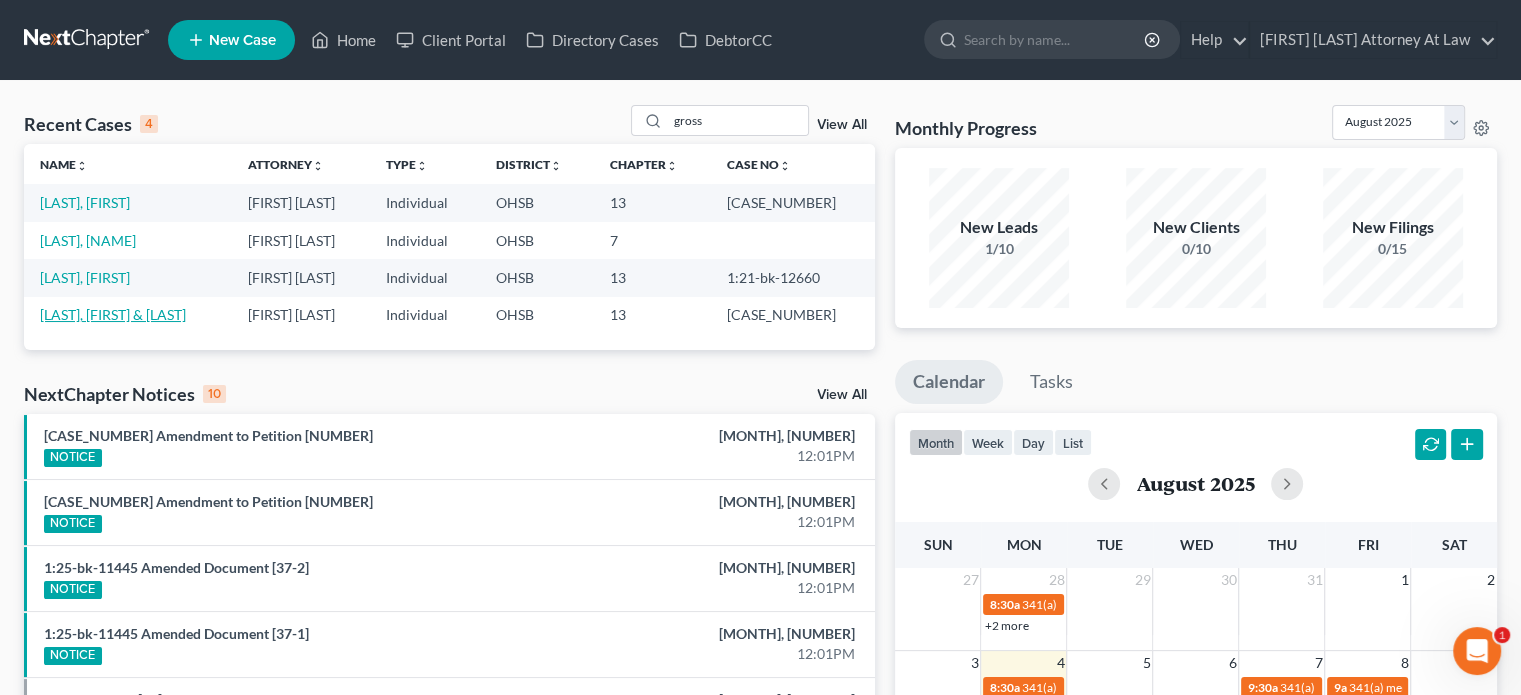 click on "[LAST], [FIRST] & [LAST]" at bounding box center [113, 314] 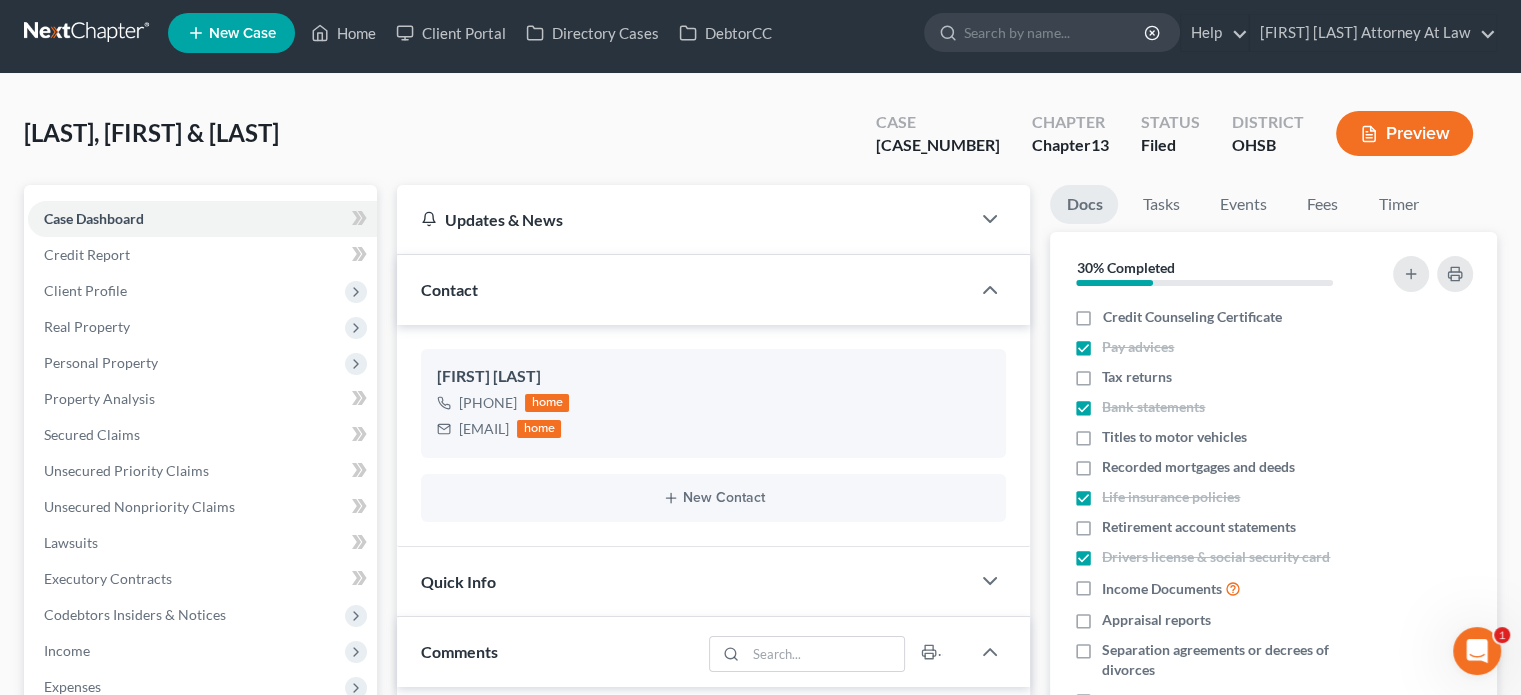 scroll, scrollTop: 0, scrollLeft: 0, axis: both 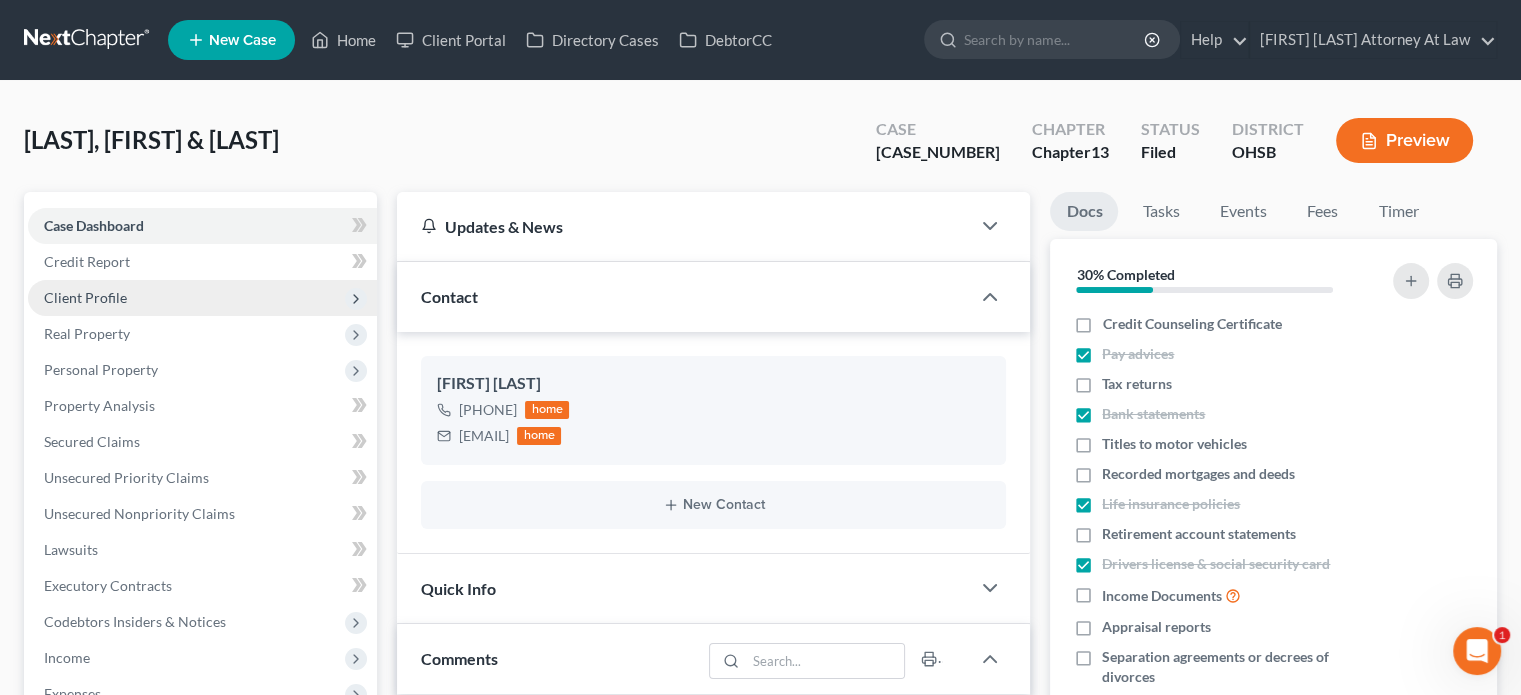 click on "Client Profile" at bounding box center [85, 297] 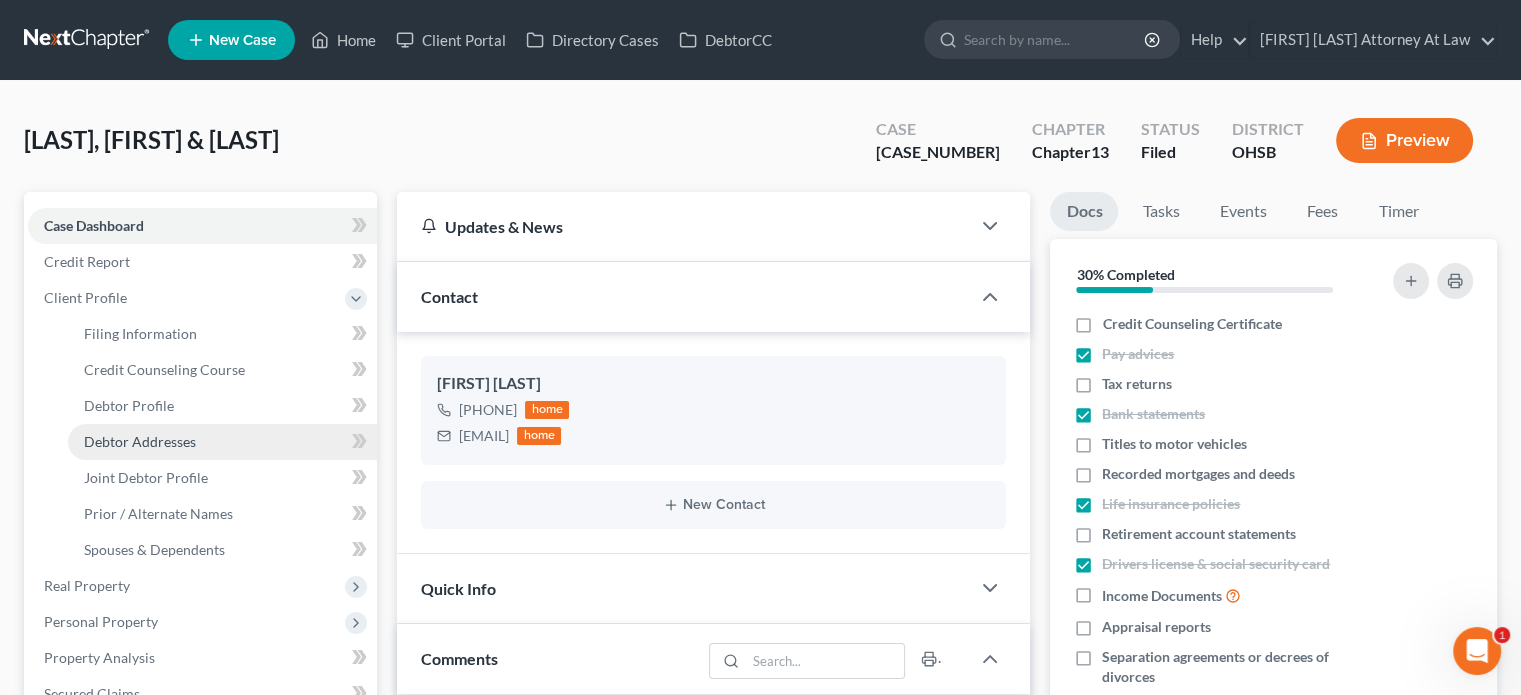 click on "Debtor Addresses" at bounding box center [140, 441] 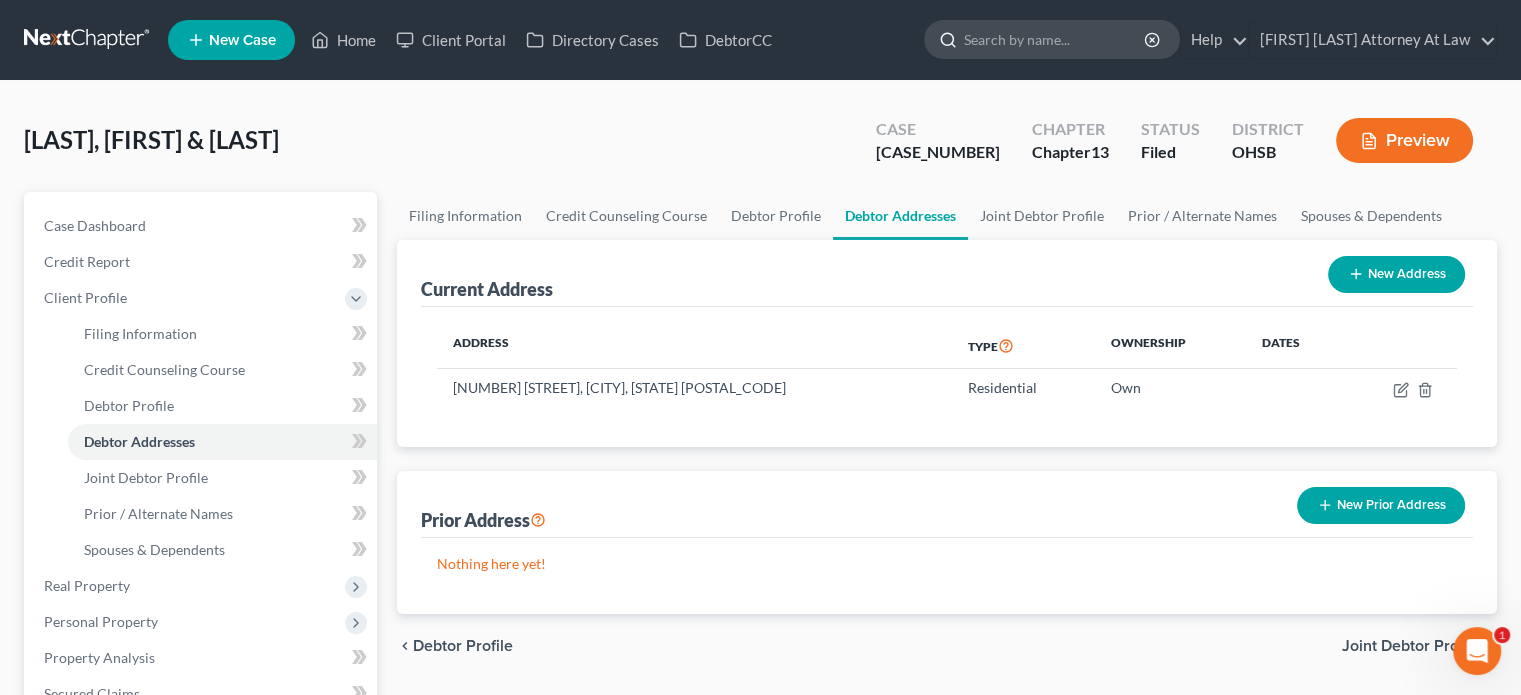 click at bounding box center (1055, 39) 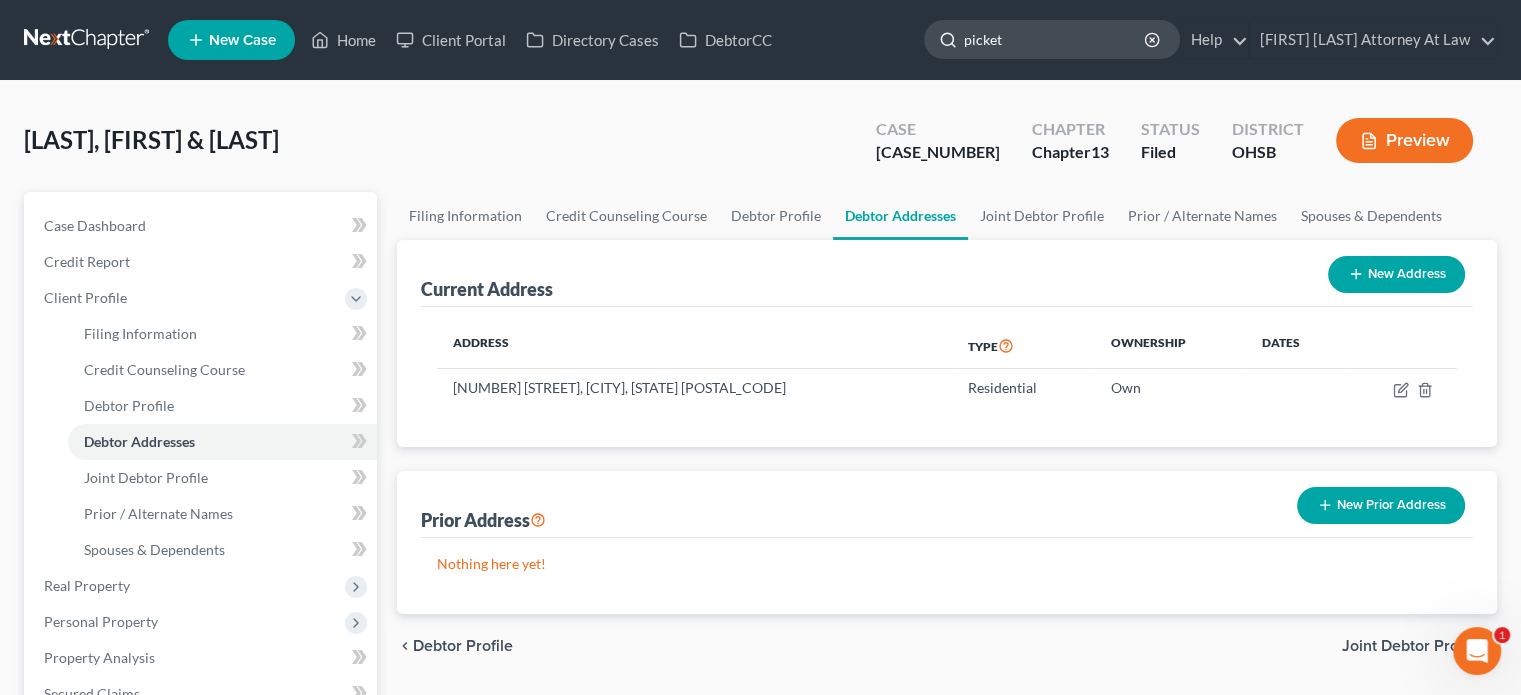 type on "[LAST]" 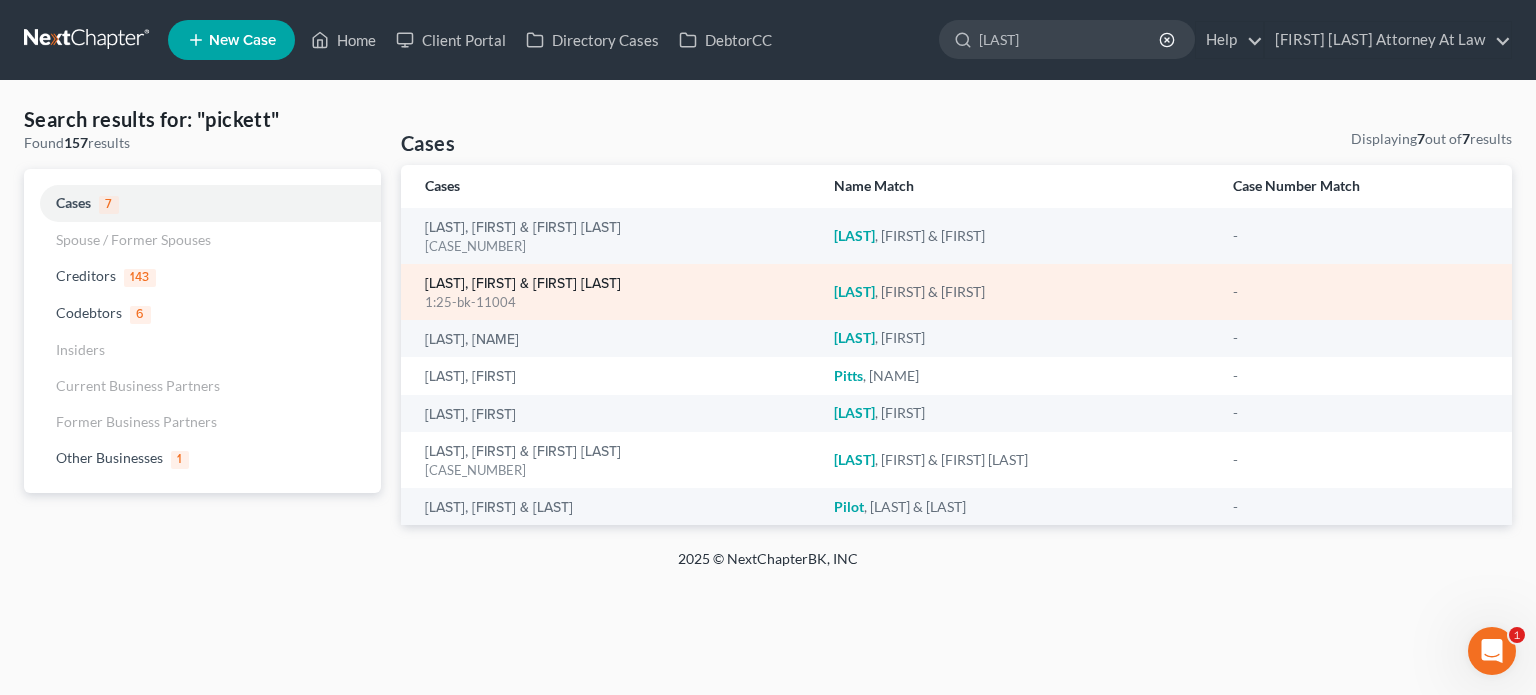click on "[LAST], [FIRST] & [FIRST] [LAST]" at bounding box center [523, 284] 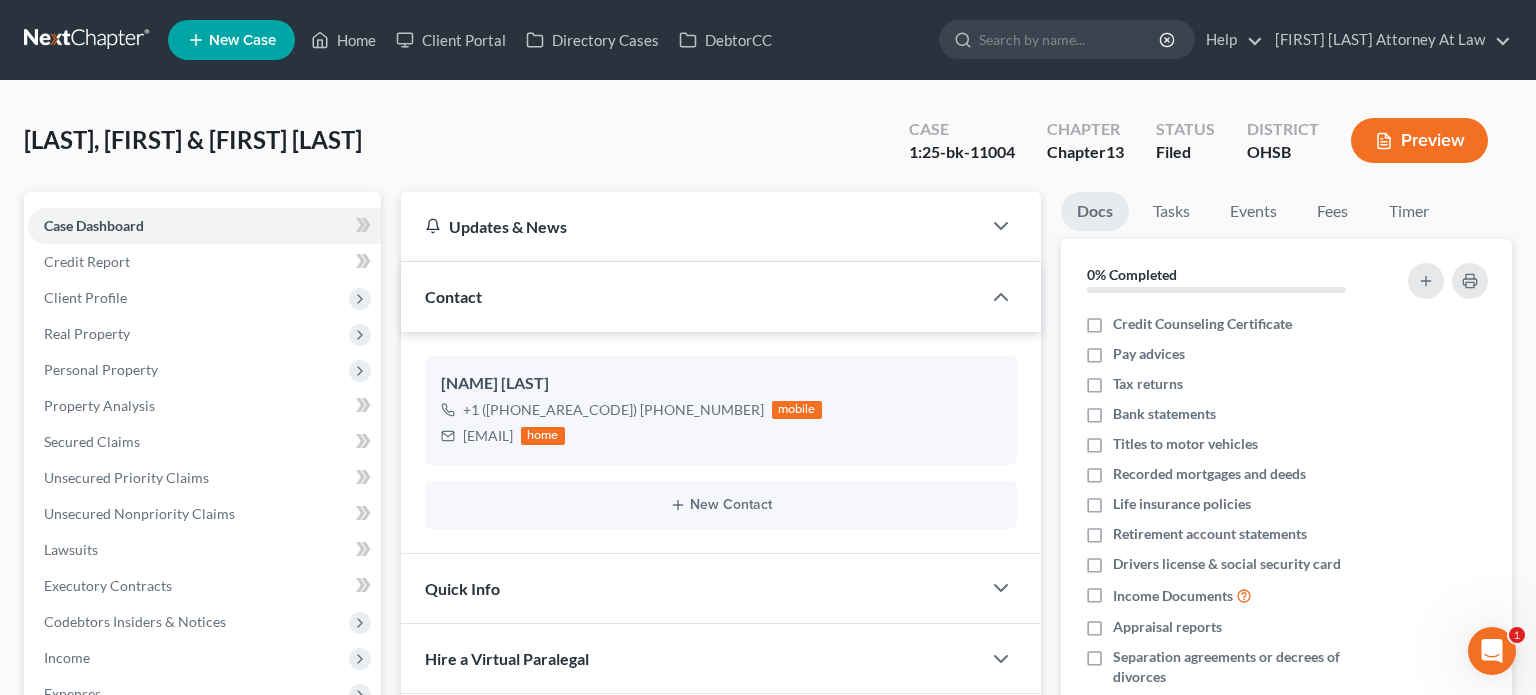click on "Contact" at bounding box center [691, 296] 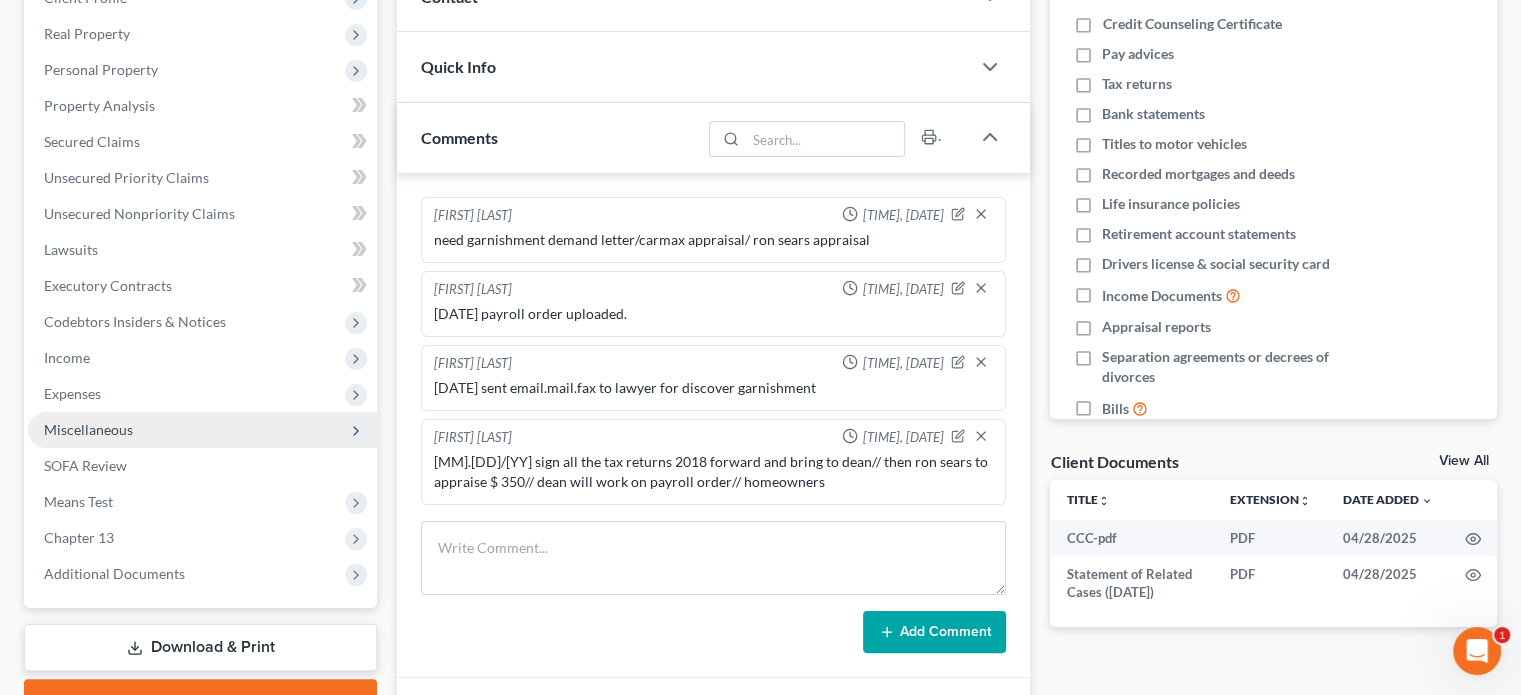 scroll, scrollTop: 400, scrollLeft: 0, axis: vertical 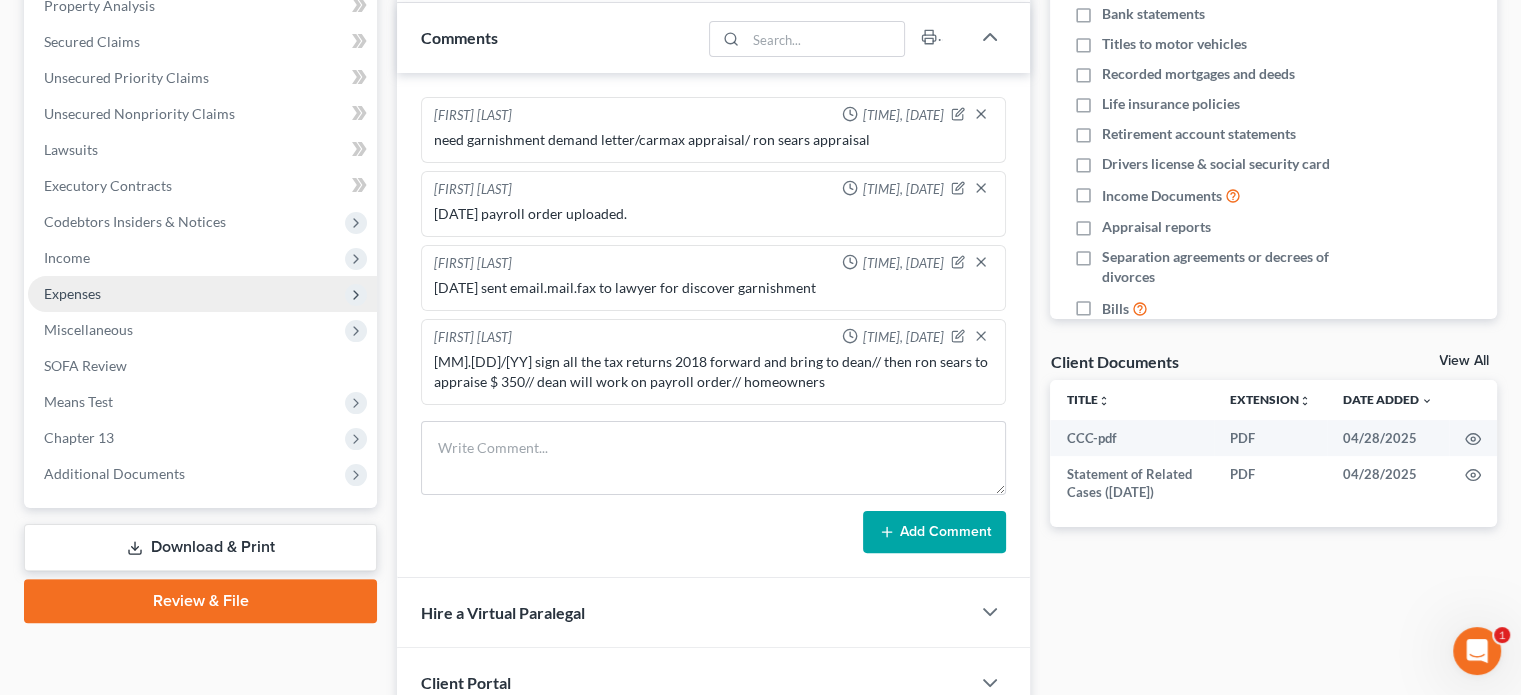 click on "Expenses" at bounding box center [72, 293] 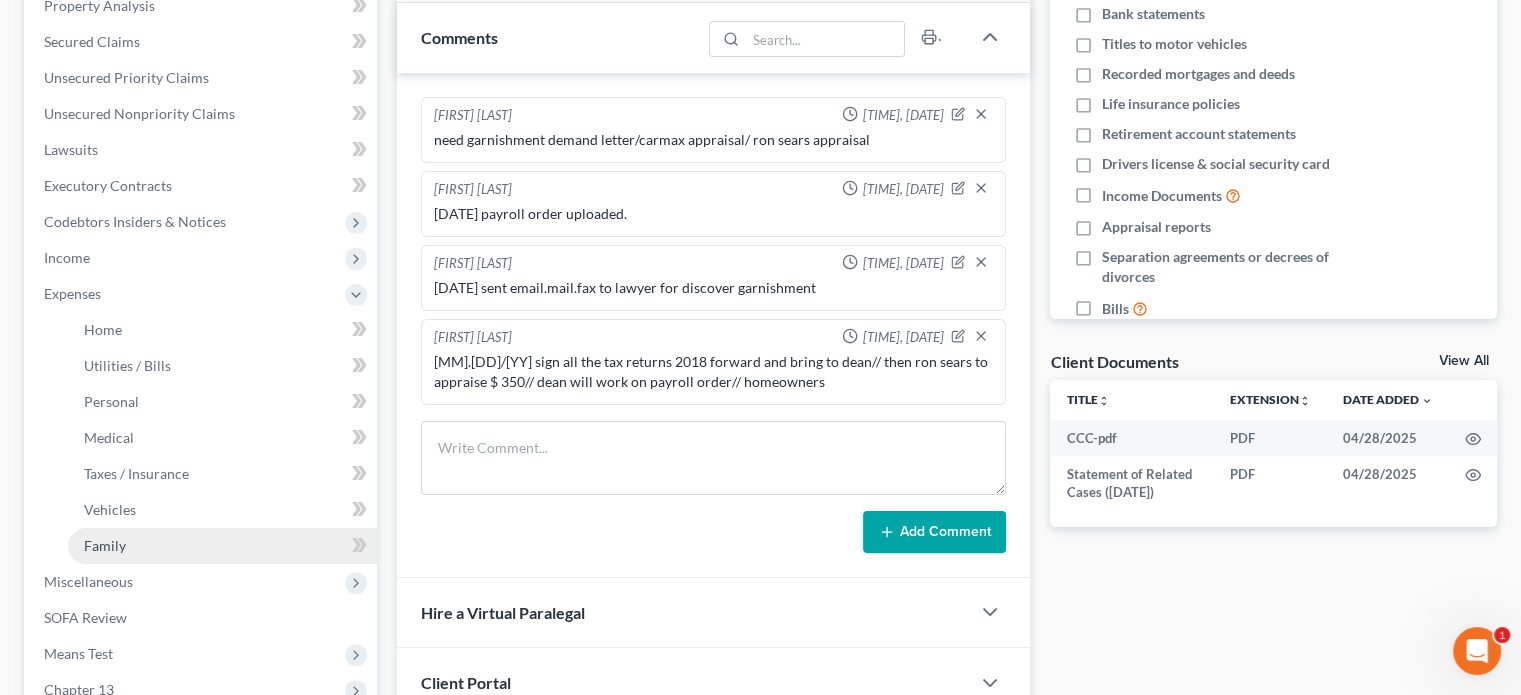 click on "Family" at bounding box center [105, 545] 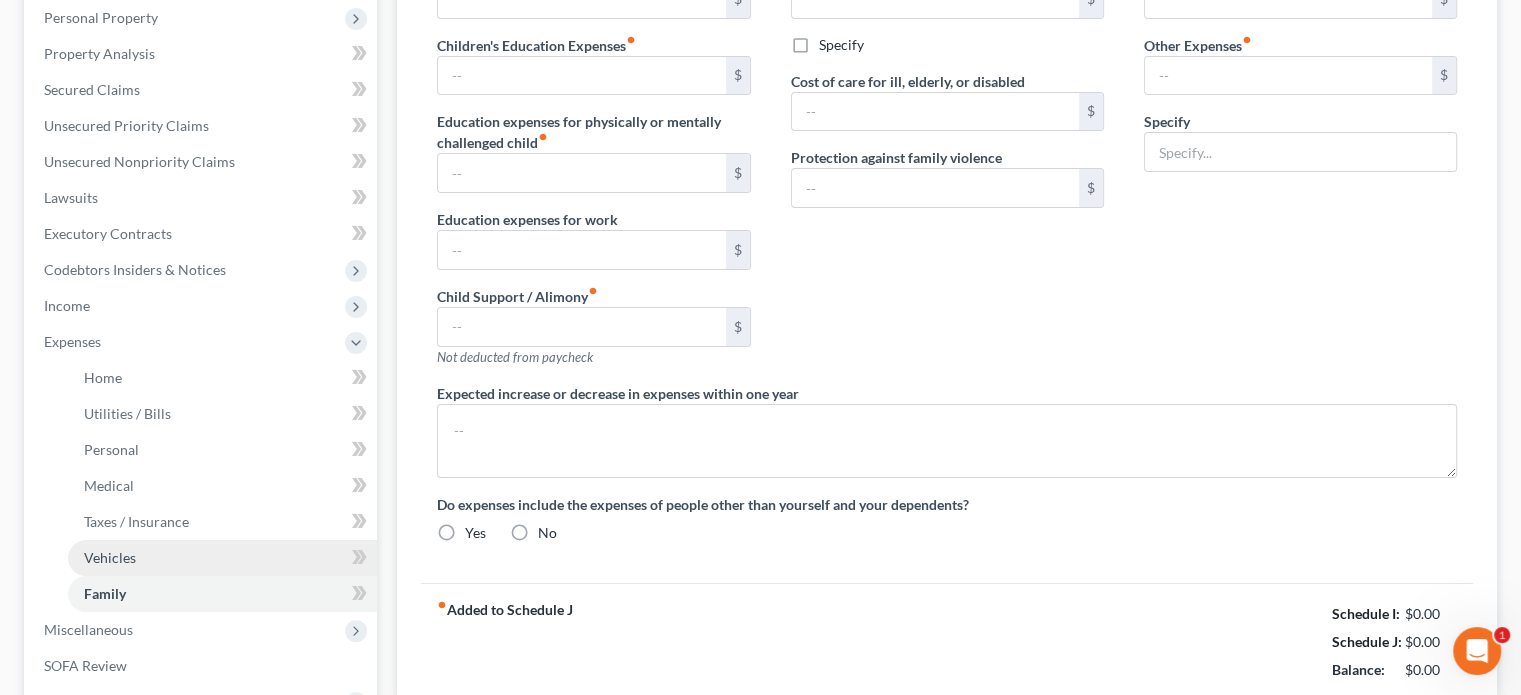 type on "0.00" 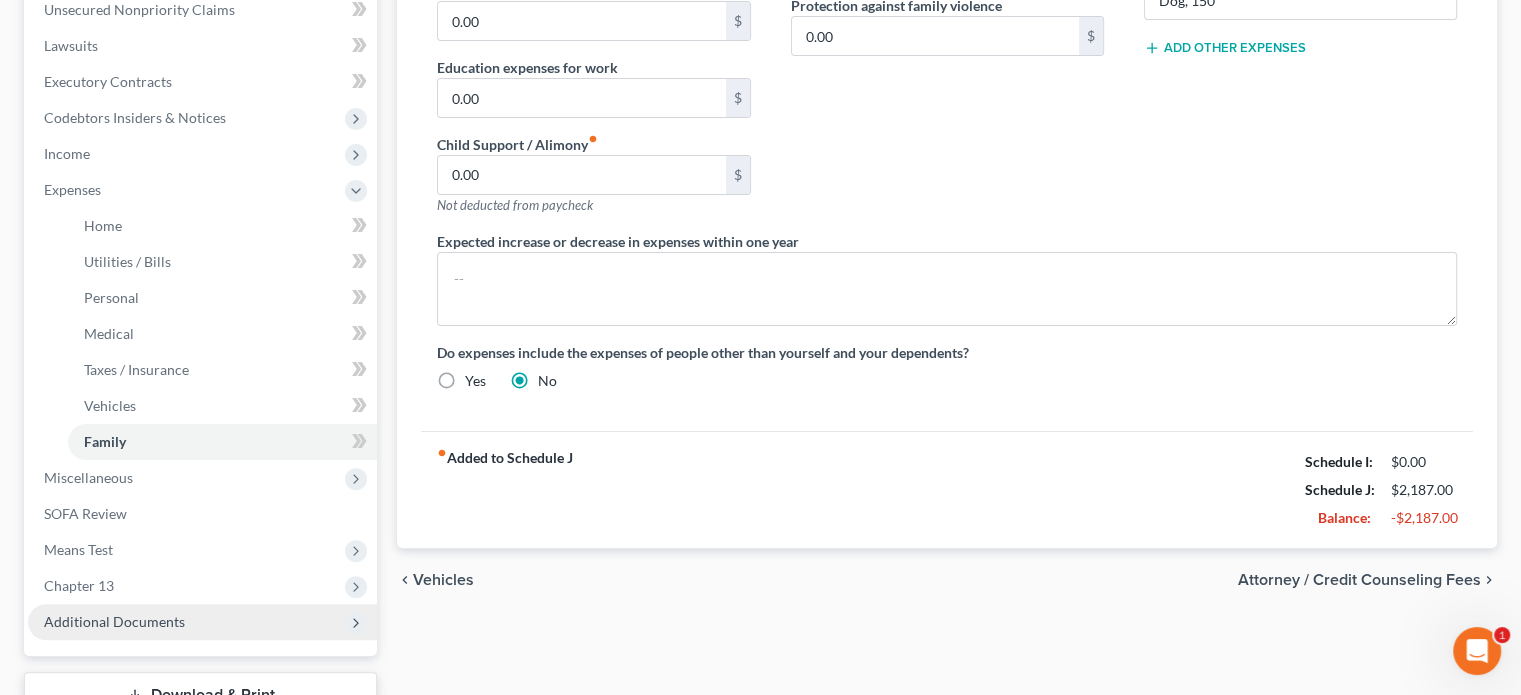 scroll, scrollTop: 654, scrollLeft: 0, axis: vertical 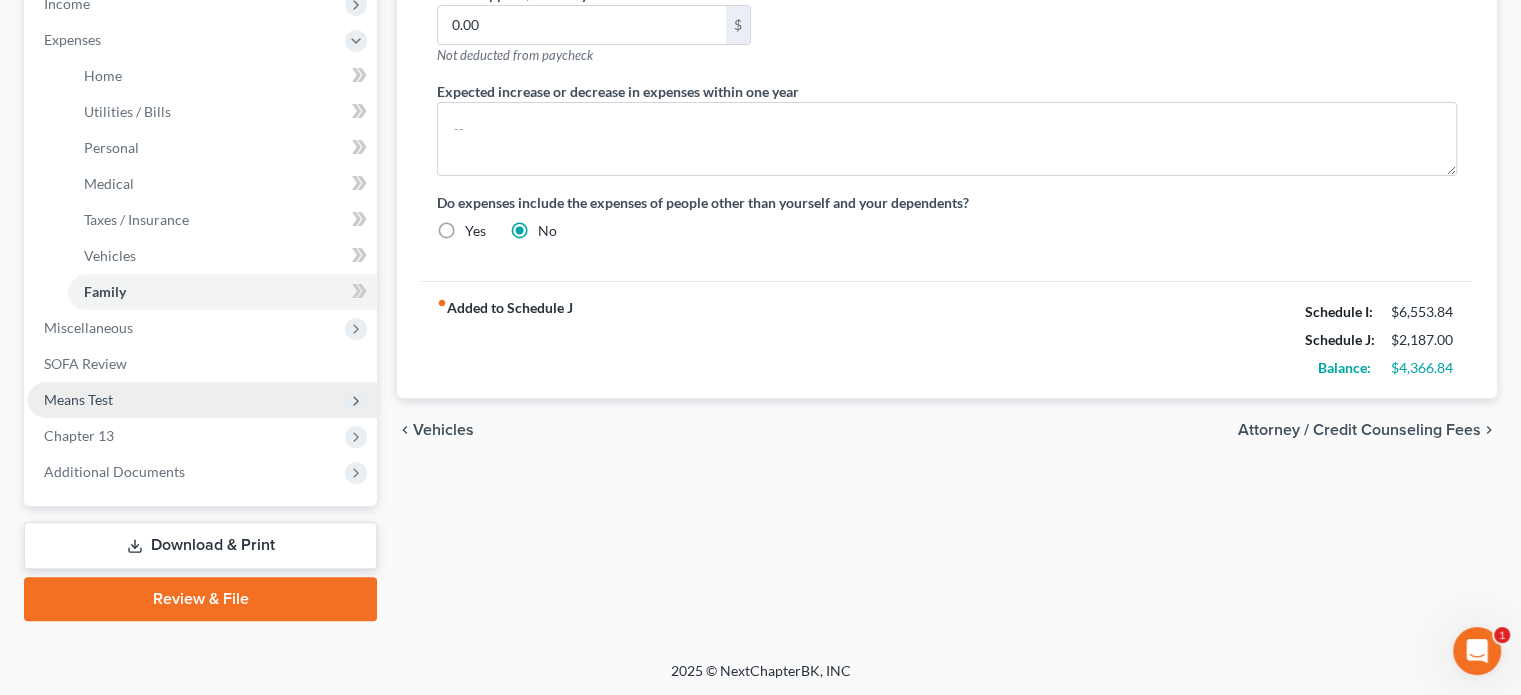 click on "Means Test" at bounding box center [78, 399] 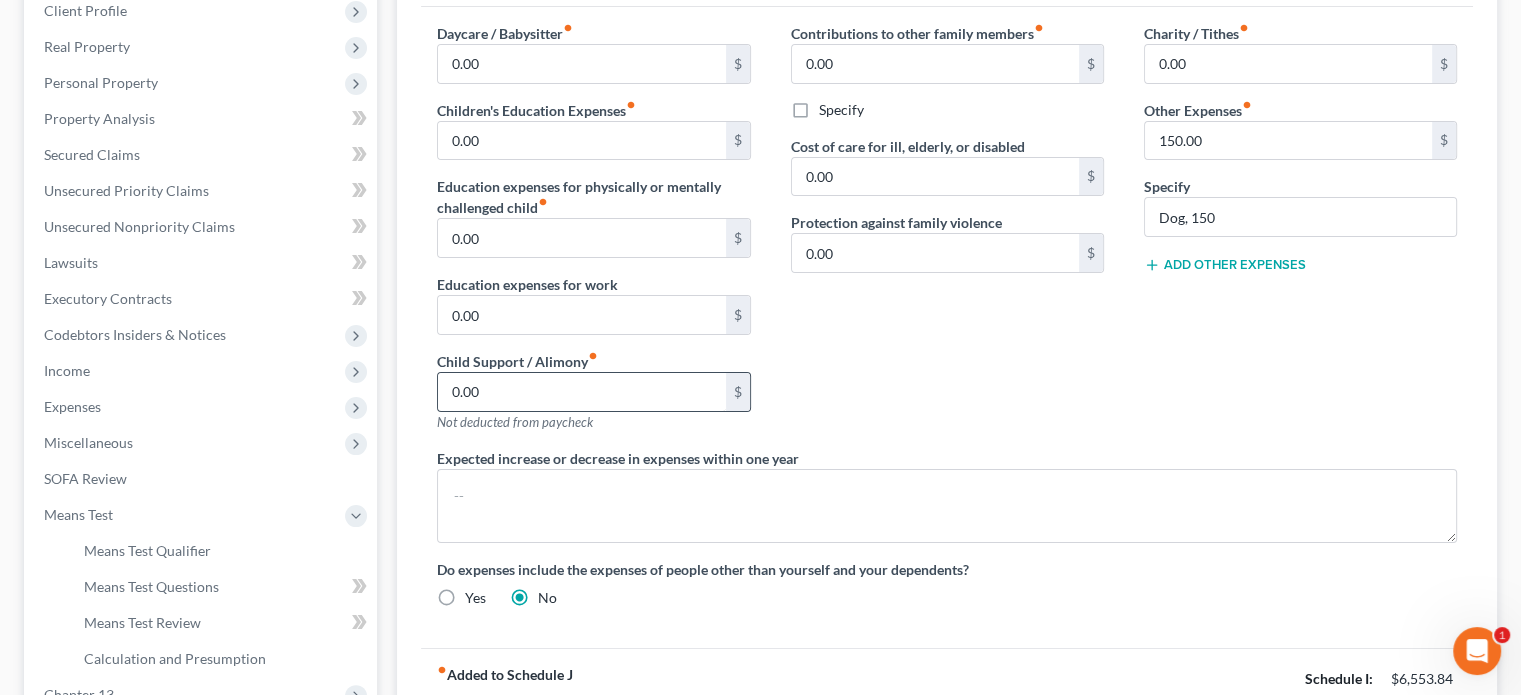 scroll, scrollTop: 0, scrollLeft: 0, axis: both 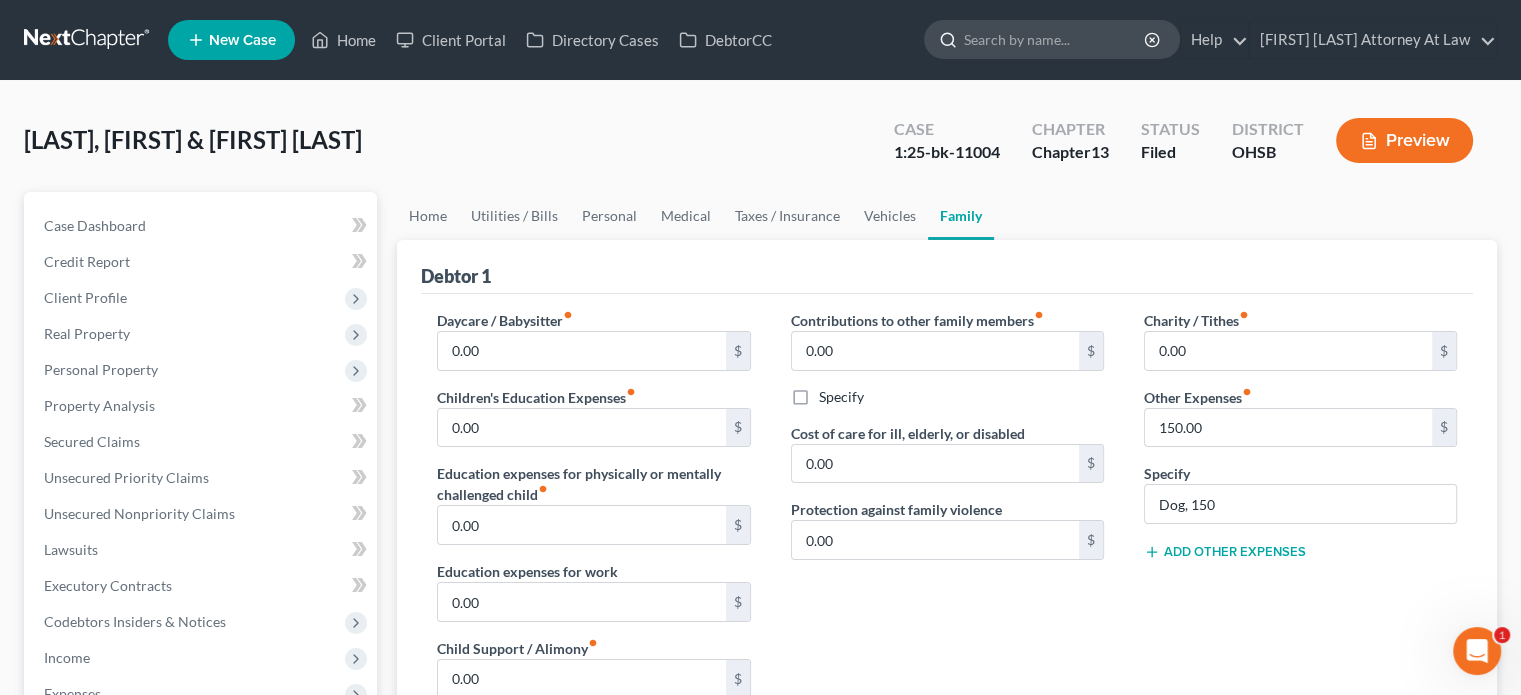 click at bounding box center (1055, 39) 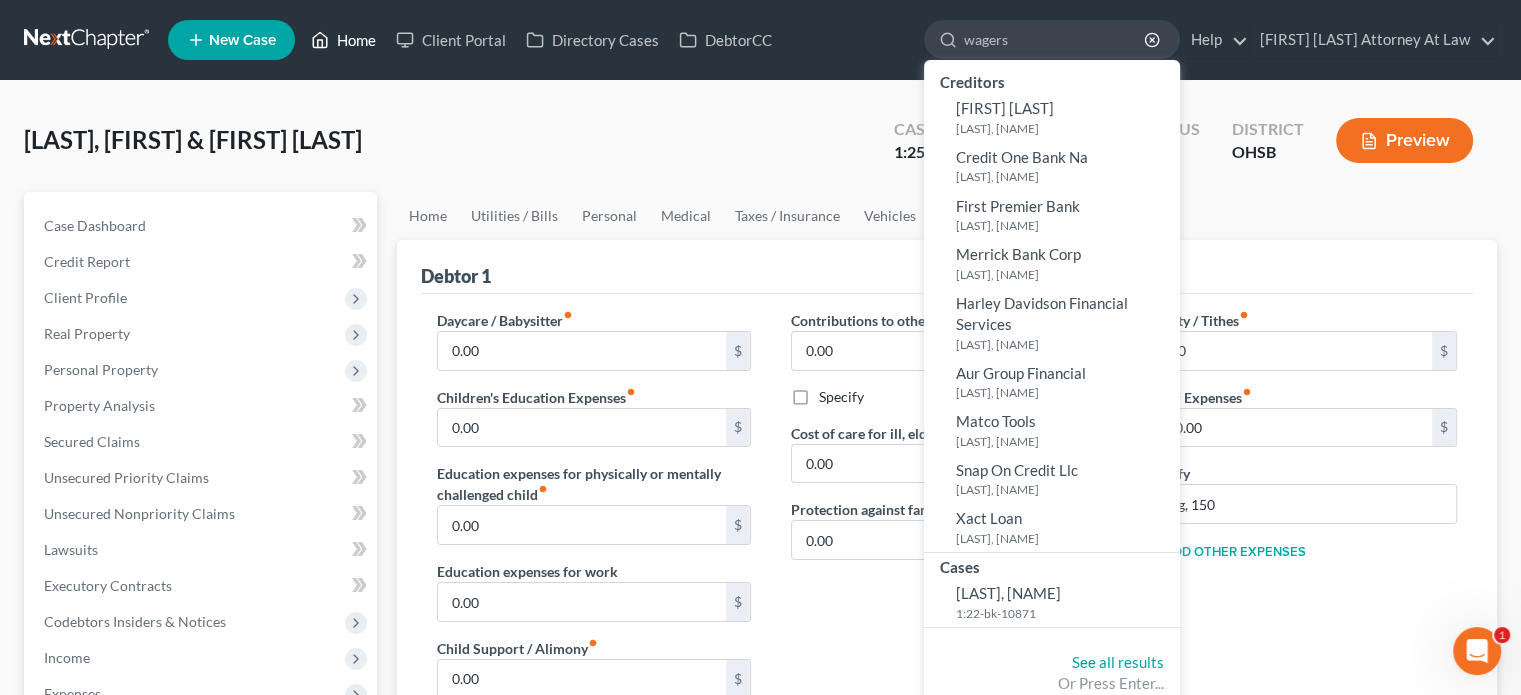 type on "wagers" 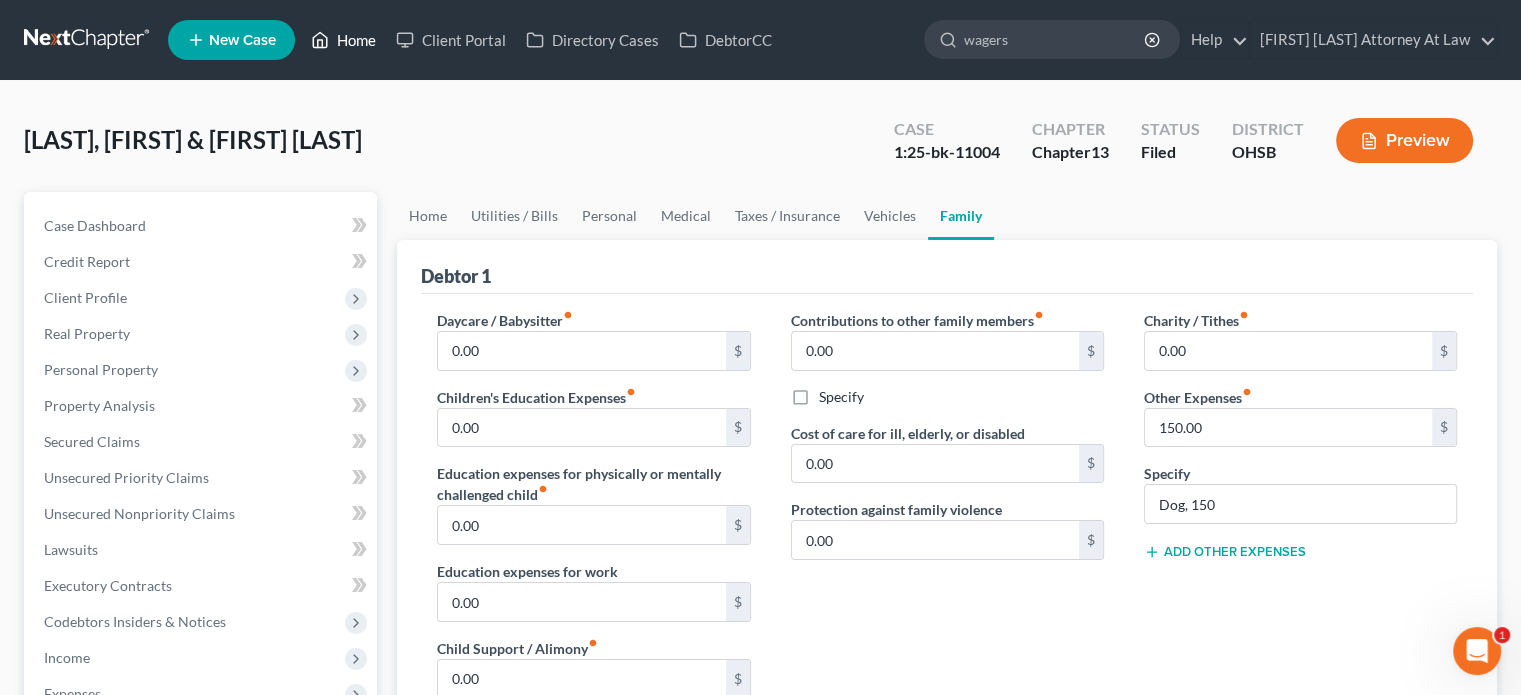 type 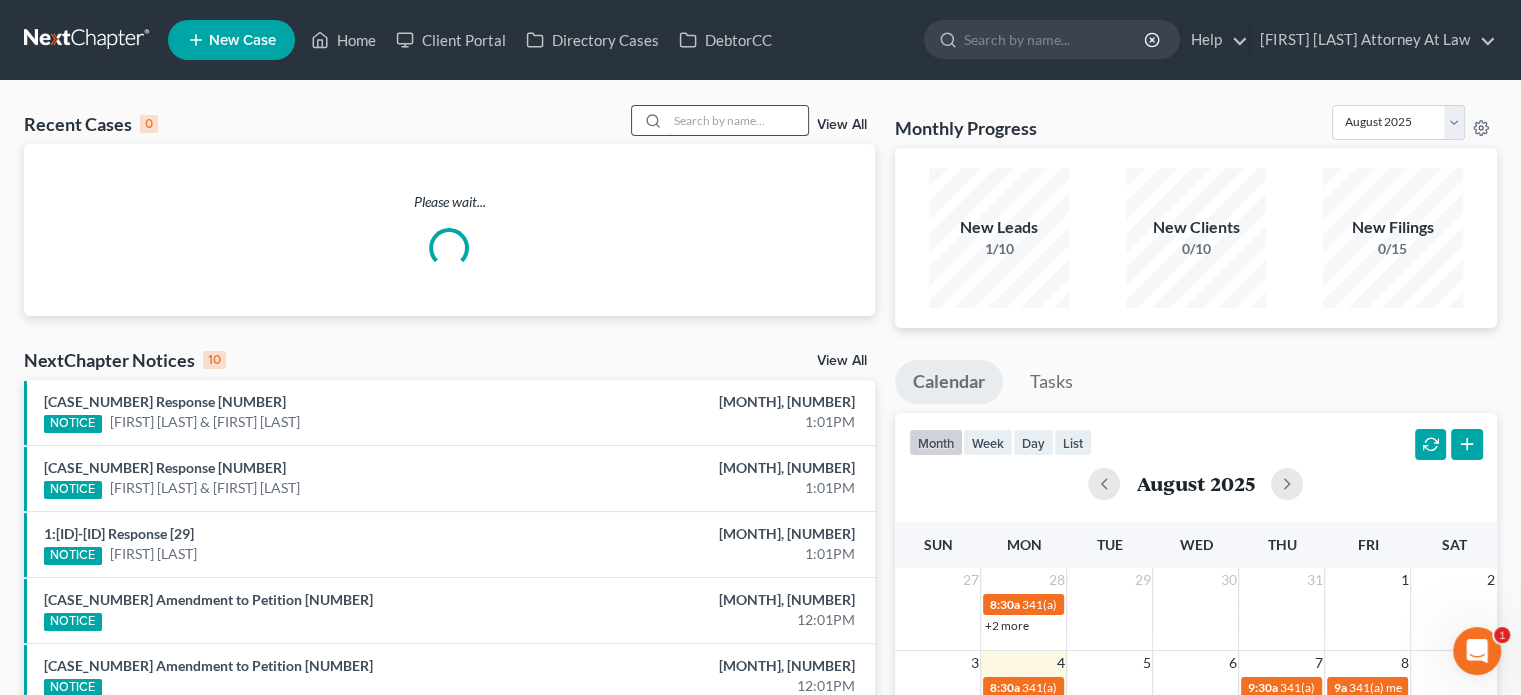 drag, startPoint x: 668, startPoint y: 115, endPoint x: 656, endPoint y: 109, distance: 13.416408 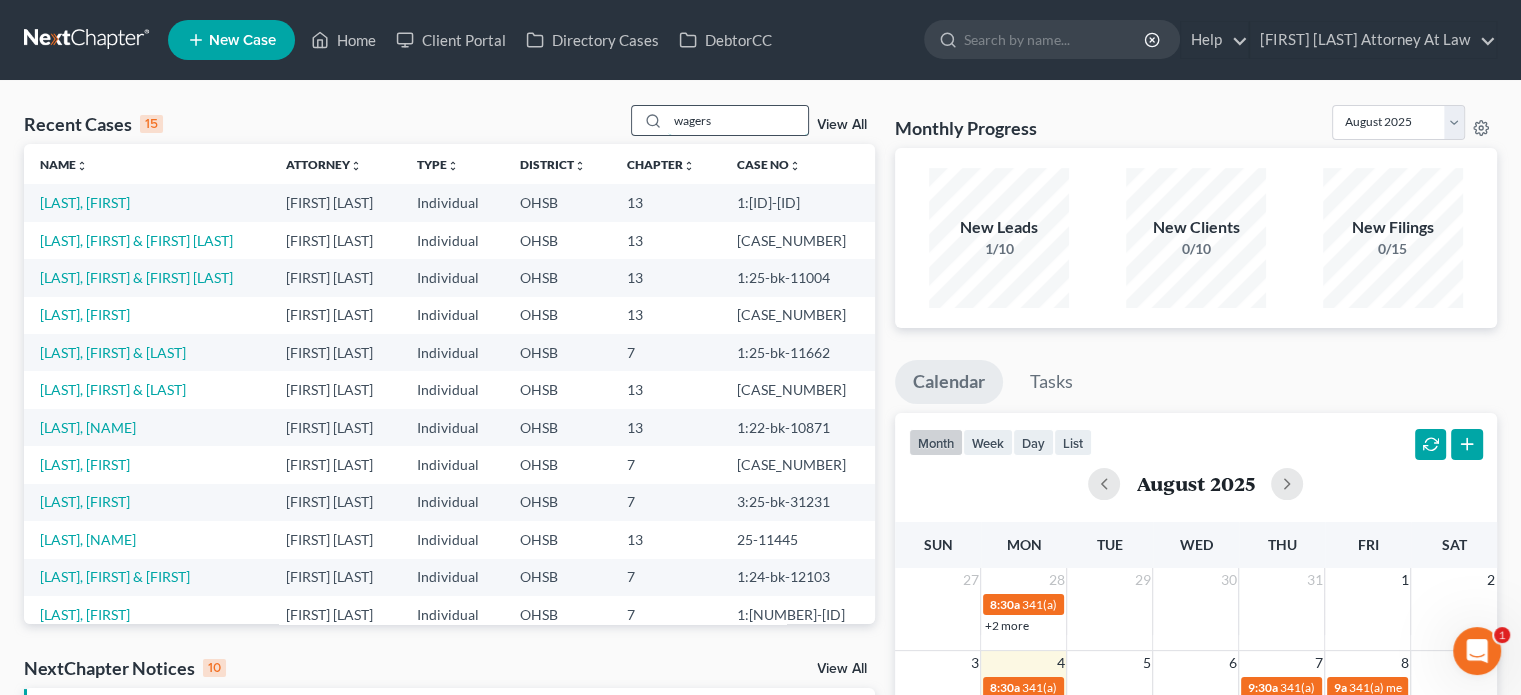 type on "wagers" 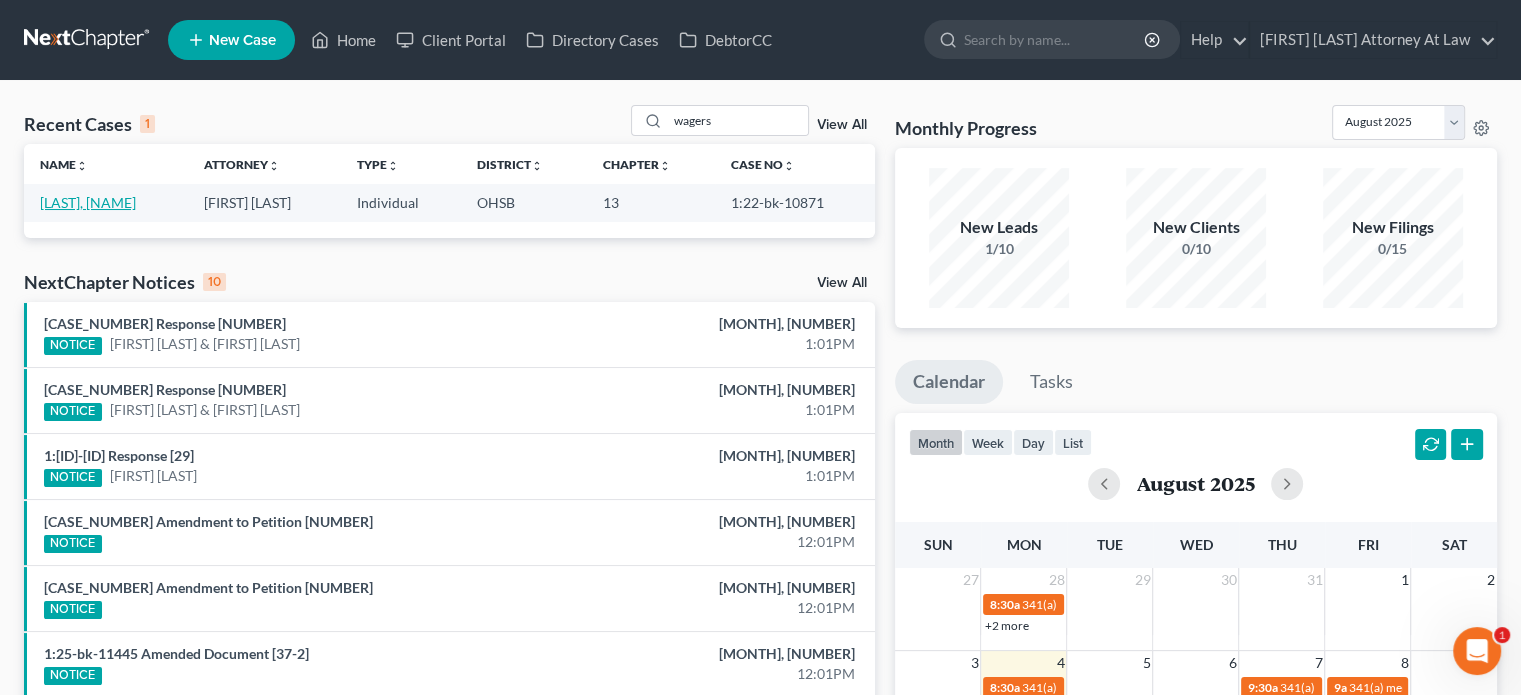 click on "[LAST], [NAME]" at bounding box center (88, 202) 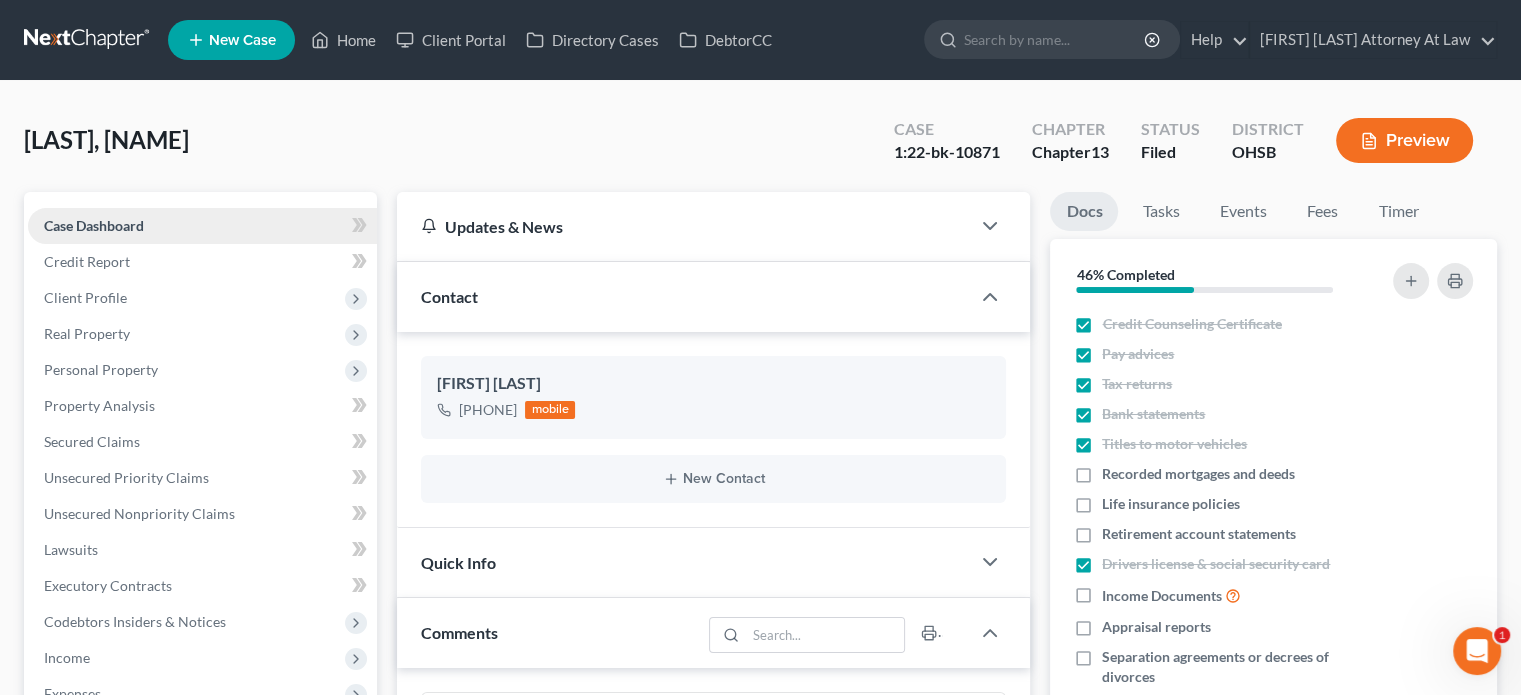 click on "Case Dashboard" at bounding box center [94, 225] 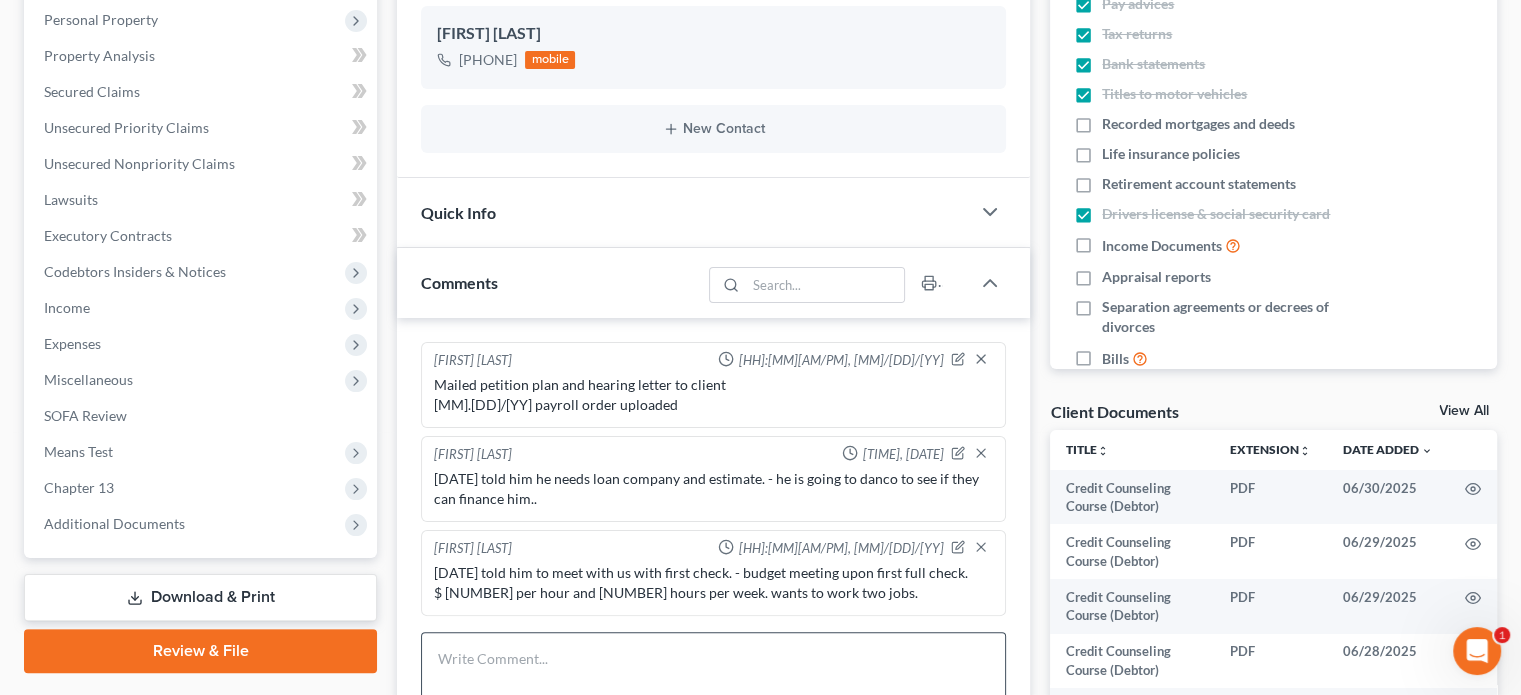 scroll, scrollTop: 500, scrollLeft: 0, axis: vertical 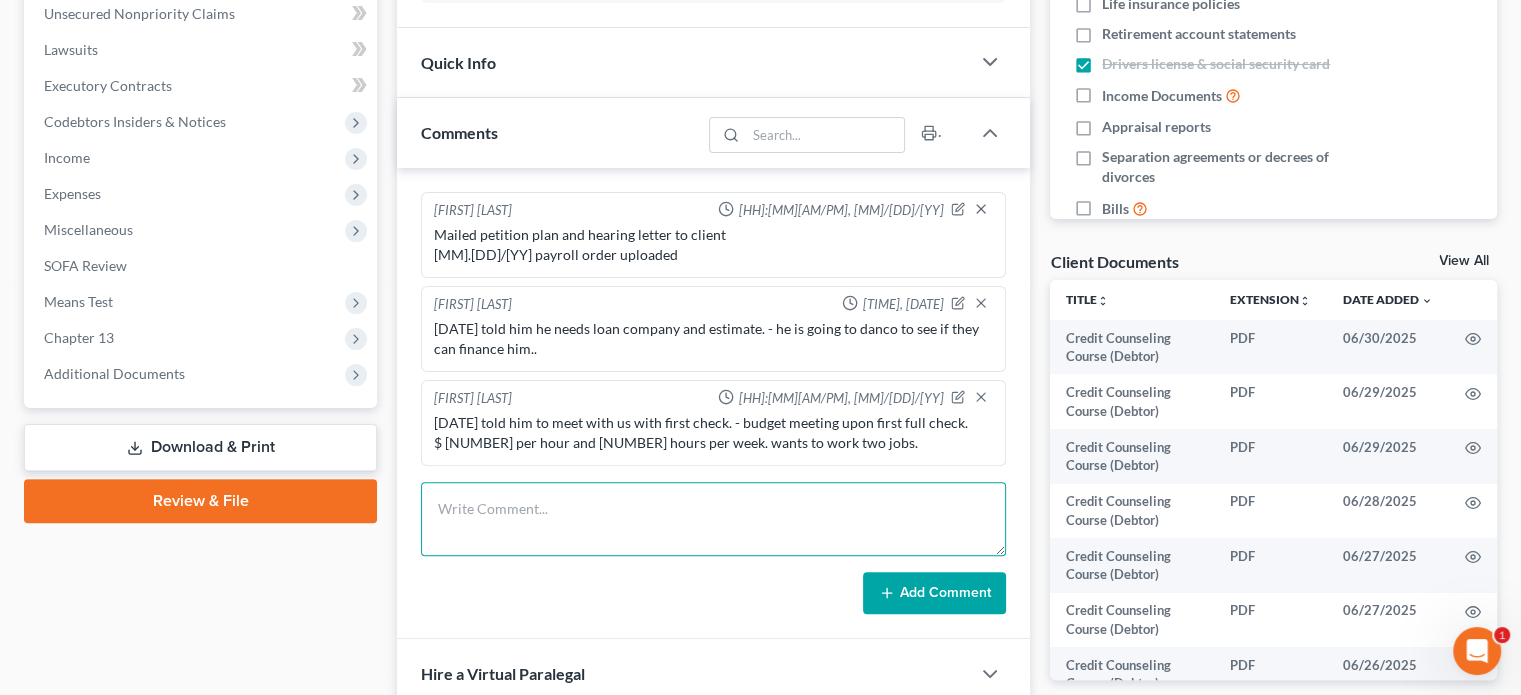 click at bounding box center (713, 519) 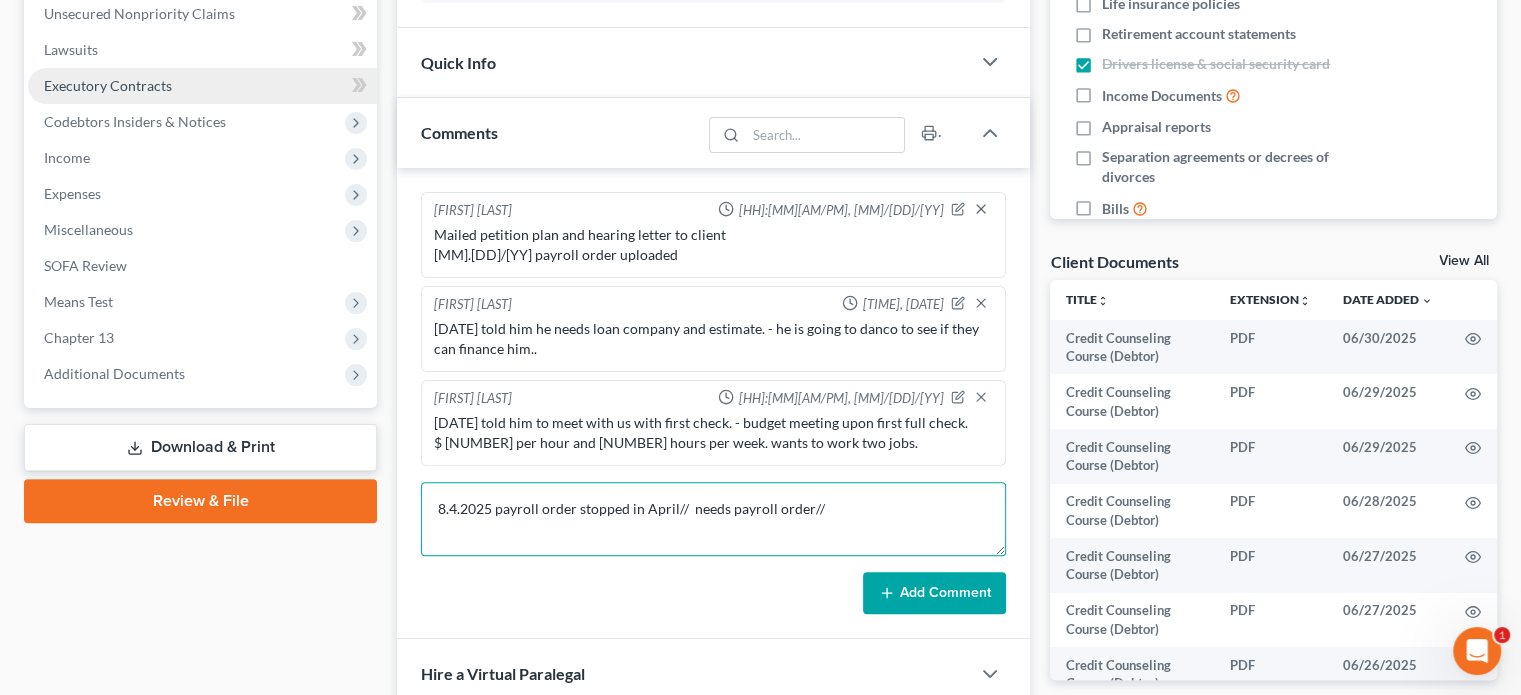scroll, scrollTop: 0, scrollLeft: 0, axis: both 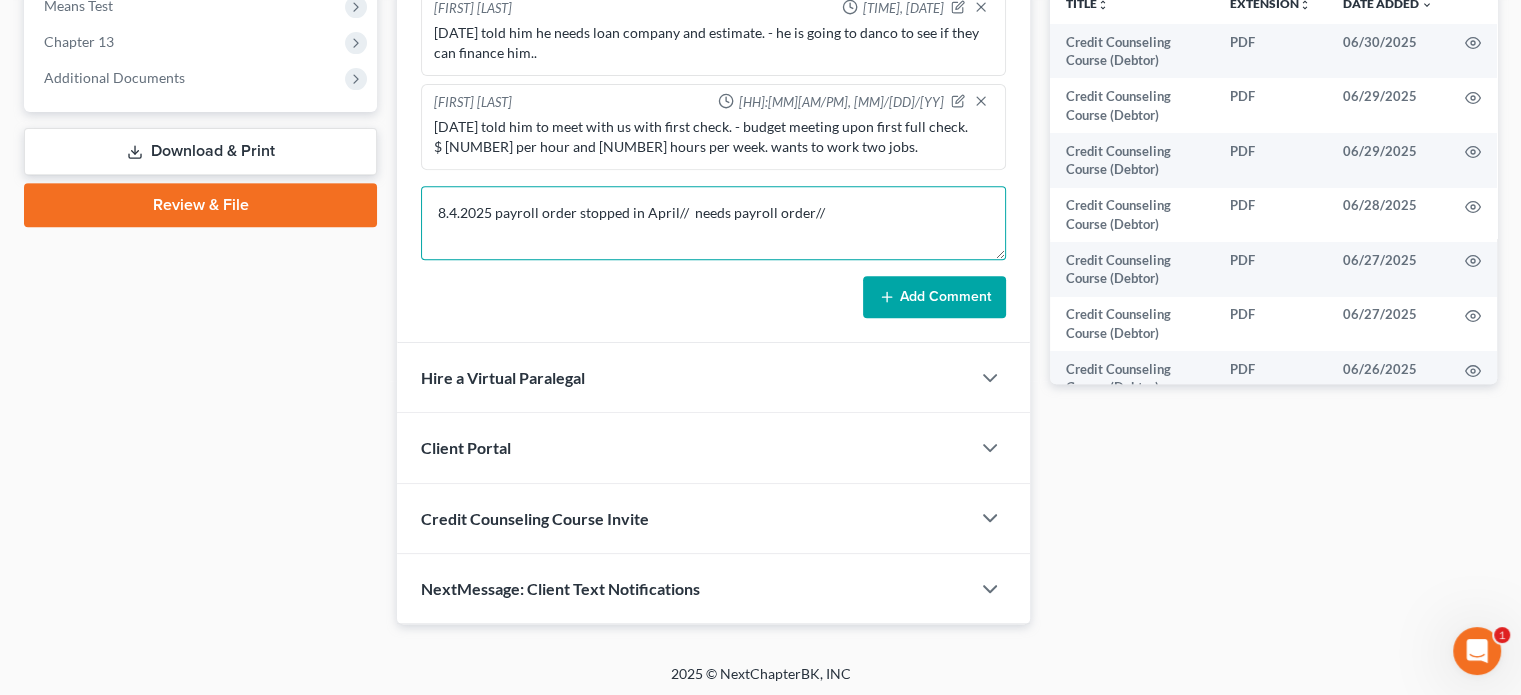 click on "8.4.2025 payroll order stopped in April//  needs payroll order//" at bounding box center [713, 223] 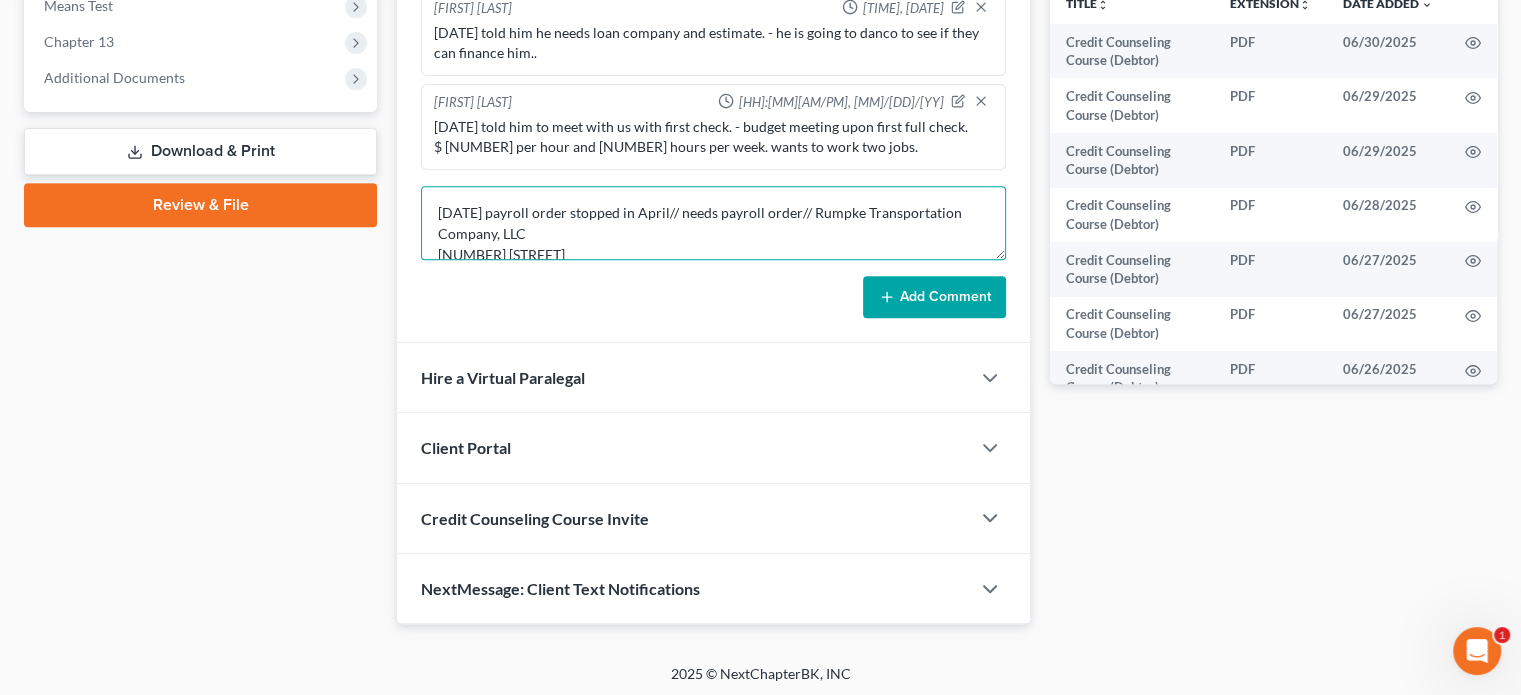 scroll, scrollTop: 24, scrollLeft: 0, axis: vertical 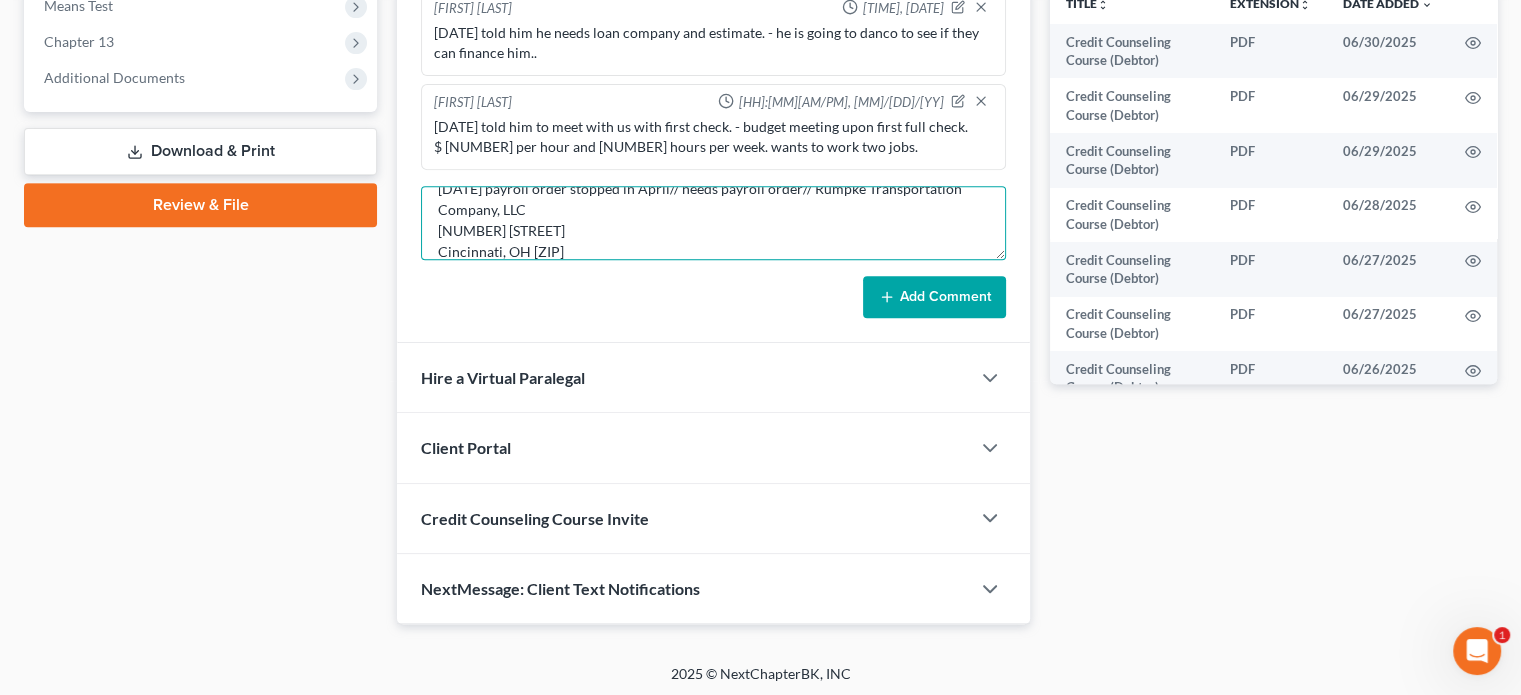 type on "[DATE] payroll order stopped in April// needs payroll order// Rumpke Transportation Company, LLC
[NUMBER] [STREET]
Cincinnati, OH [ZIP]" 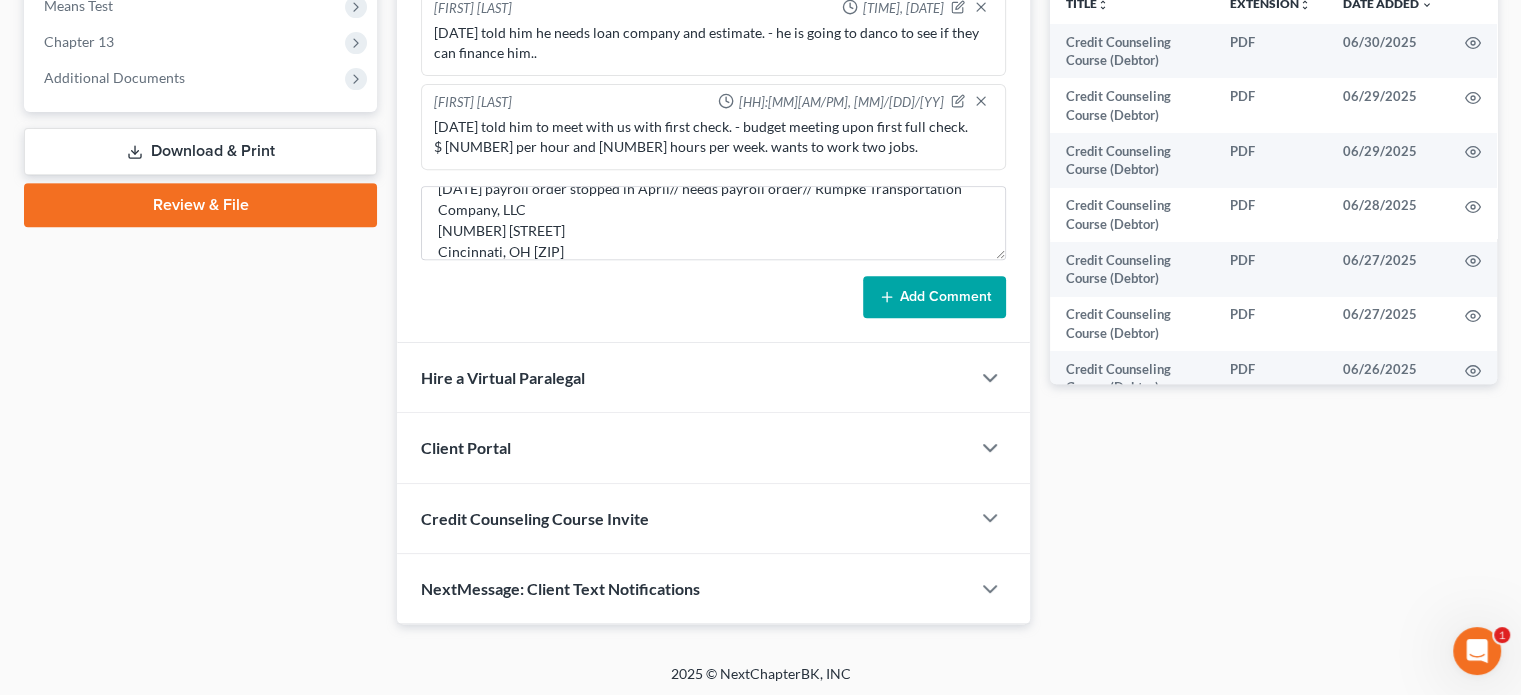 click on "Add Comment" at bounding box center (934, 297) 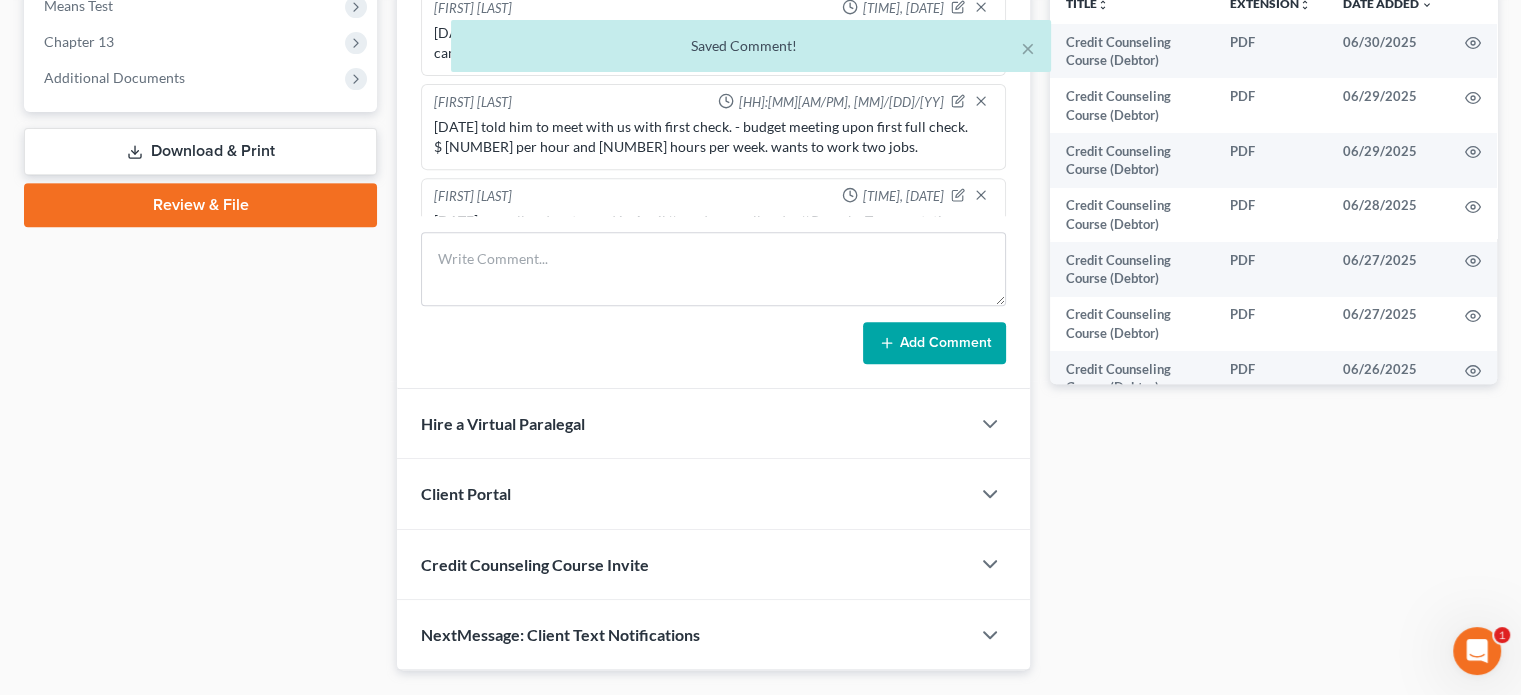 scroll, scrollTop: 0, scrollLeft: 0, axis: both 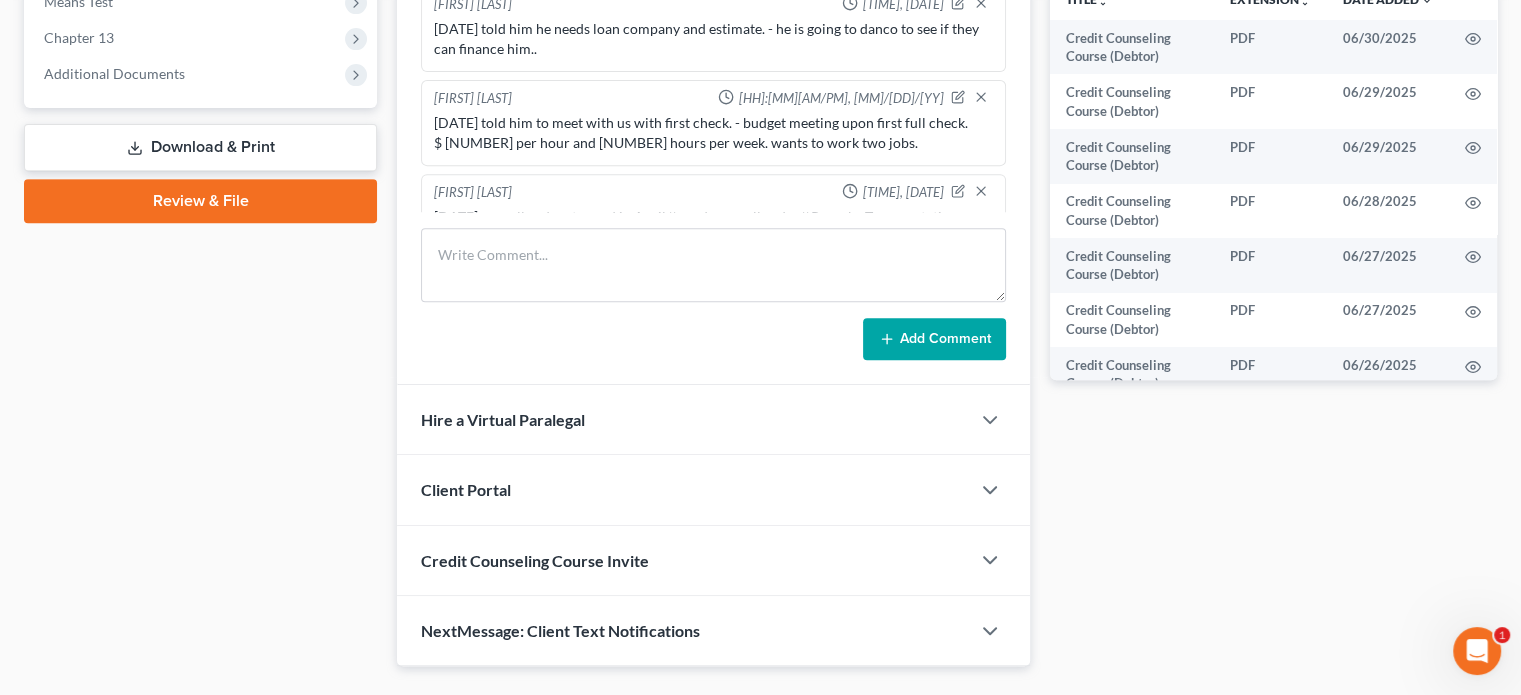 click on "[TIME], [DATE]" at bounding box center (902, 192) 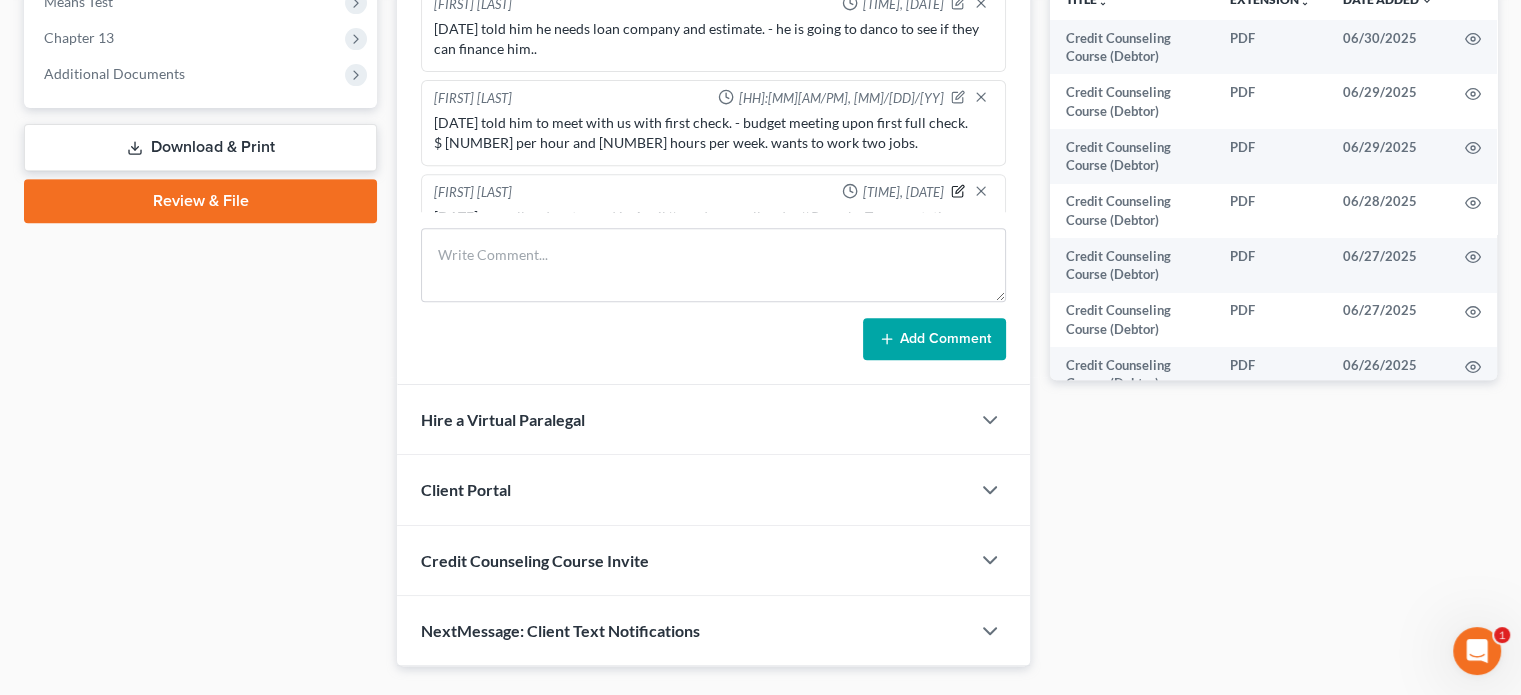 click 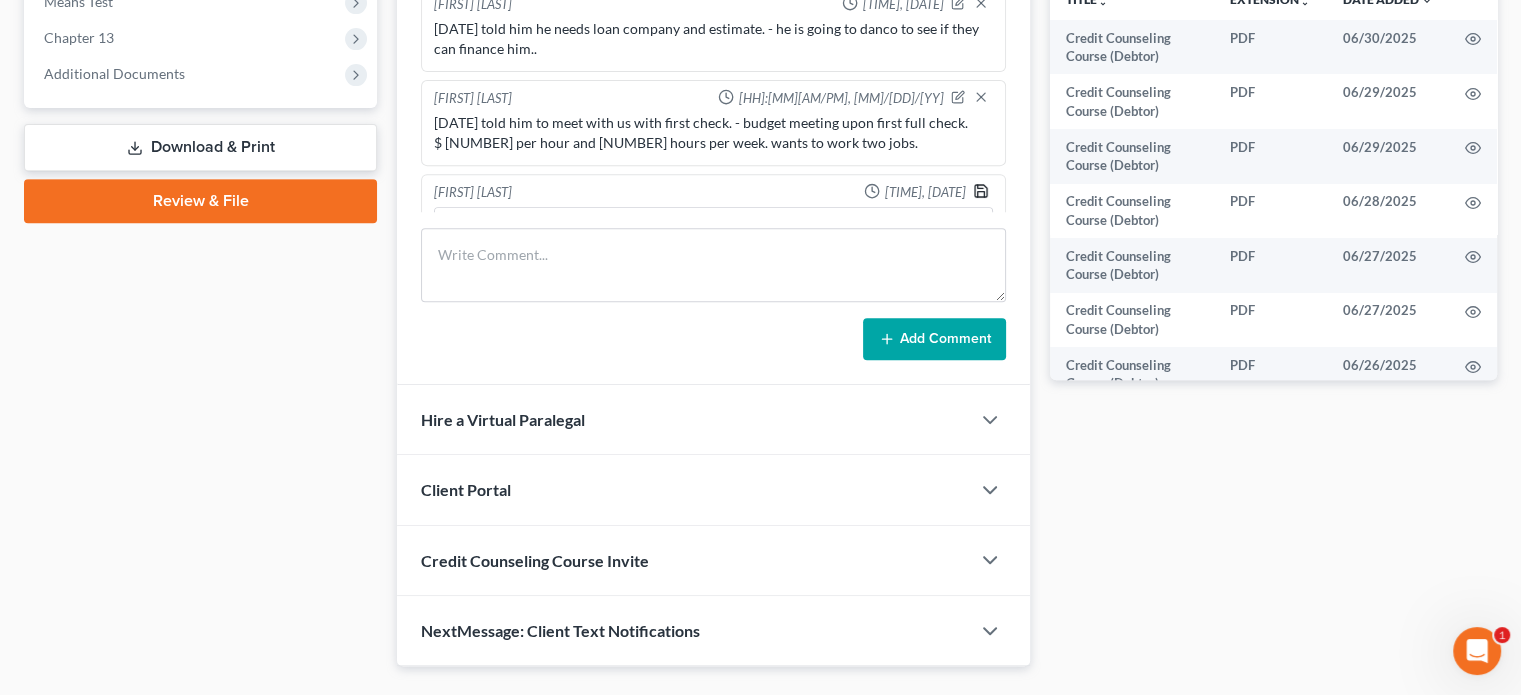 click 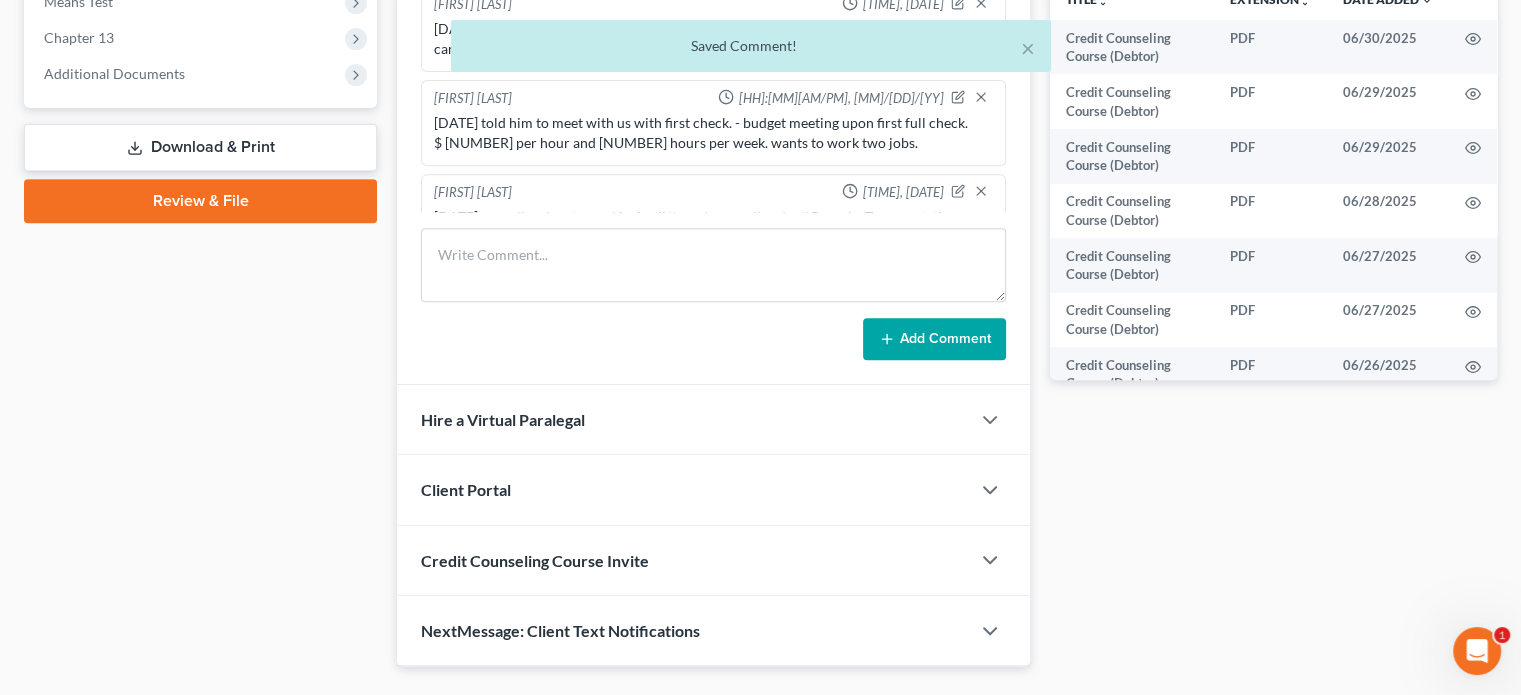 scroll, scrollTop: 86, scrollLeft: 0, axis: vertical 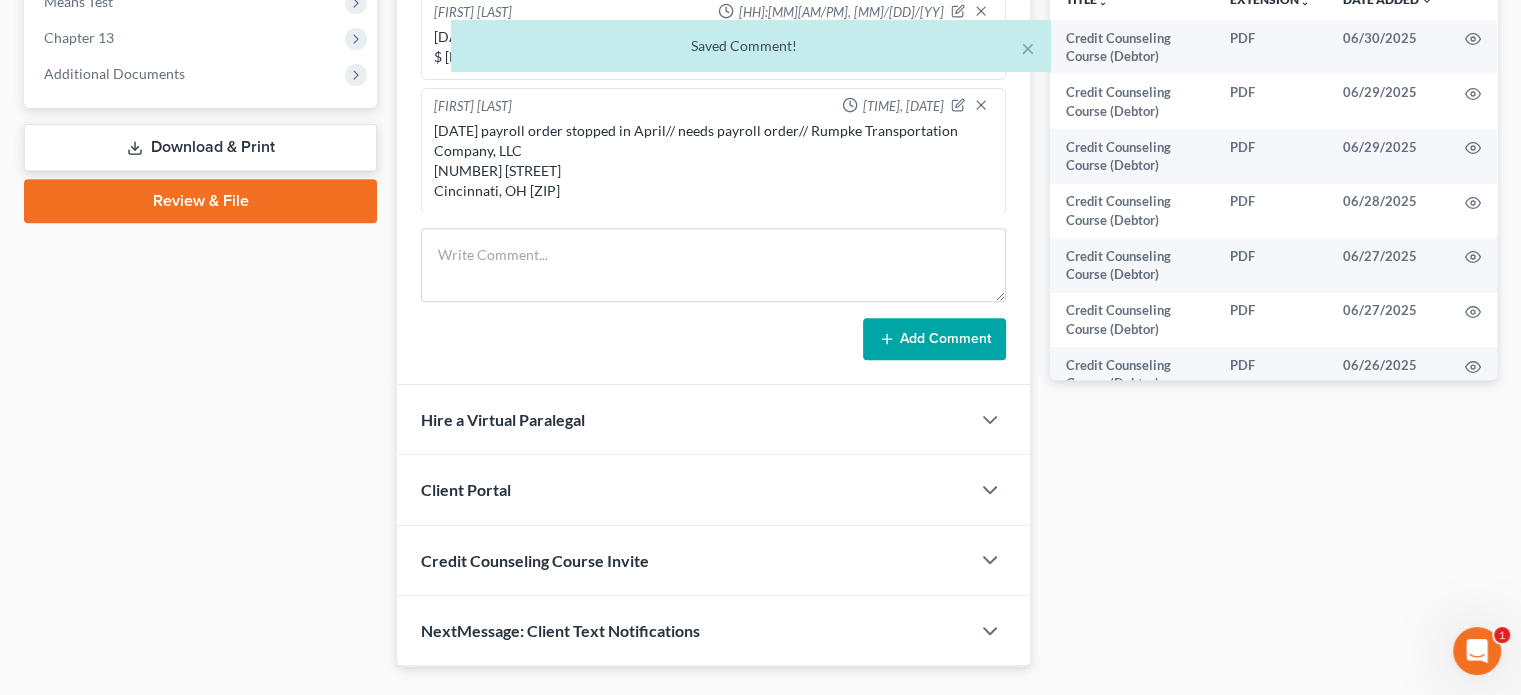 click on "[DATE] payroll order stopped in April// needs payroll order// Rumpke Transportation Company, LLC
[NUMBER] [STREET]
Cincinnati, OH [ZIP]" at bounding box center [713, 161] 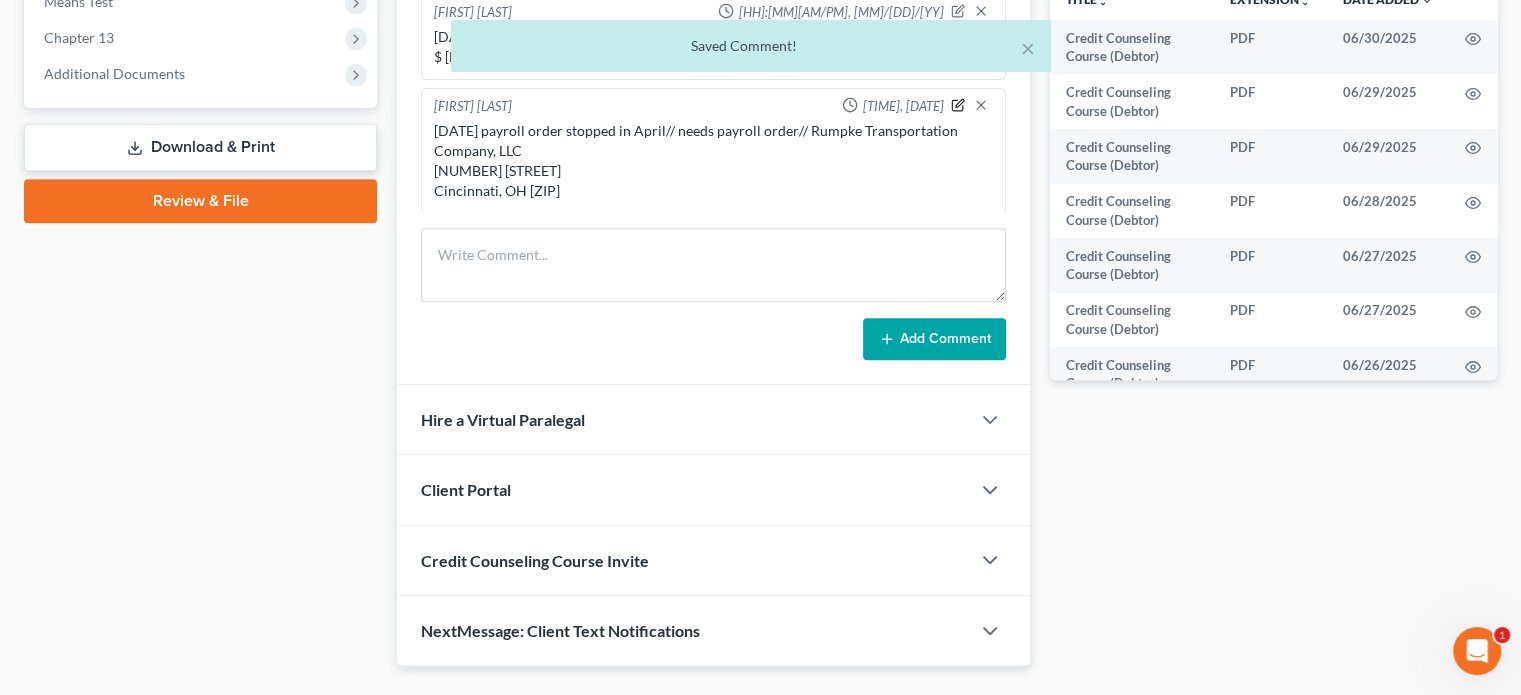 click 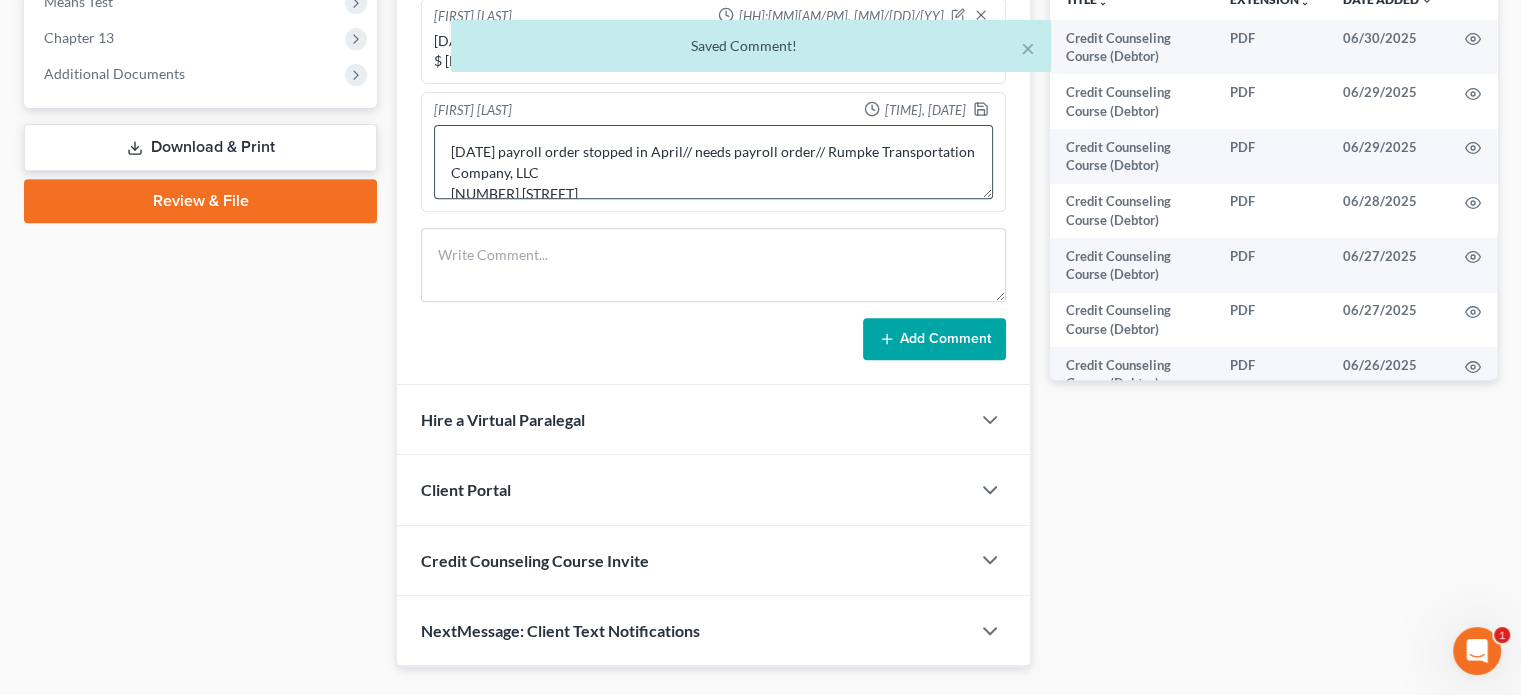 scroll, scrollTop: 80, scrollLeft: 0, axis: vertical 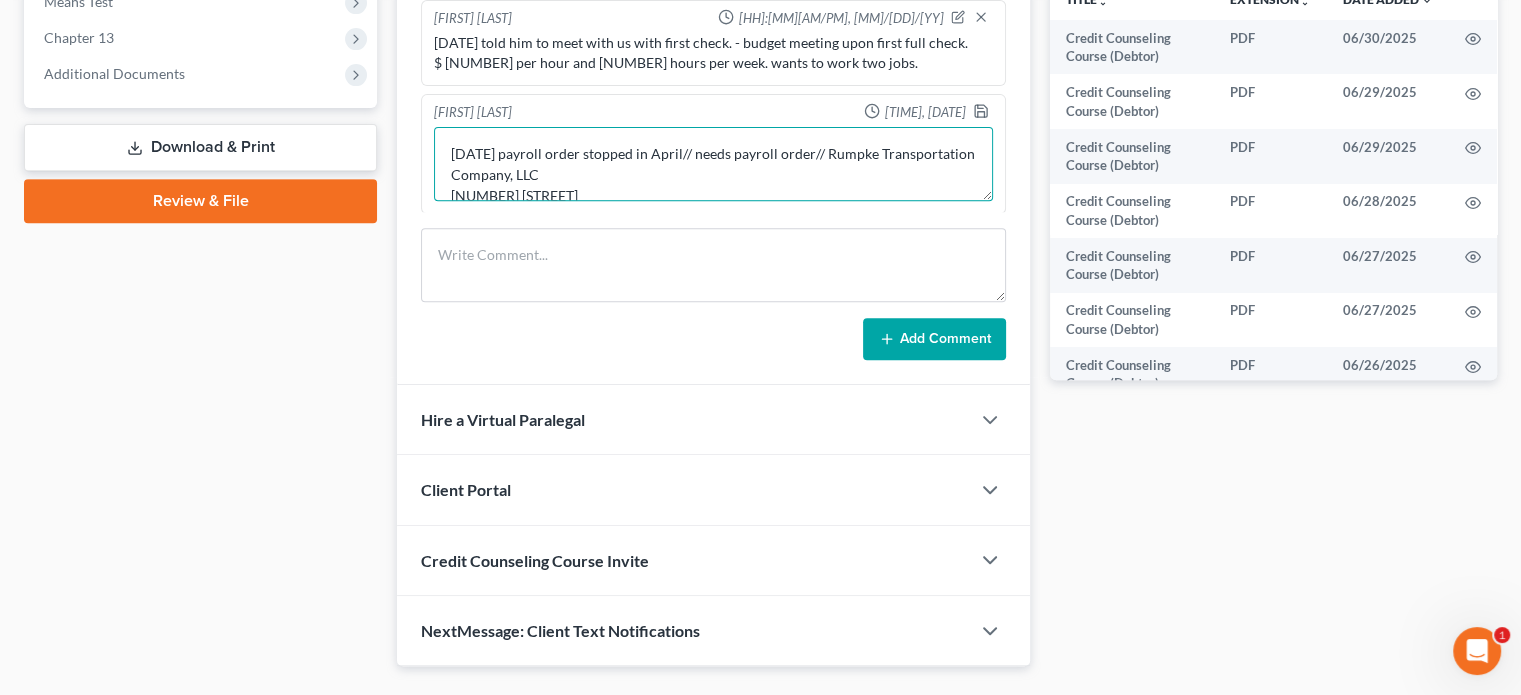 click on "[DATE] payroll order stopped in April// needs payroll order// Rumpke Transportation Company, LLC
[NUMBER] [STREET]
Cincinnati, OH [ZIP]" at bounding box center (713, 164) 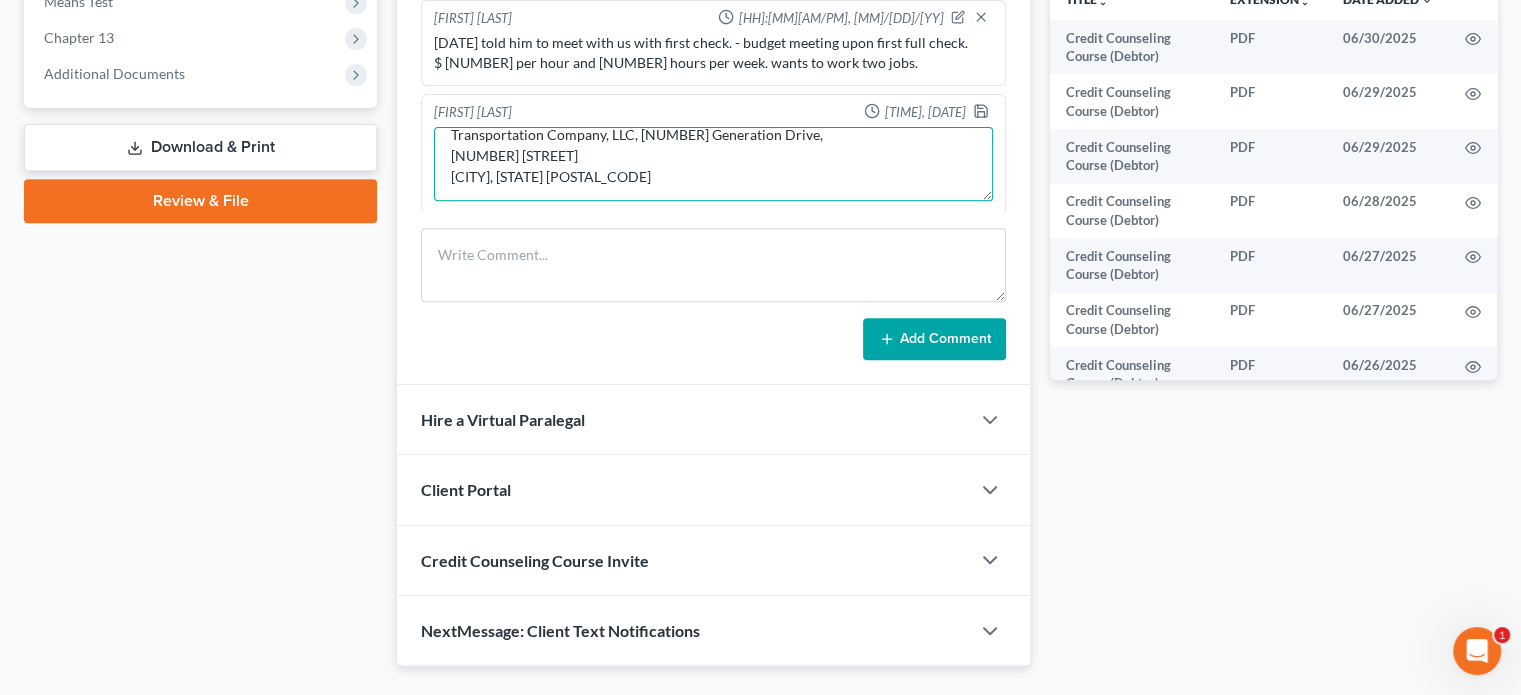 scroll, scrollTop: 37, scrollLeft: 0, axis: vertical 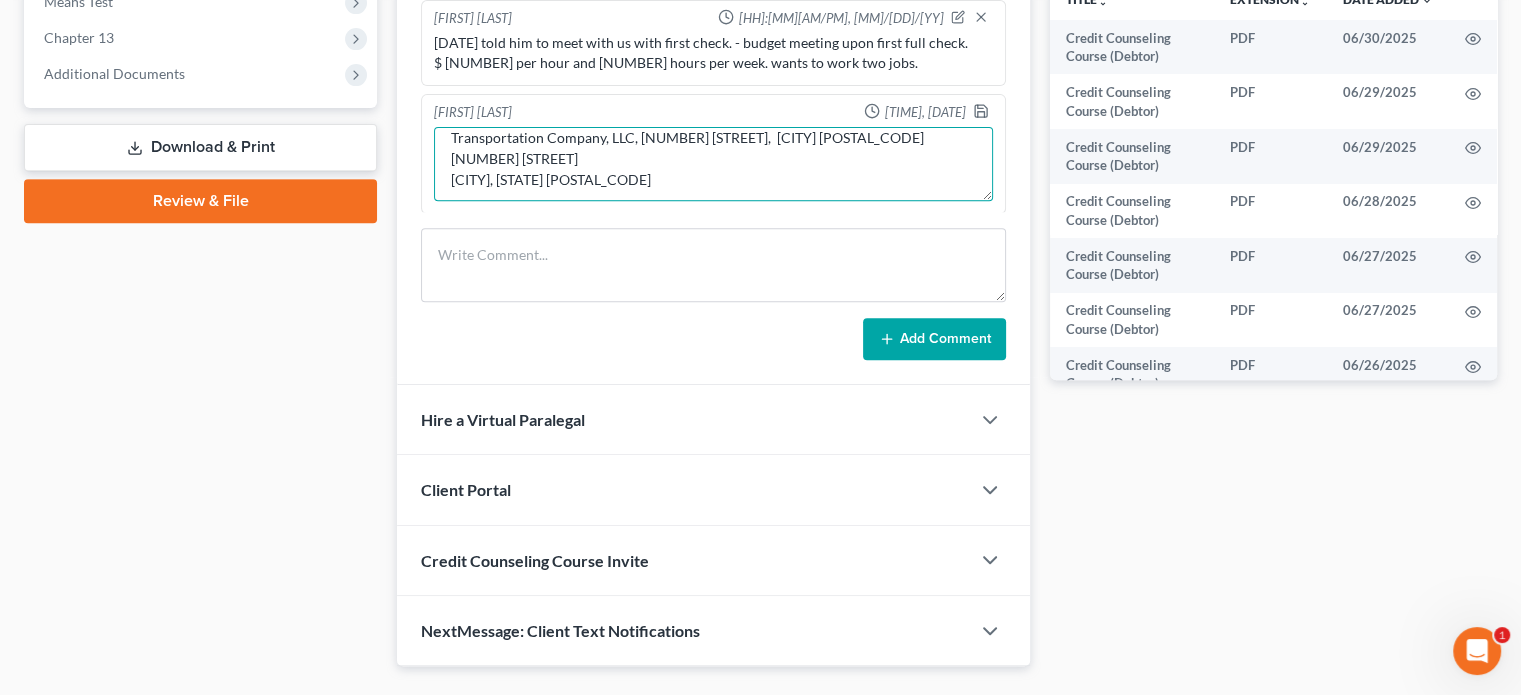 click on "8.4.2025 payroll order stopped in April//  needs payroll order// Rumpke Transportation Company, LLC, [NUMBER] [STREET],  [CITY] [POSTAL_CODE]
[NUMBER] [STREET]
[CITY], [STATE] [POSTAL_CODE]" at bounding box center (713, 164) 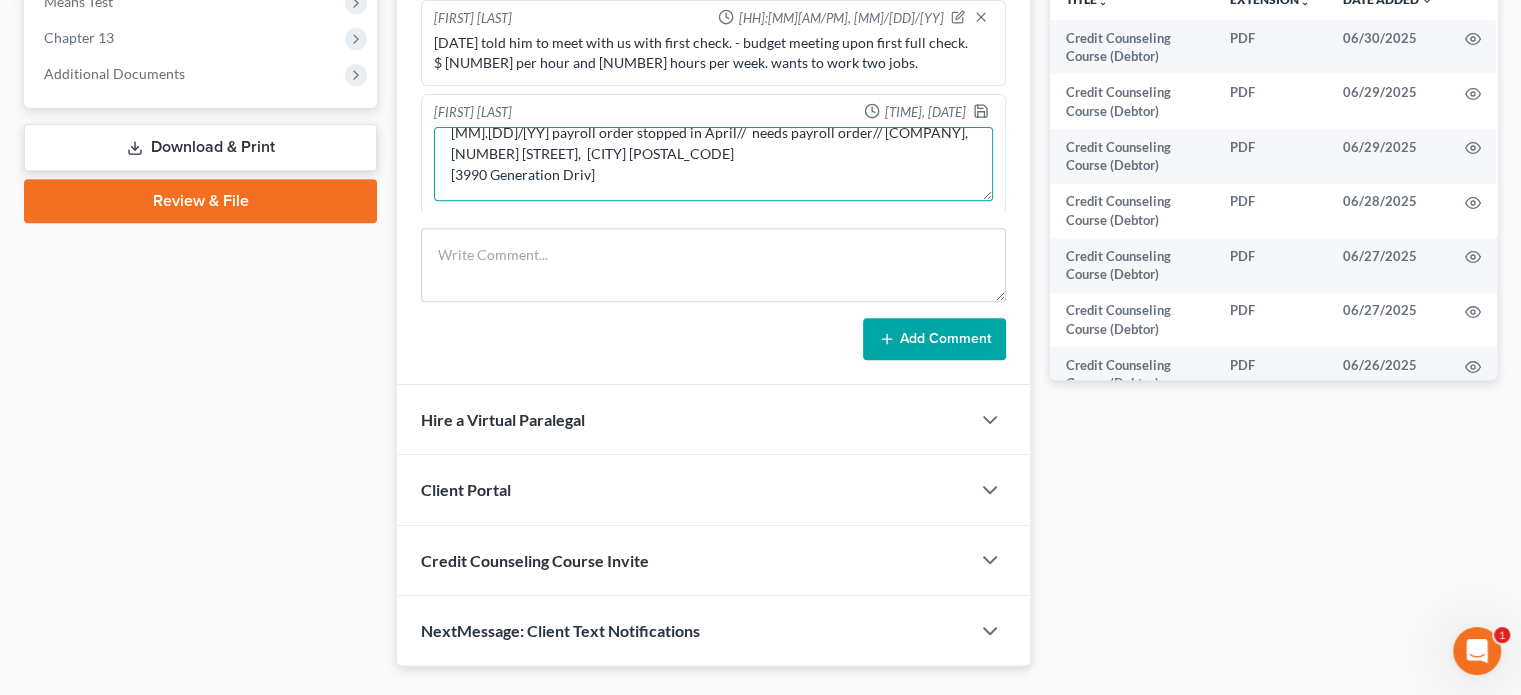 scroll, scrollTop: 20, scrollLeft: 0, axis: vertical 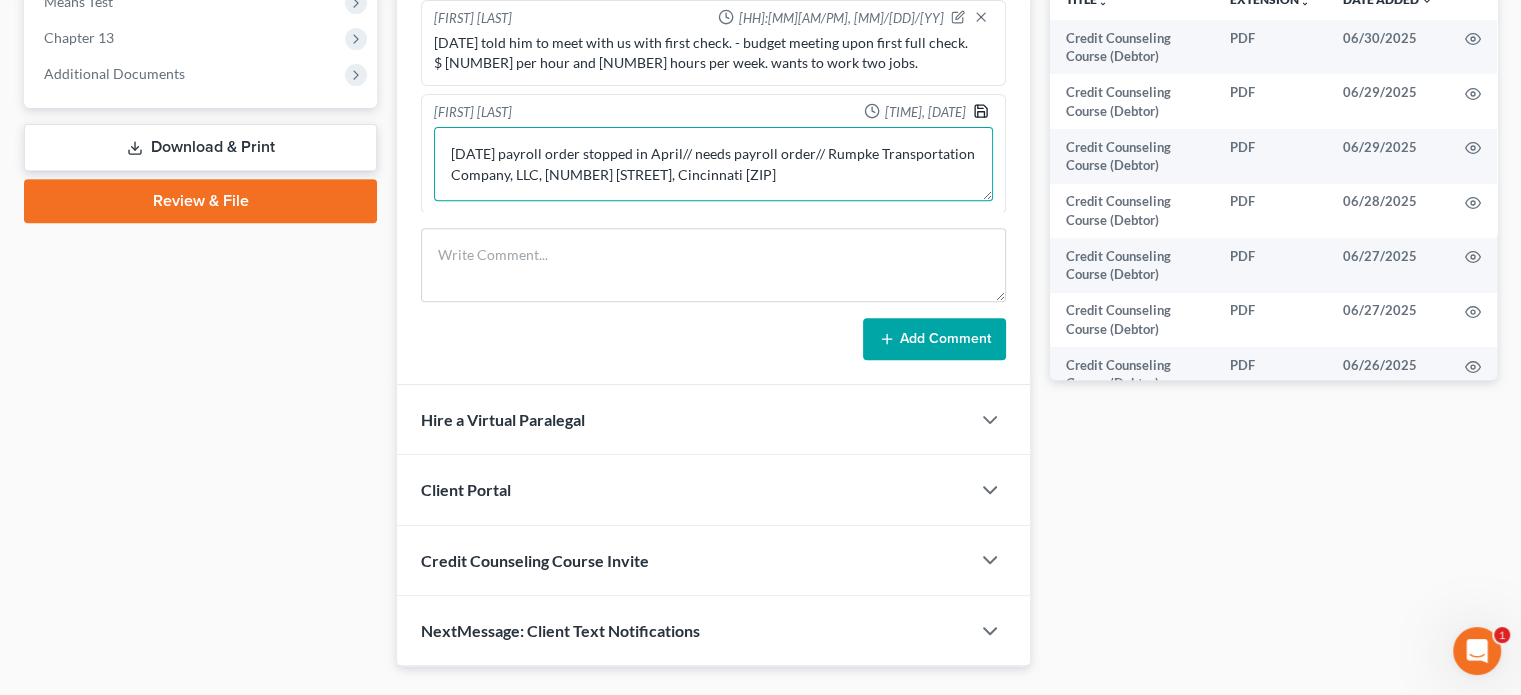 type on "[DATE] payroll order stopped in April// needs payroll order// Rumpke Transportation Company, LLC, [NUMBER] [STREET], Cincinnati [ZIP]" 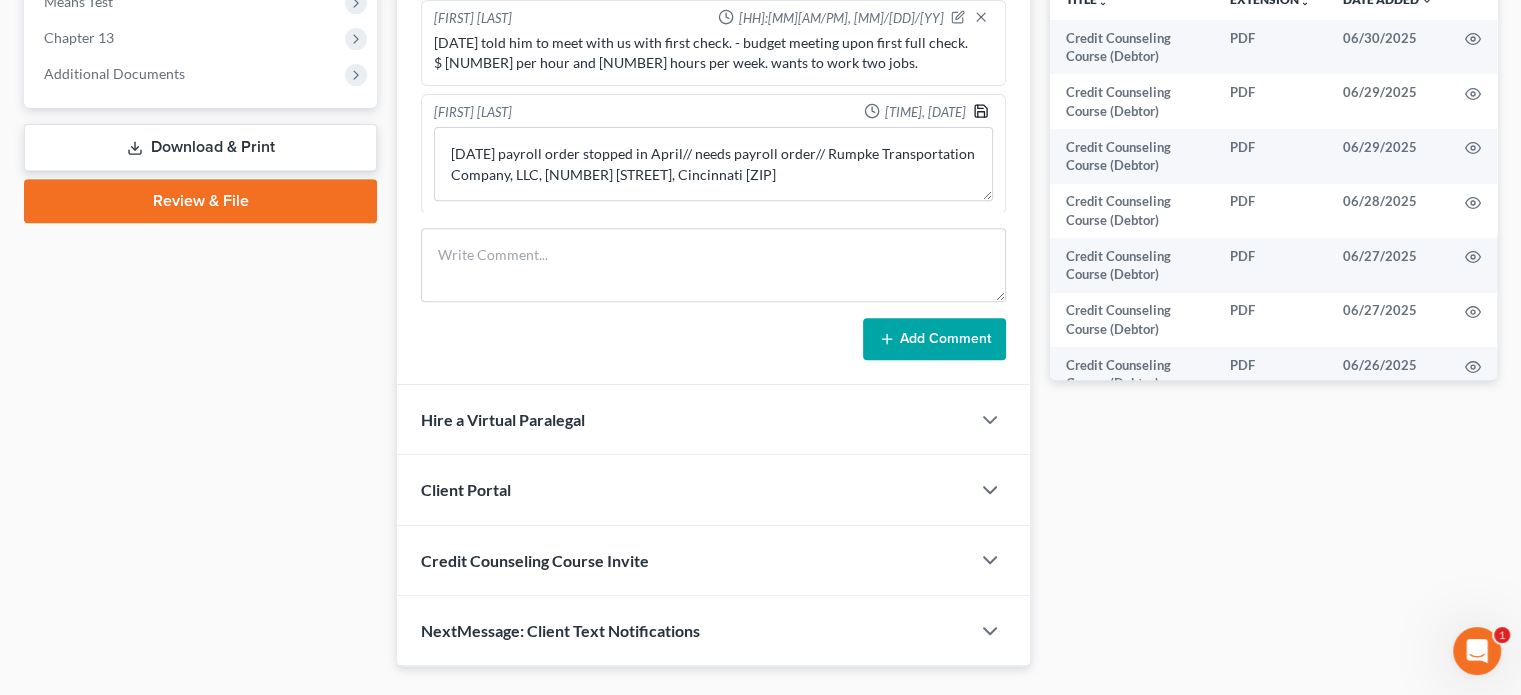click 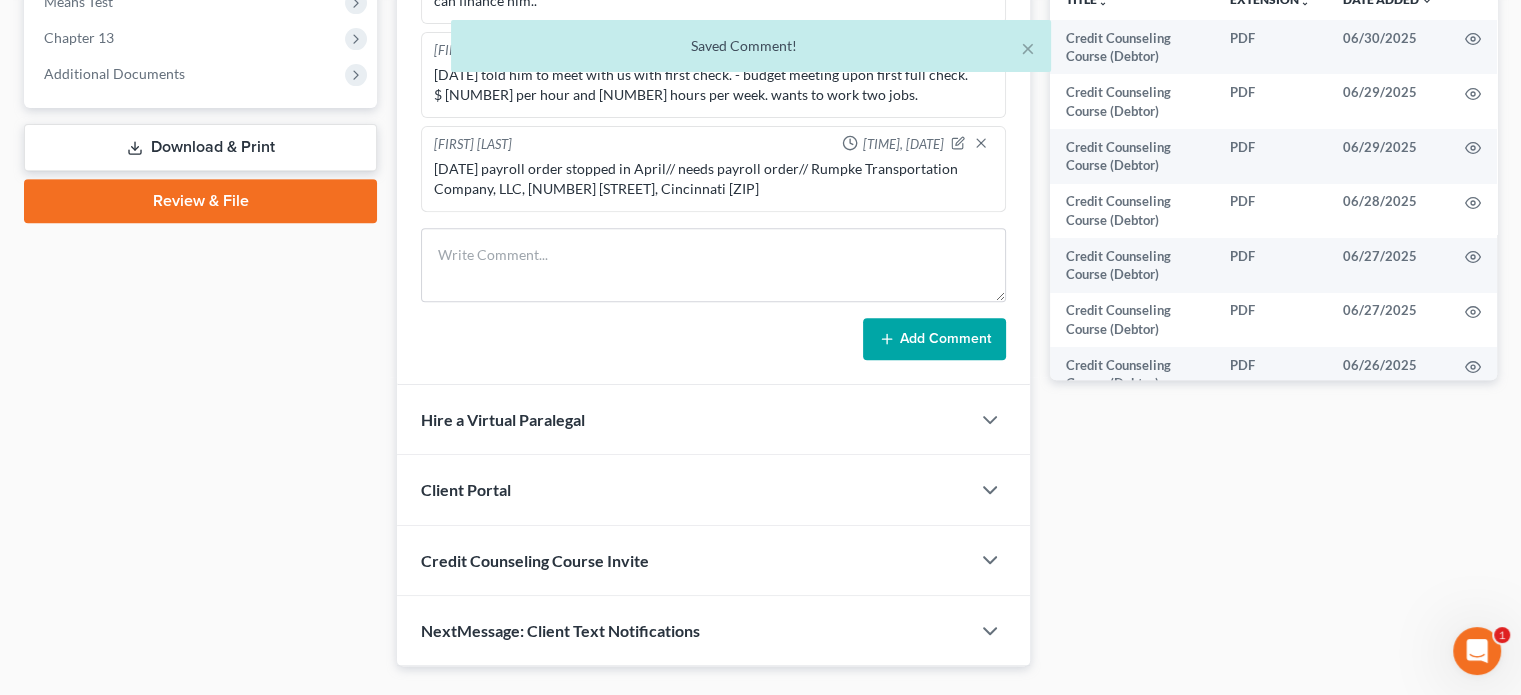 scroll, scrollTop: 46, scrollLeft: 0, axis: vertical 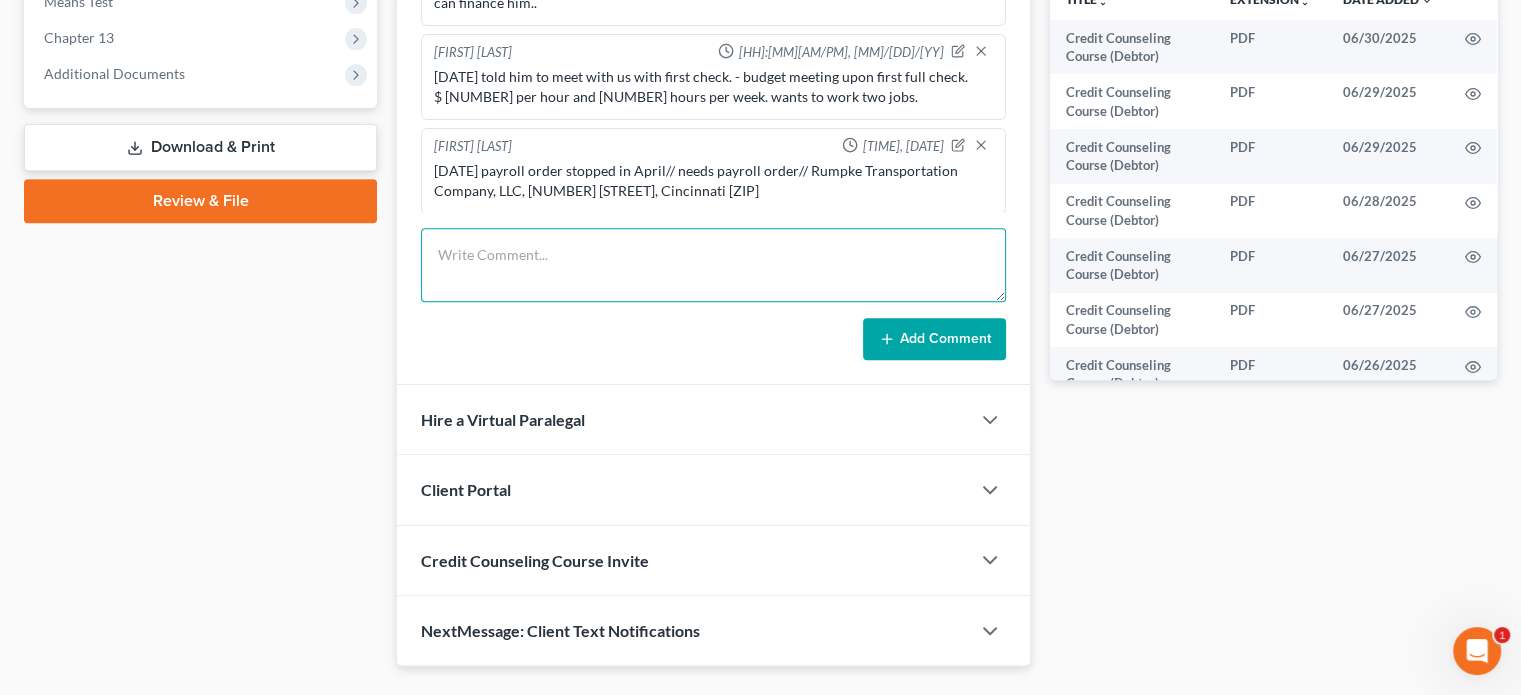 paste on "Order type: Other
1:22-bk-10871 [LAST] [LAST]
Related document description: Amended Payroll Deduction Order
Order ID: 1253898" 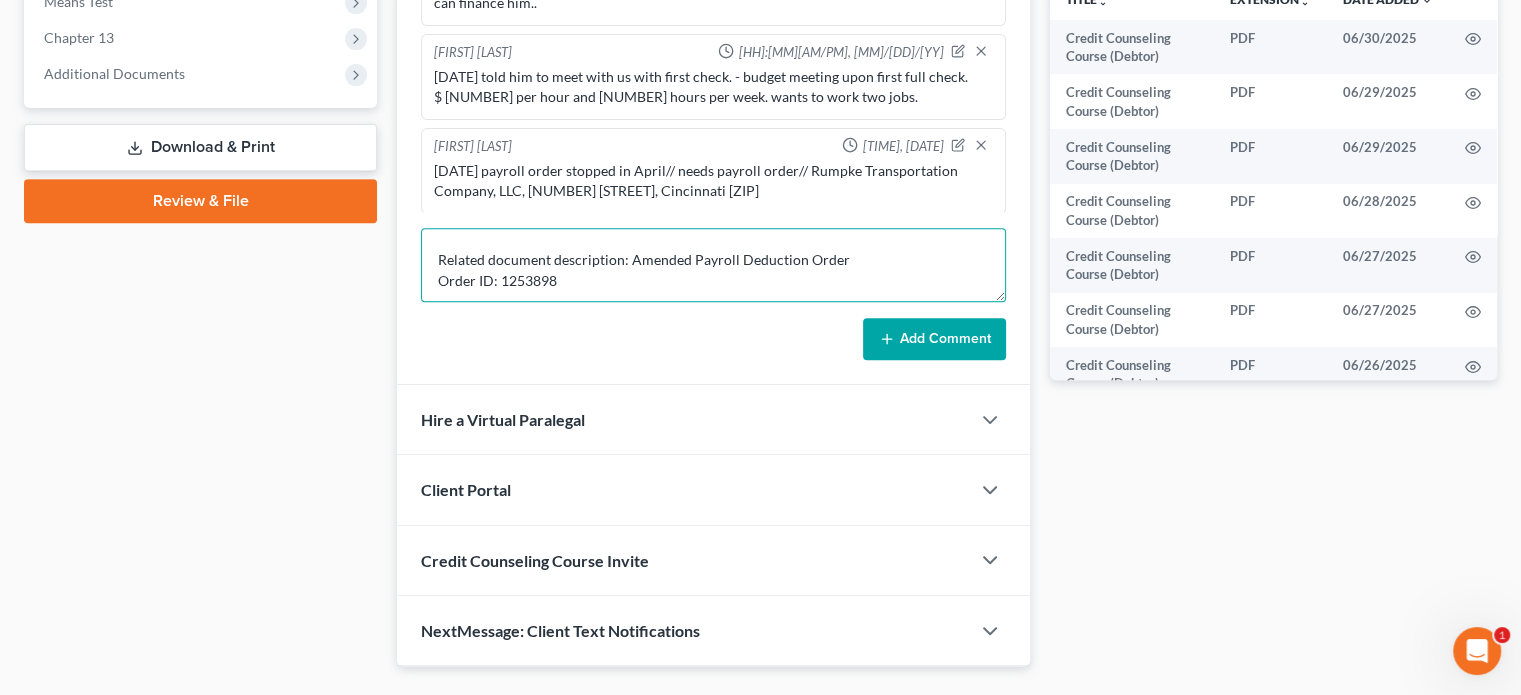 scroll, scrollTop: 63, scrollLeft: 0, axis: vertical 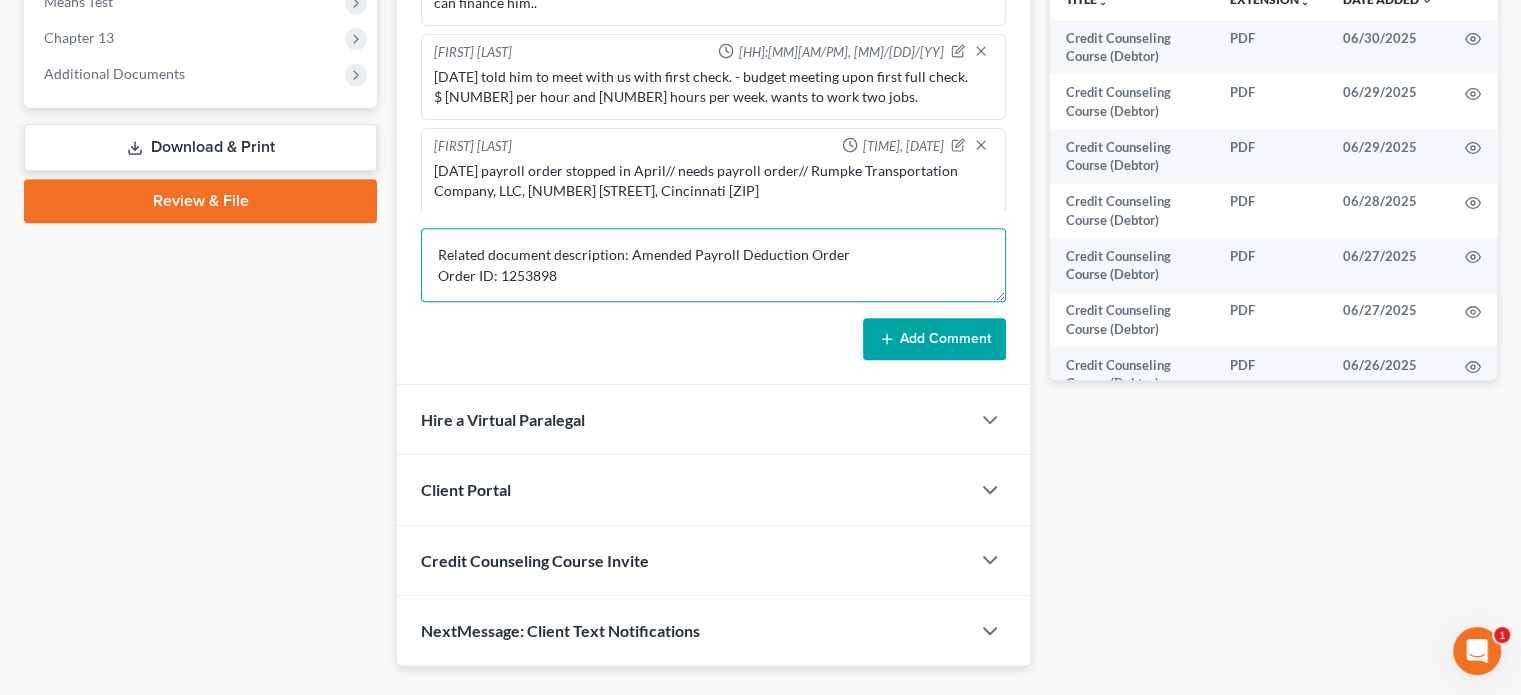 type on "Order type: Other
1:22-bk-10871 [LAST] [LAST]
Related document description: Amended Payroll Deduction Order
Order ID: 1253898" 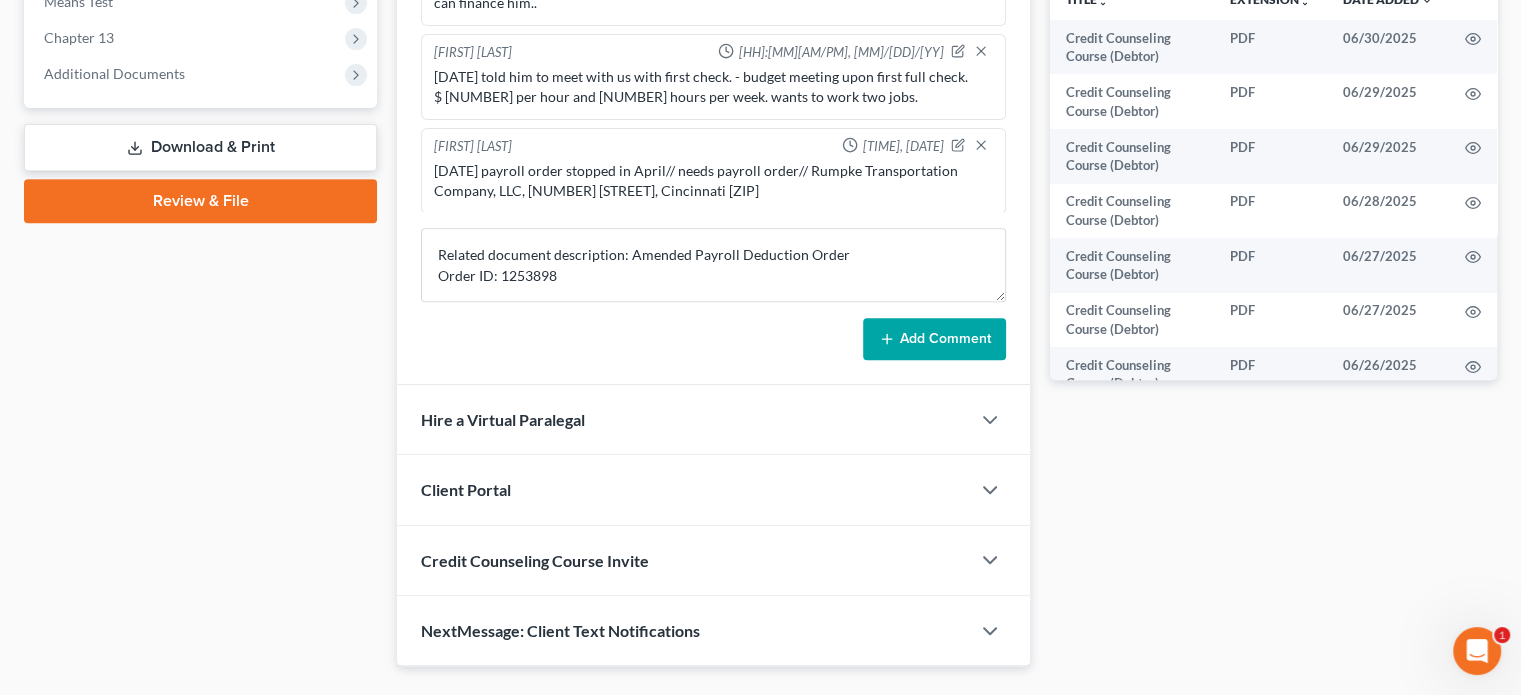 click on "Add Comment" at bounding box center (934, 339) 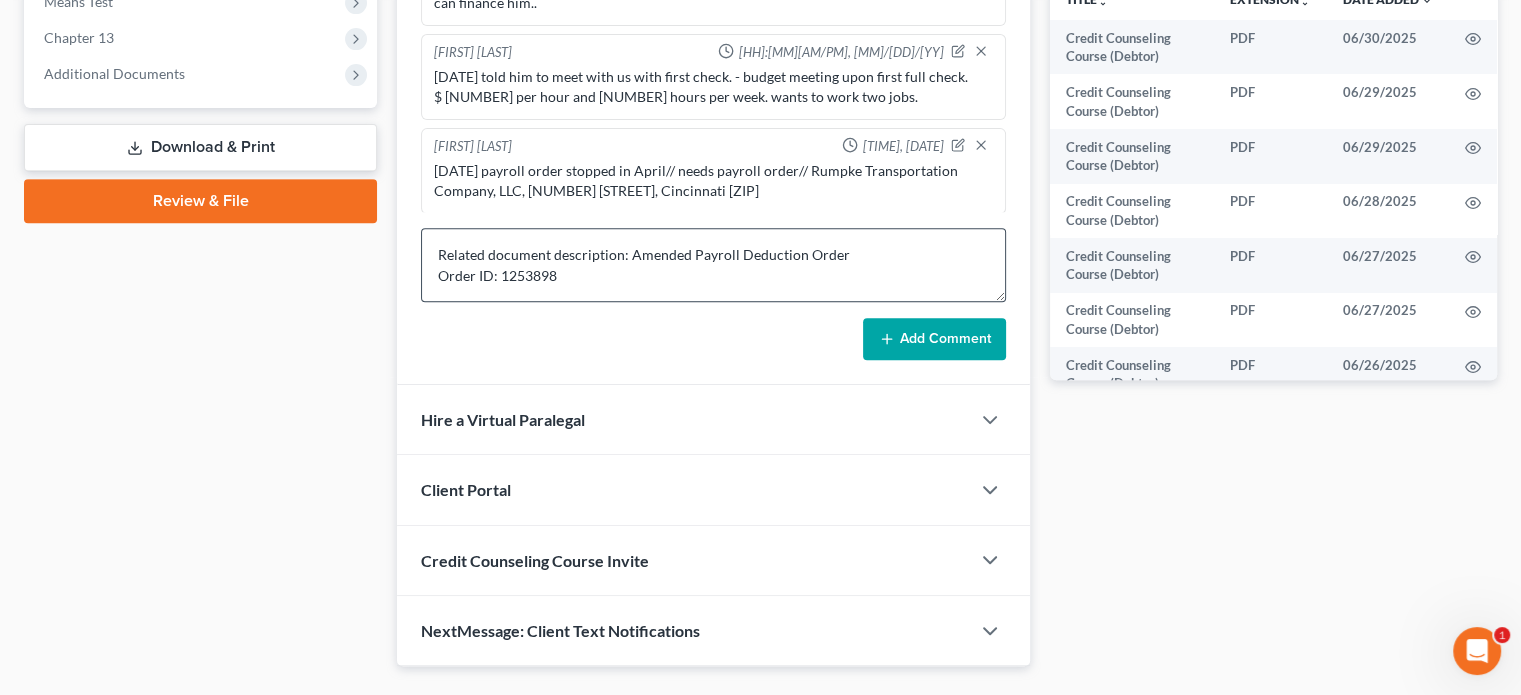 type 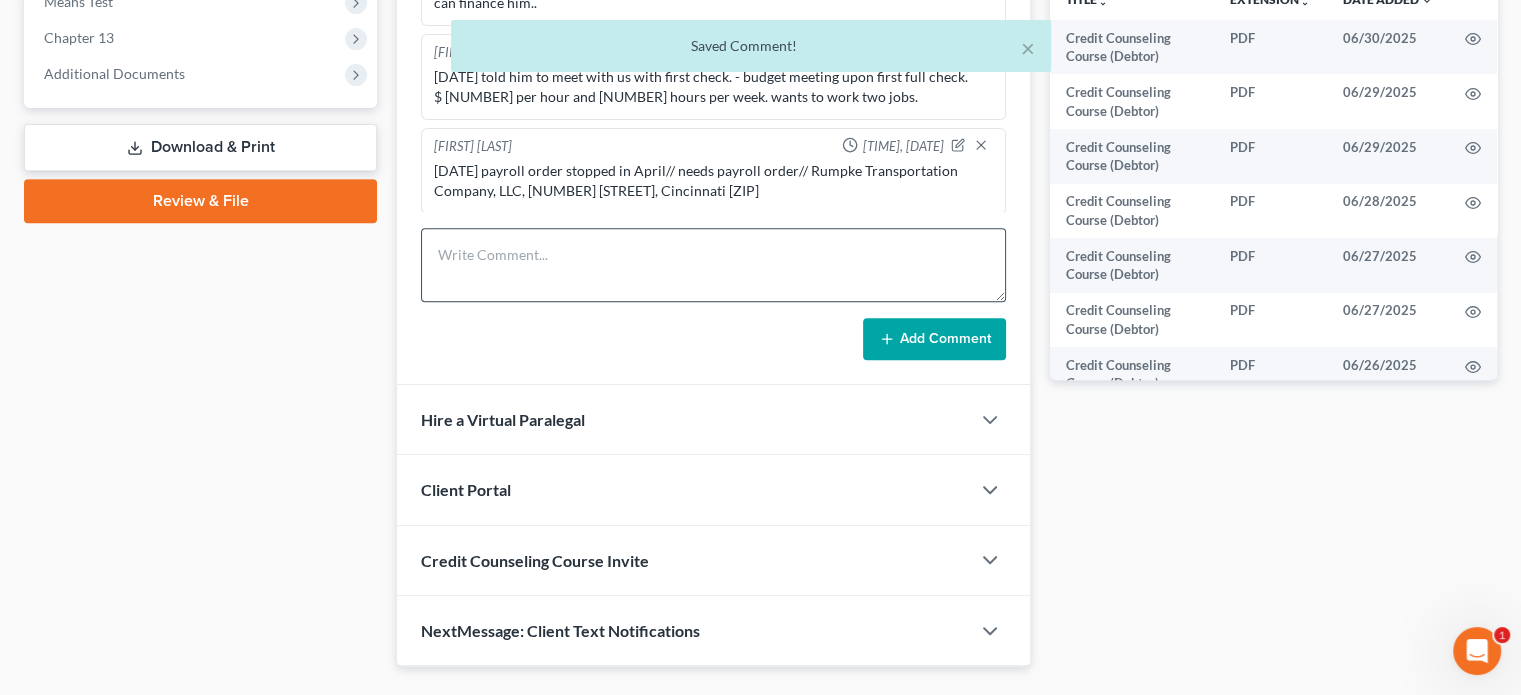 scroll, scrollTop: 0, scrollLeft: 0, axis: both 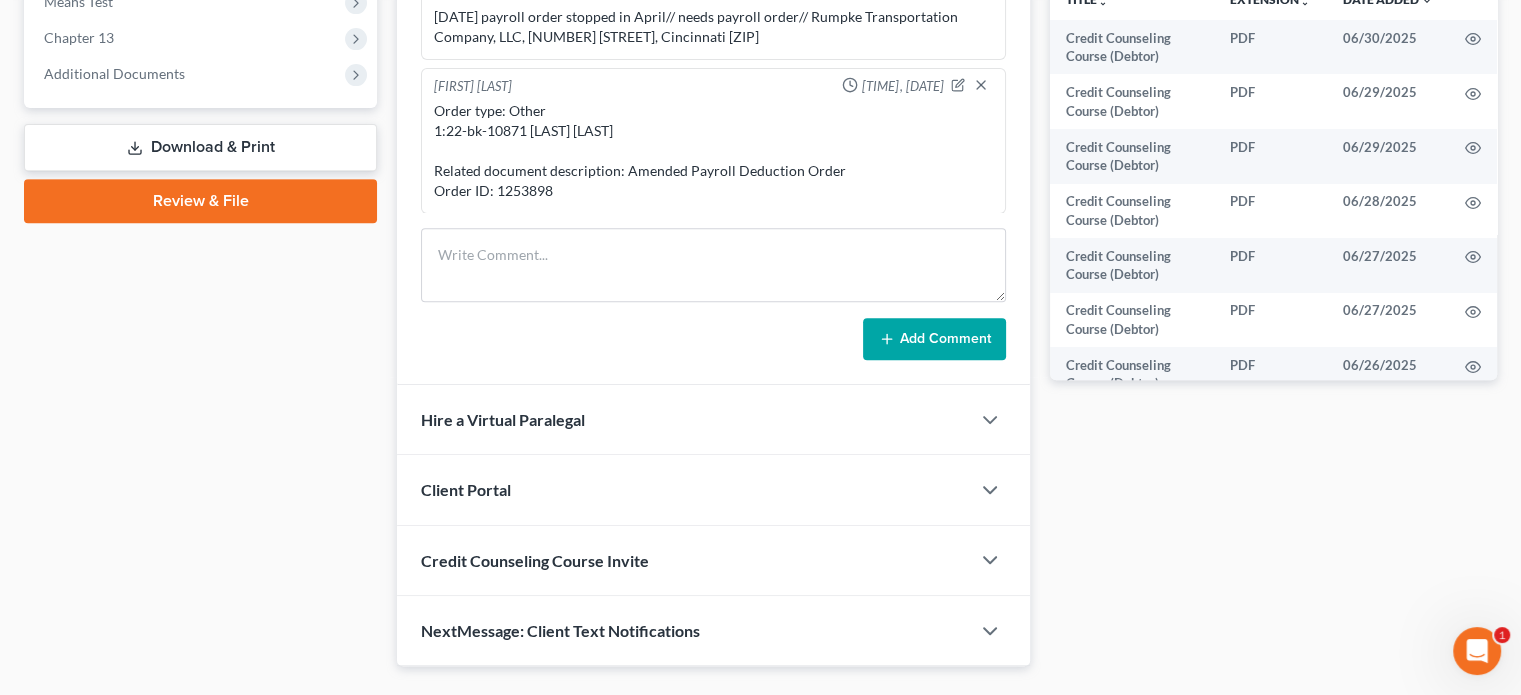 click 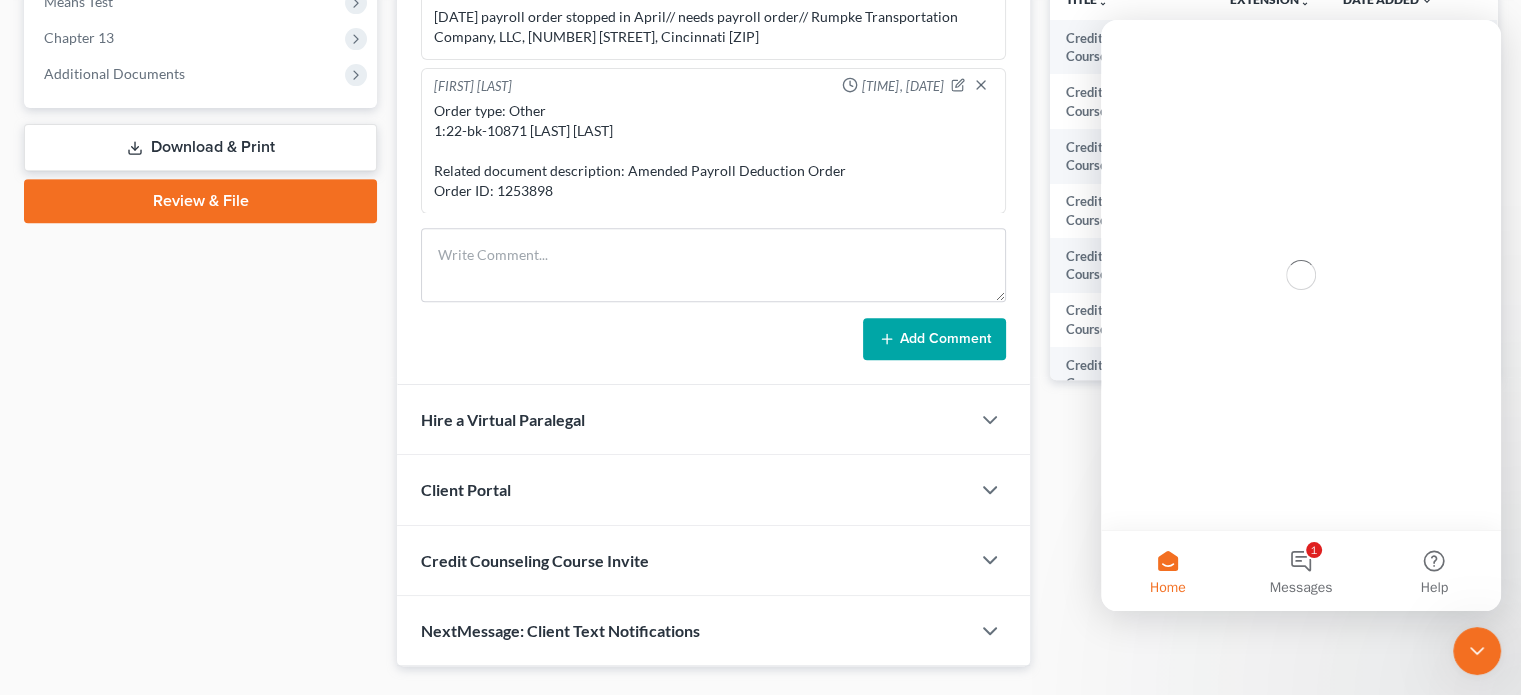 scroll, scrollTop: 0, scrollLeft: 0, axis: both 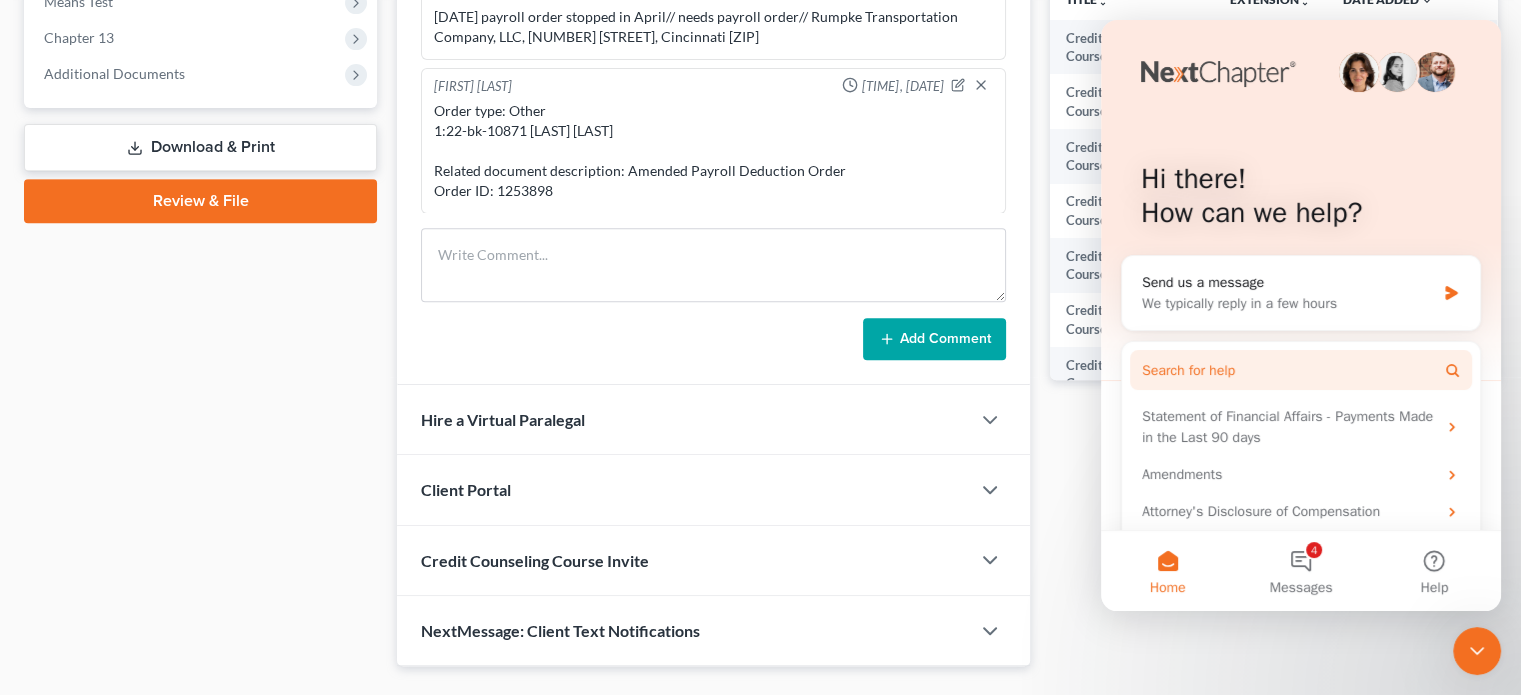 click on "Search for help" at bounding box center [1188, 370] 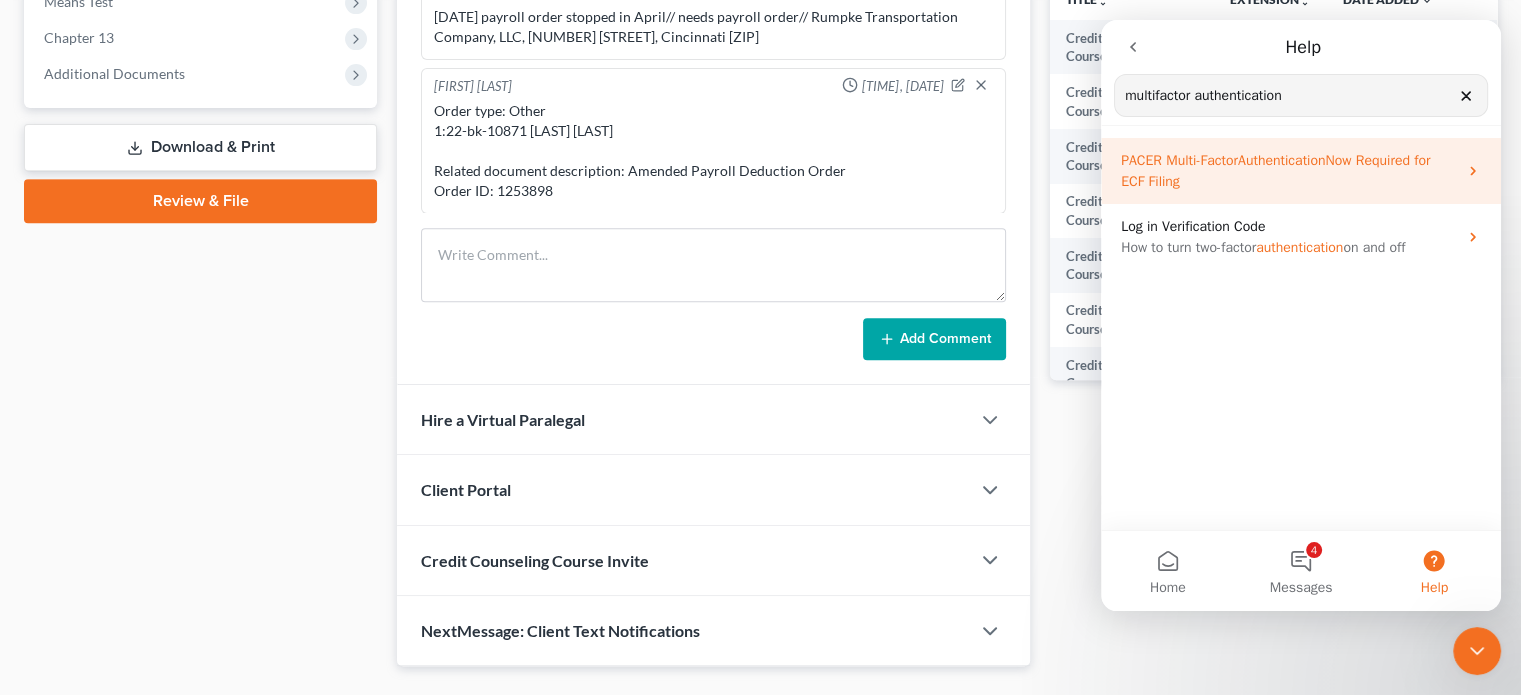 type on "multifactor authentication" 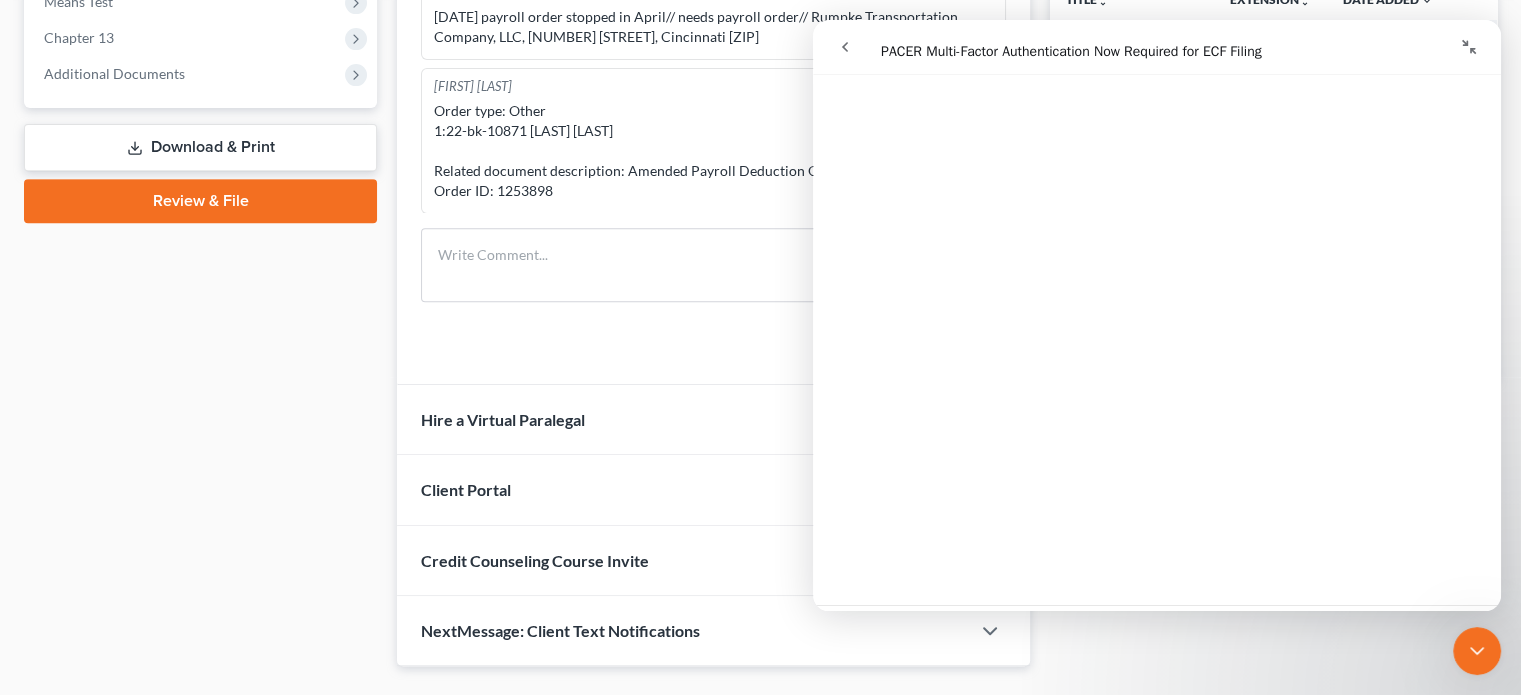 scroll, scrollTop: 843, scrollLeft: 0, axis: vertical 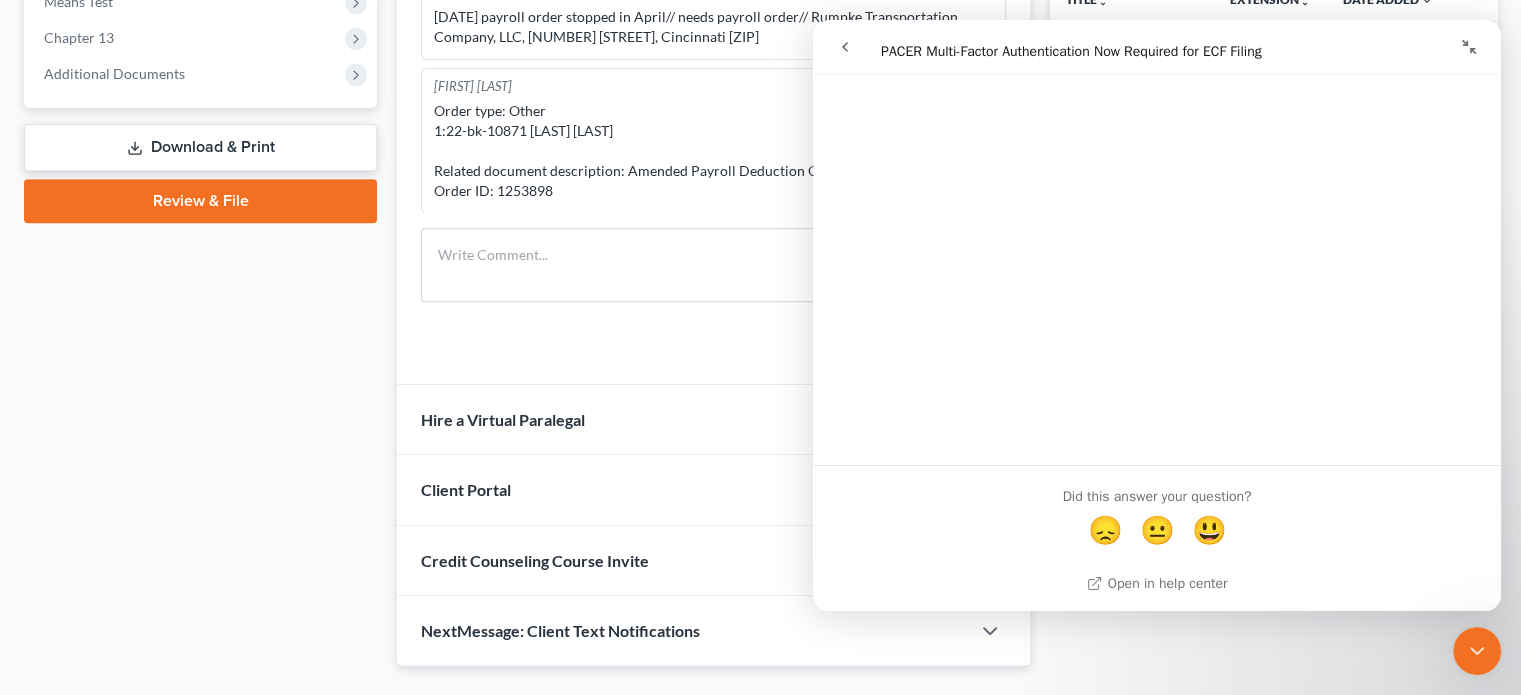click 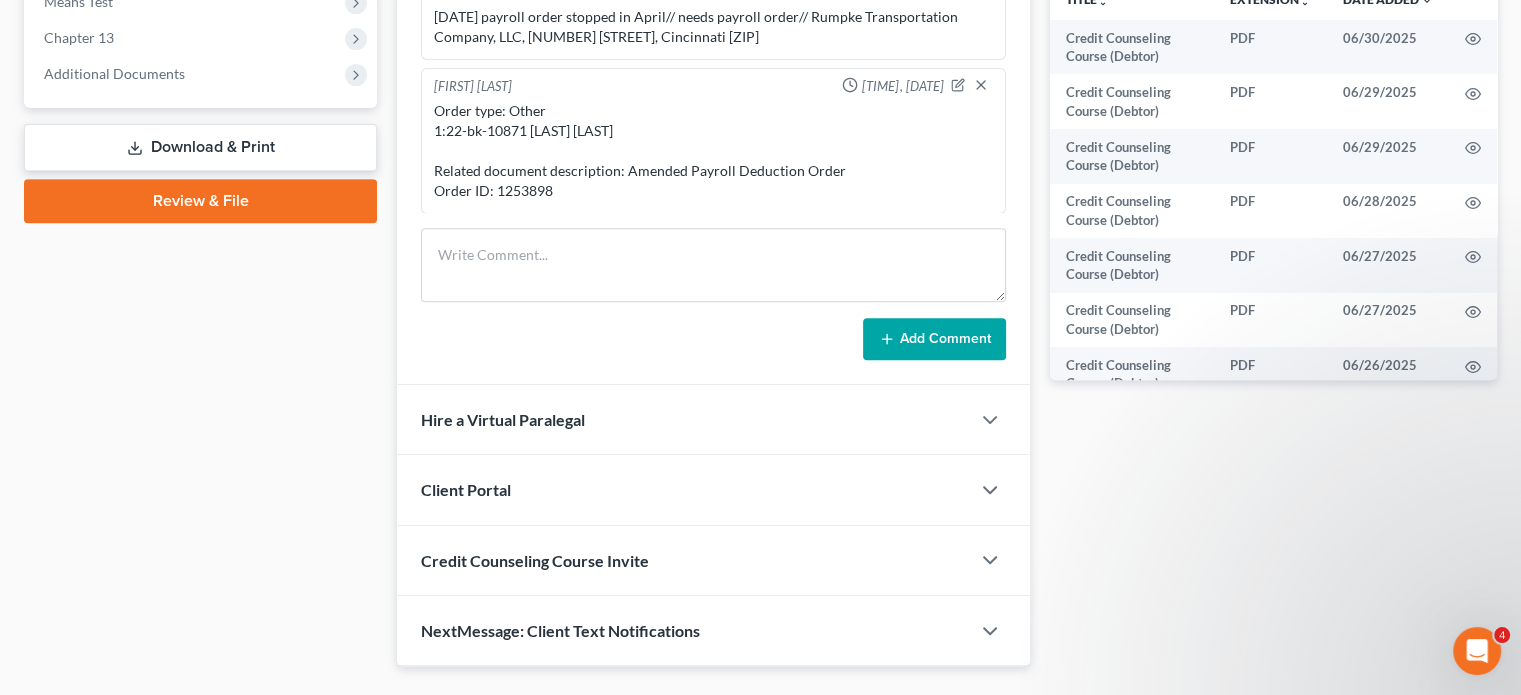 scroll, scrollTop: 0, scrollLeft: 0, axis: both 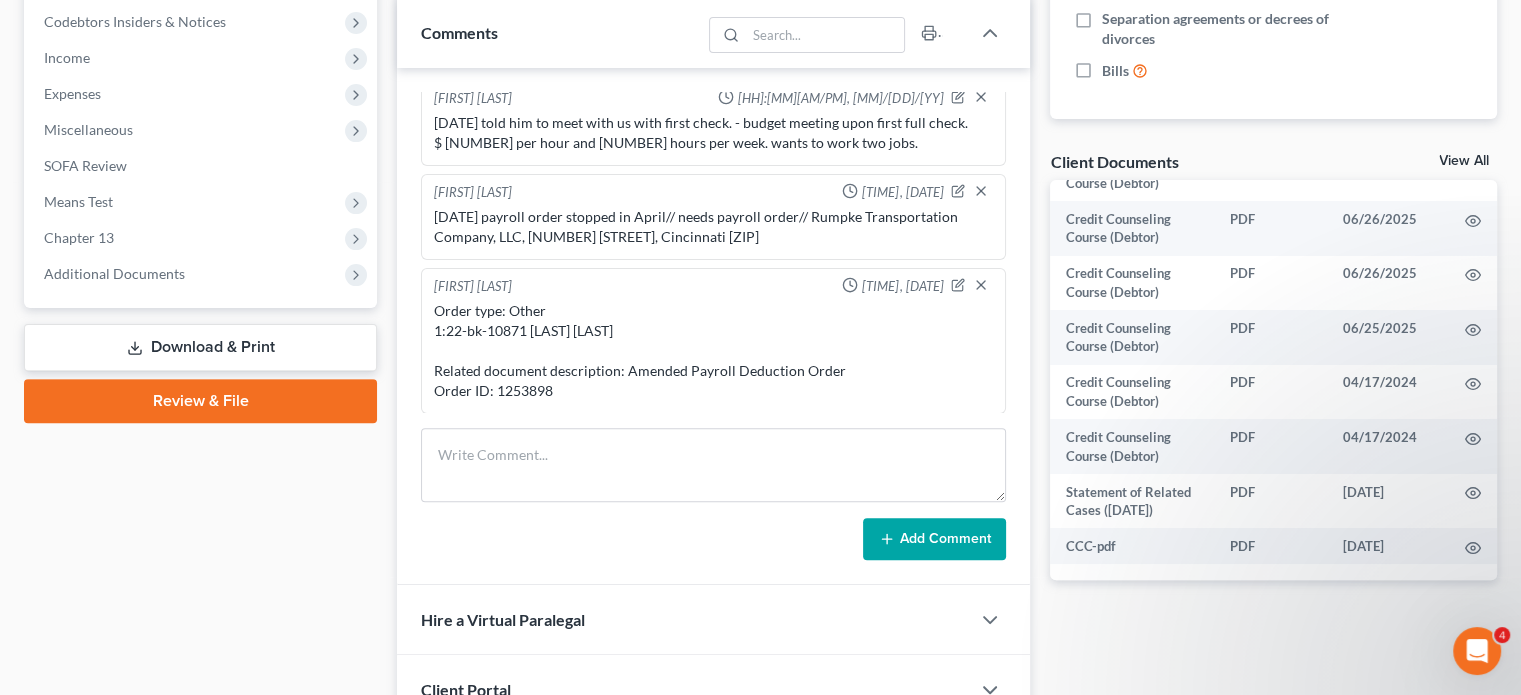 click at bounding box center (1477, 651) 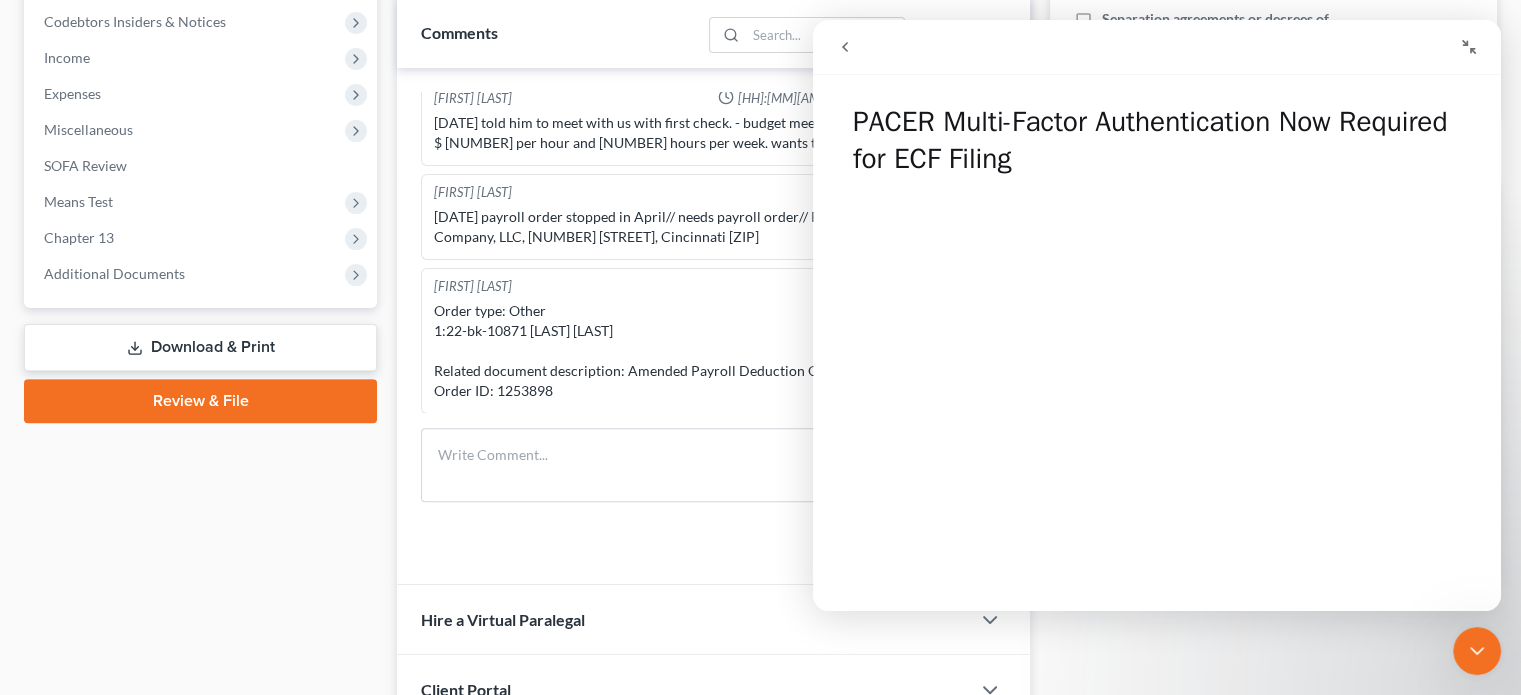 click 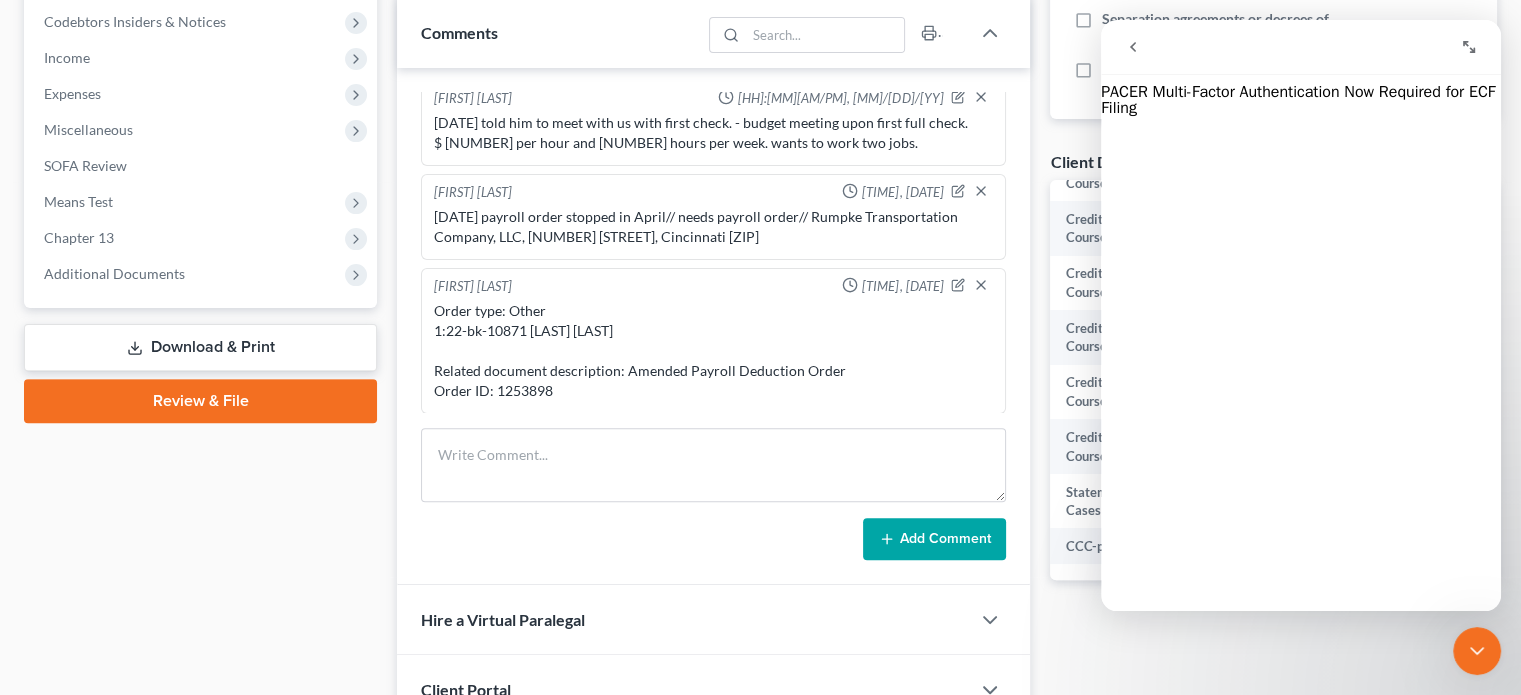 click at bounding box center (1133, 47) 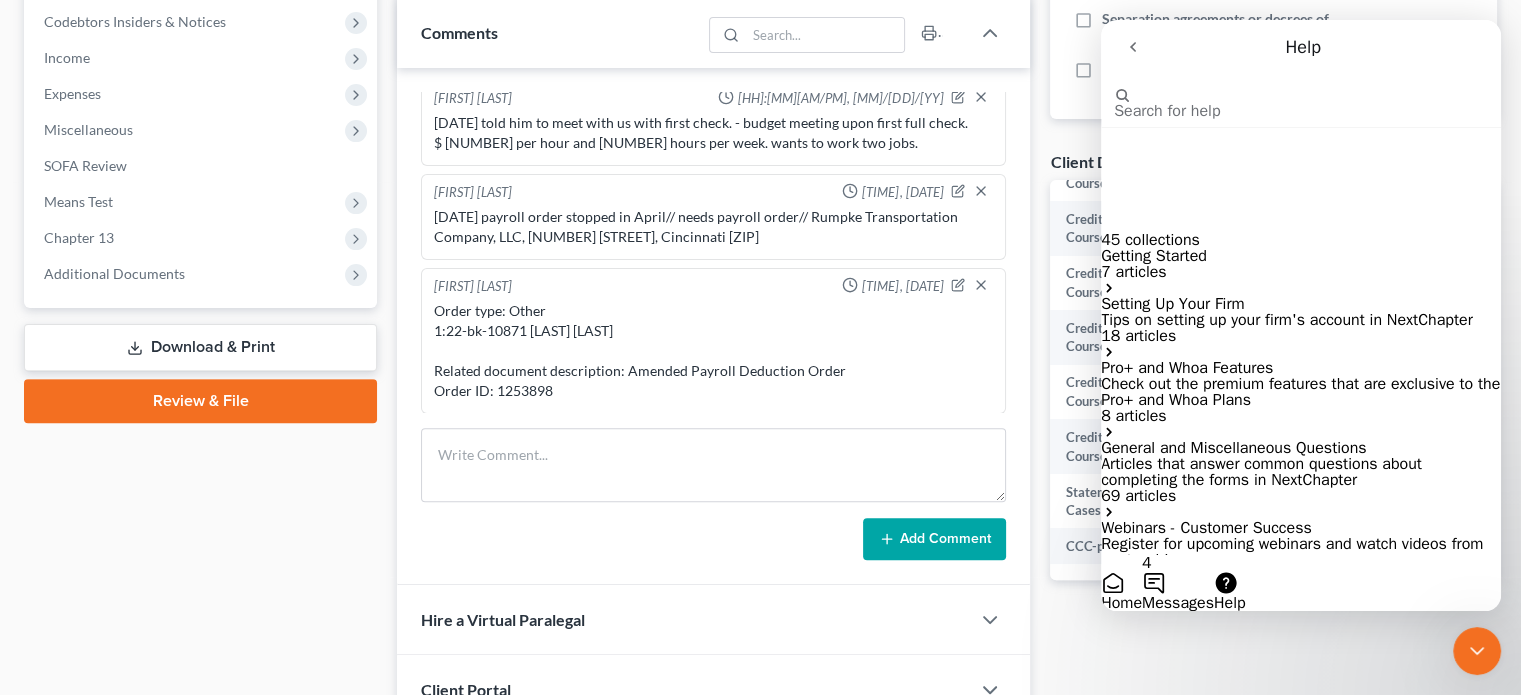 click on "4 Messages" at bounding box center (1178, 583) 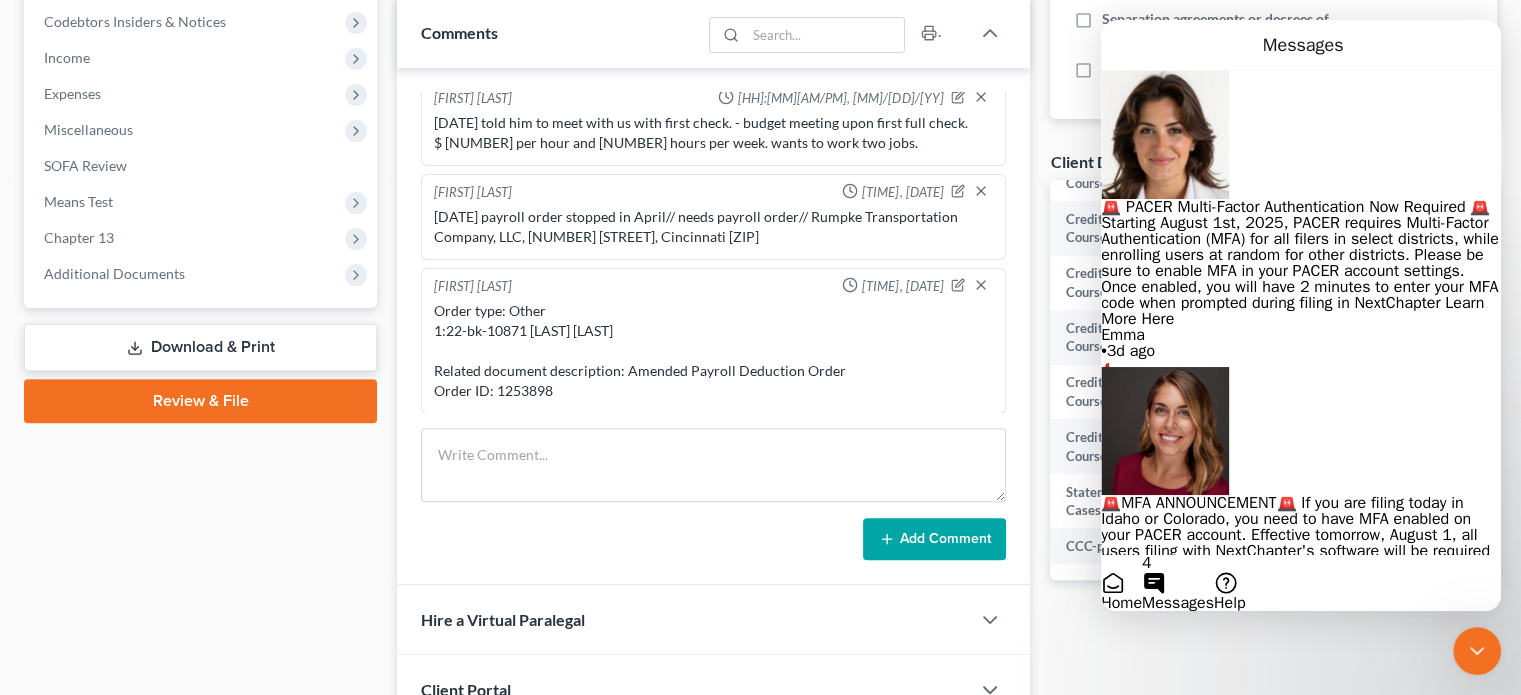 click on "Send us a message" at bounding box center (1170, 627) 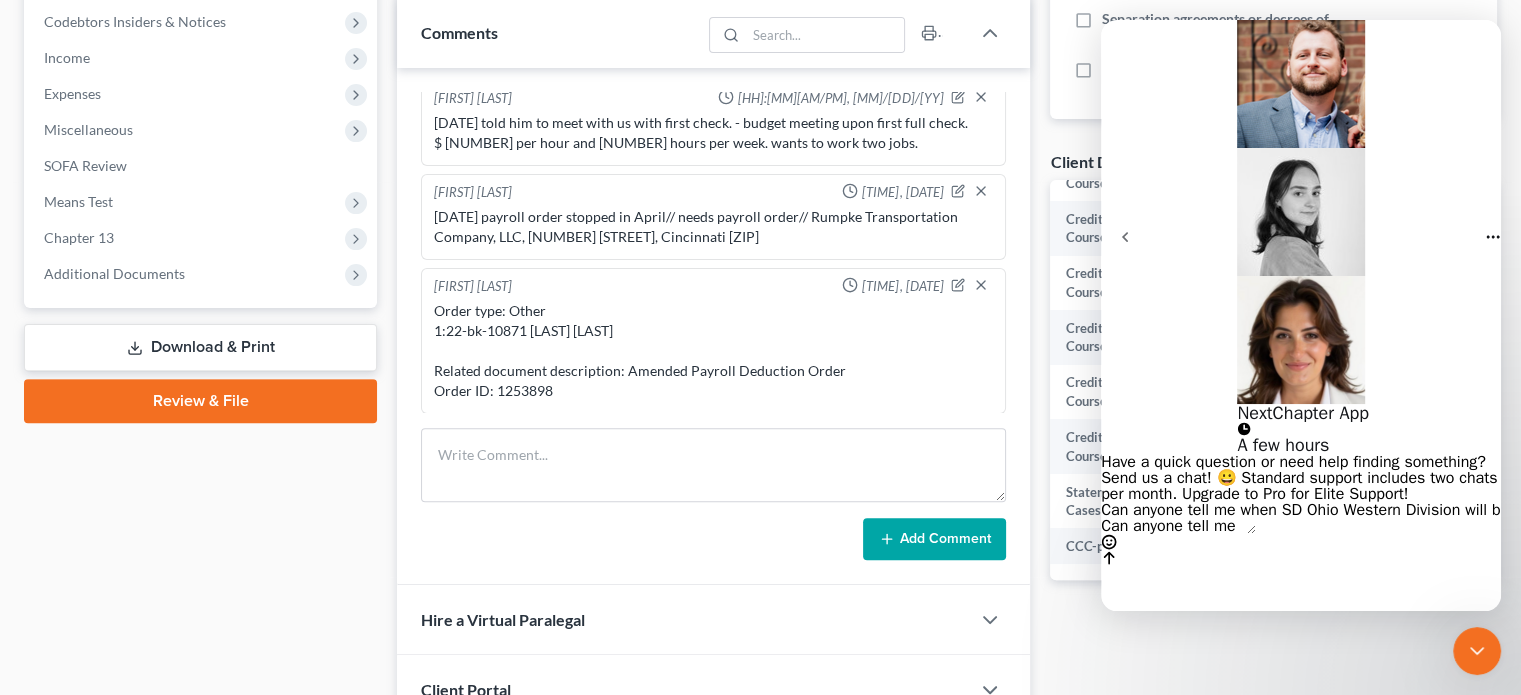 type on "Can anyone tell me when SD Ohio Western Division will be required to use MFA or do you know?  Presumably there will a warning or notice instead of suddenly not being to able to file without it." 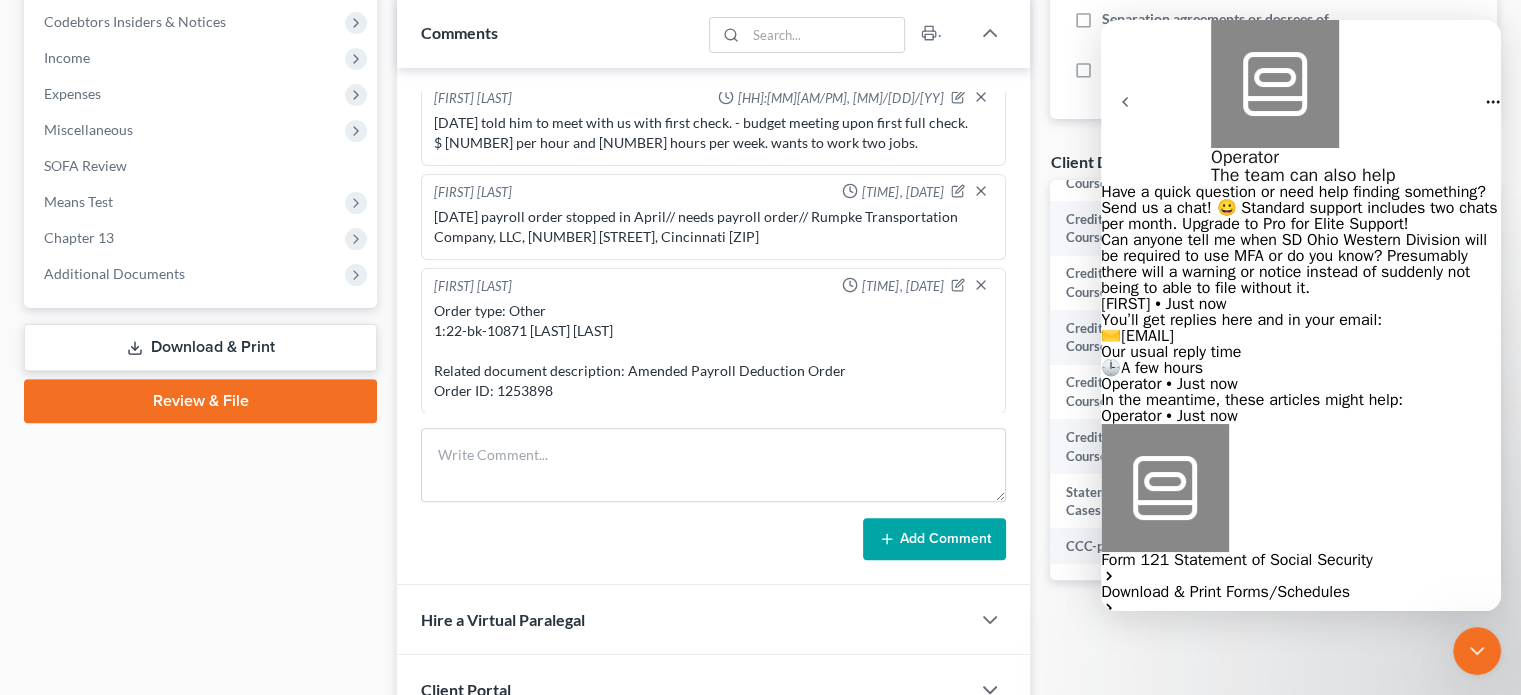 scroll, scrollTop: 185, scrollLeft: 0, axis: vertical 